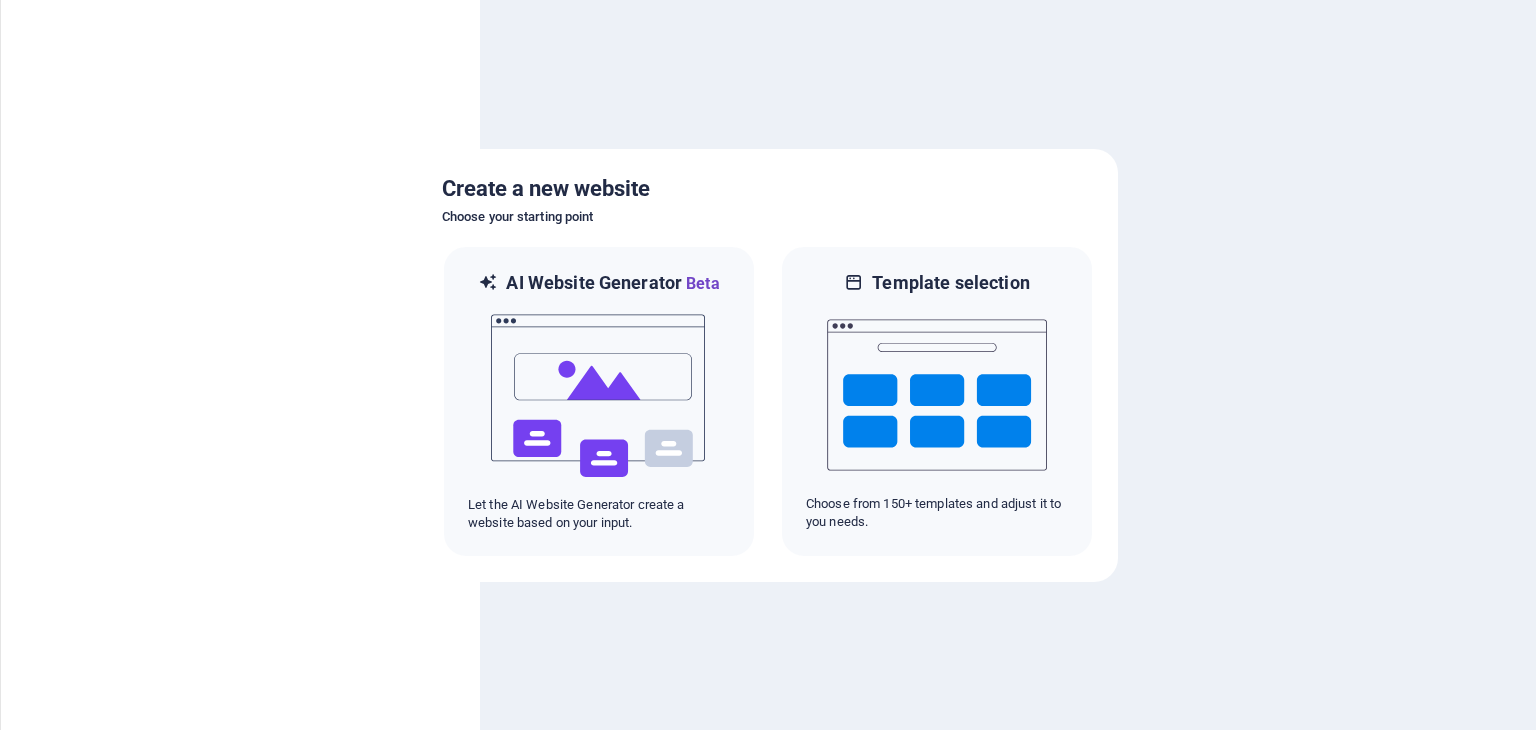 scroll, scrollTop: 0, scrollLeft: 0, axis: both 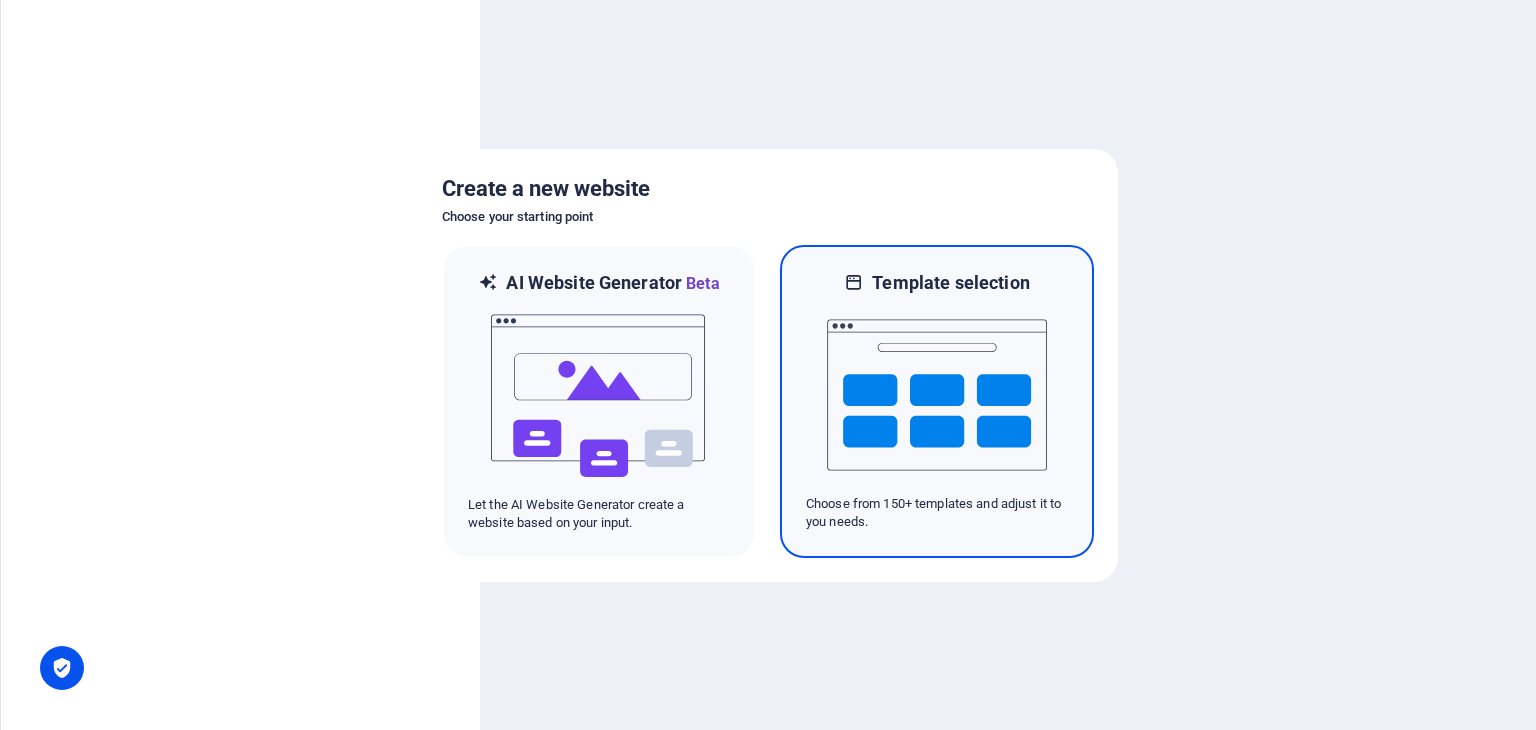click at bounding box center [937, 395] 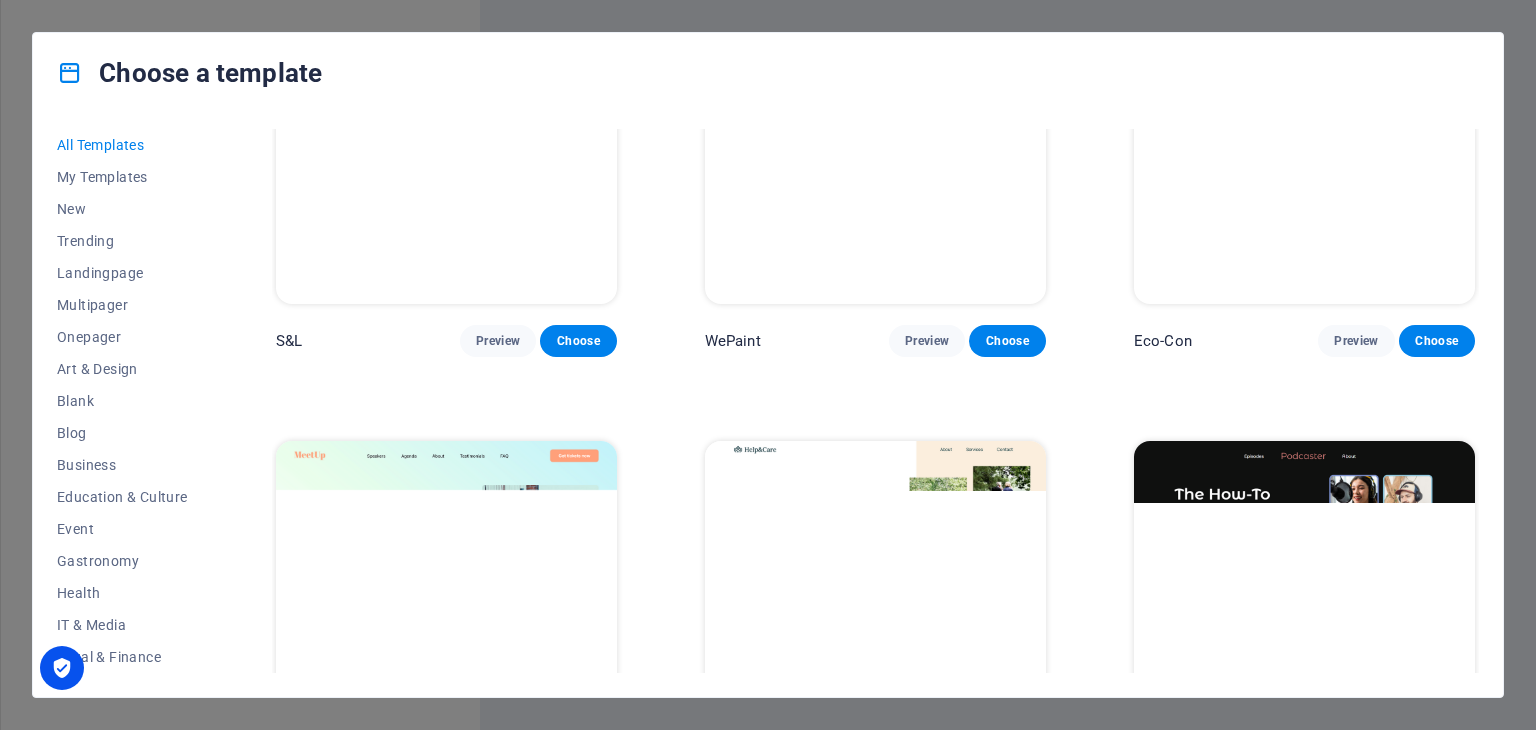 scroll, scrollTop: 1500, scrollLeft: 0, axis: vertical 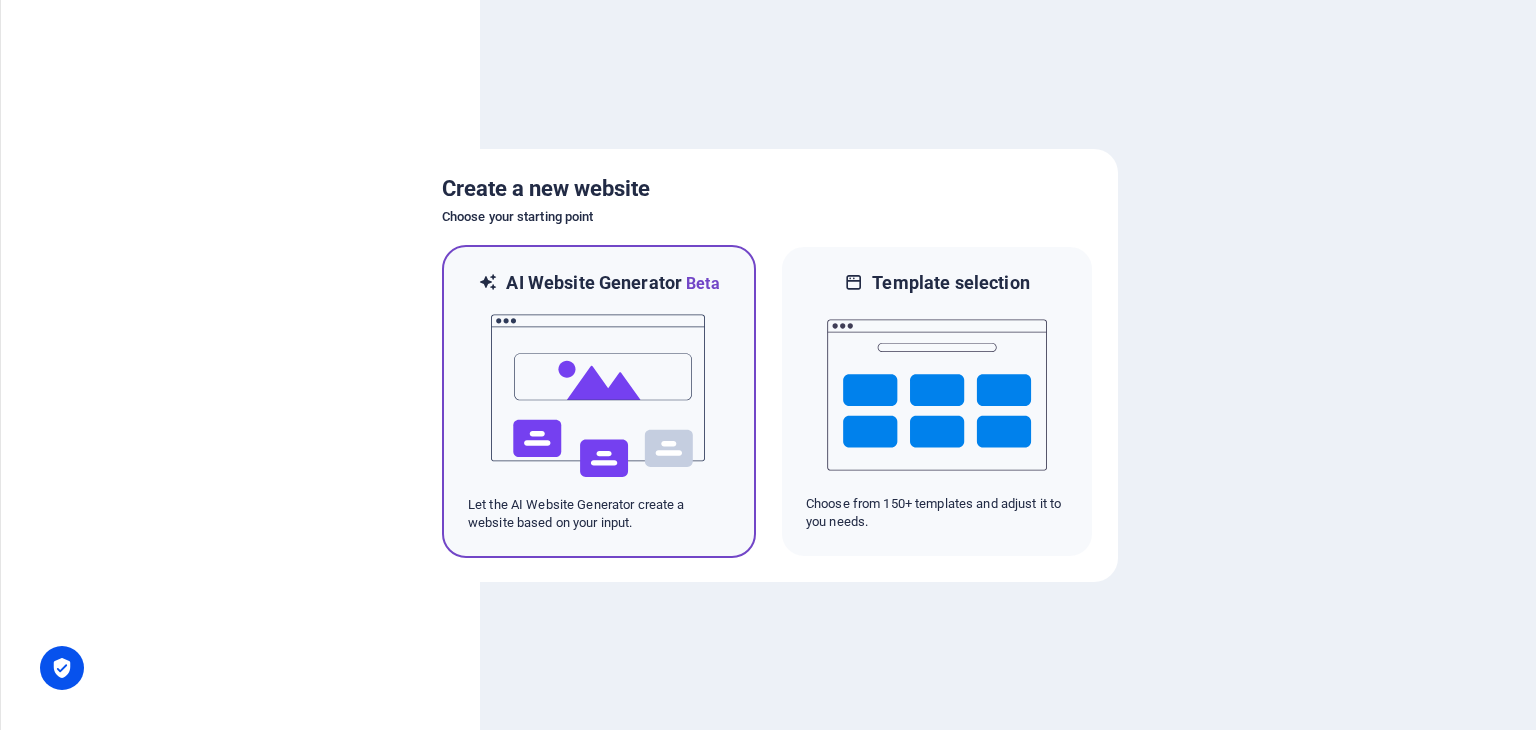 click at bounding box center [599, 396] 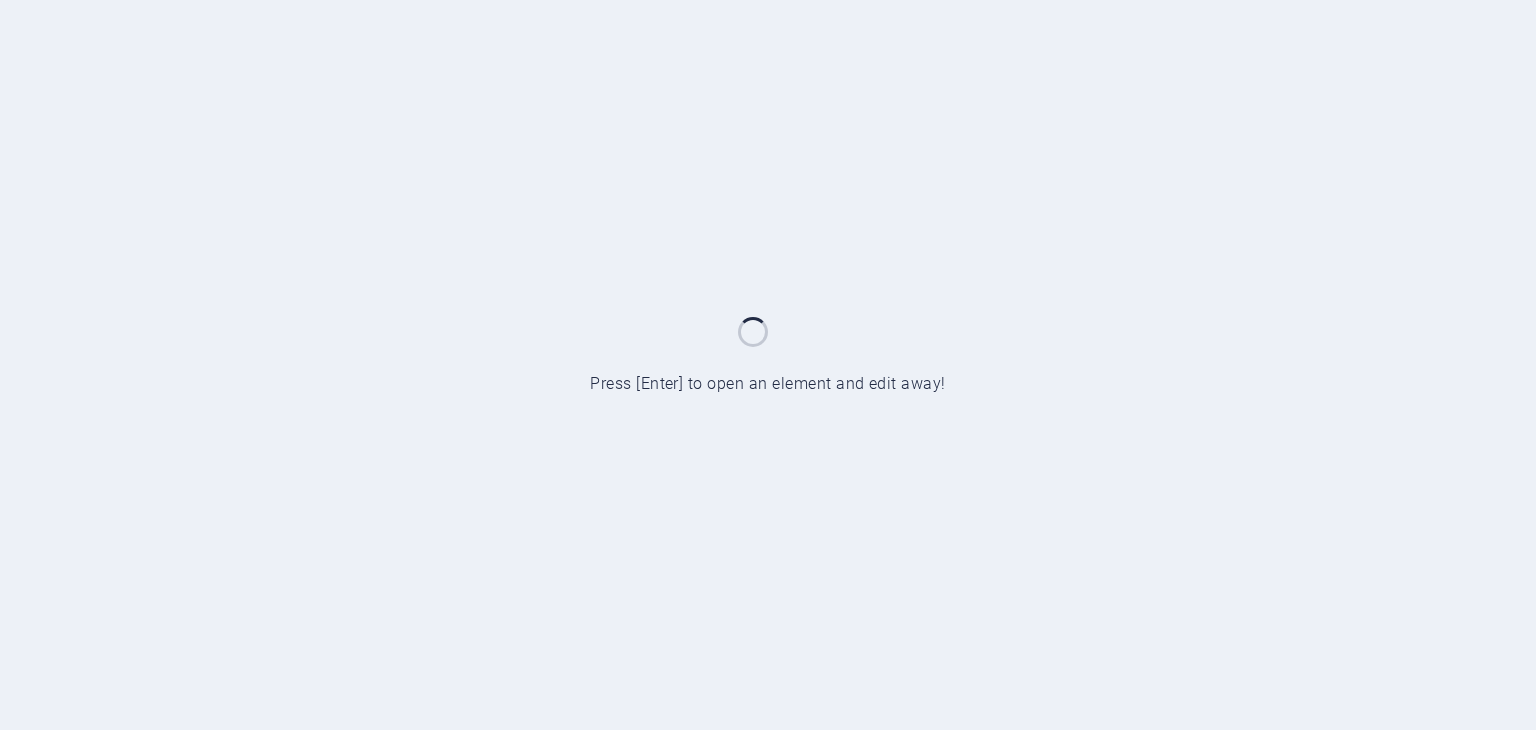 scroll, scrollTop: 0, scrollLeft: 0, axis: both 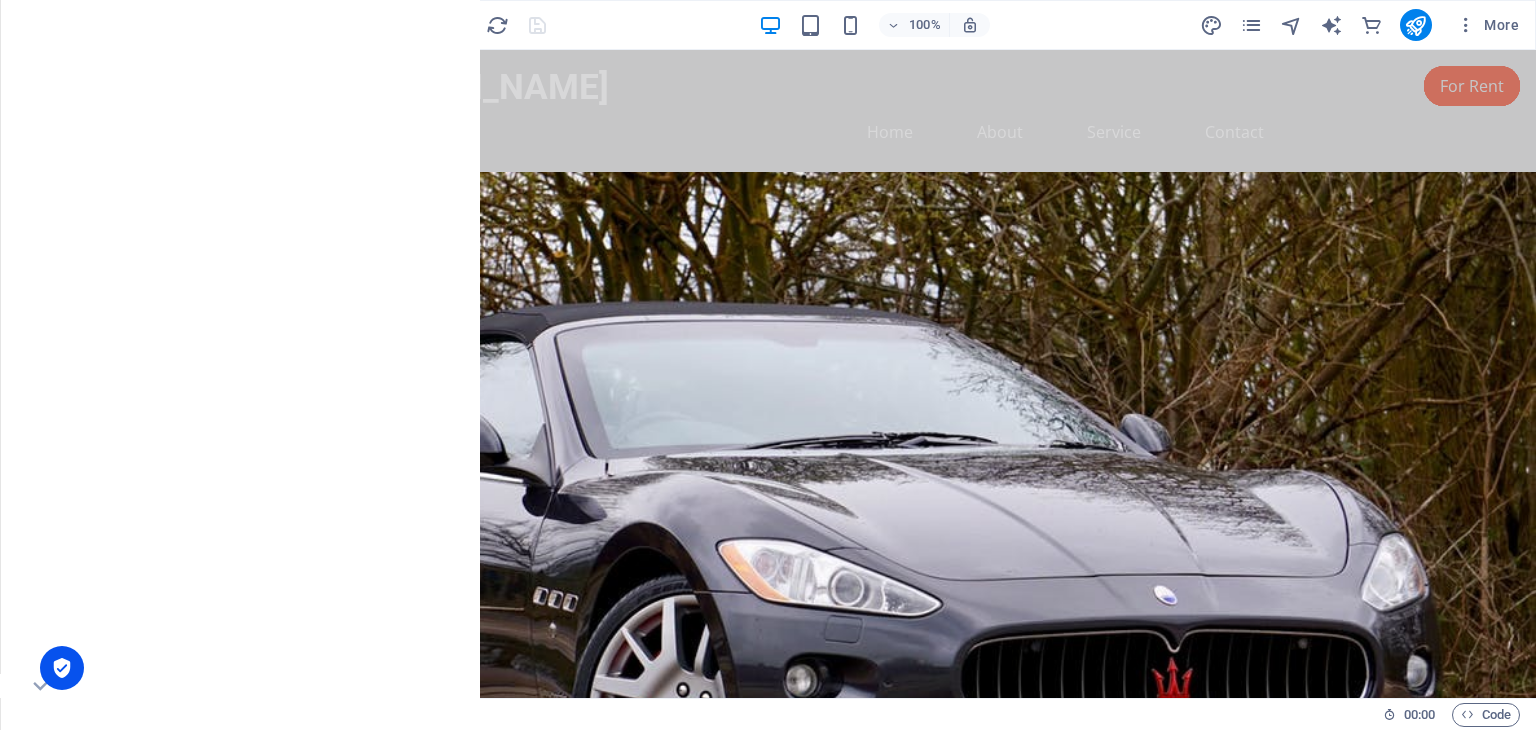 click at bounding box center (40, 130) 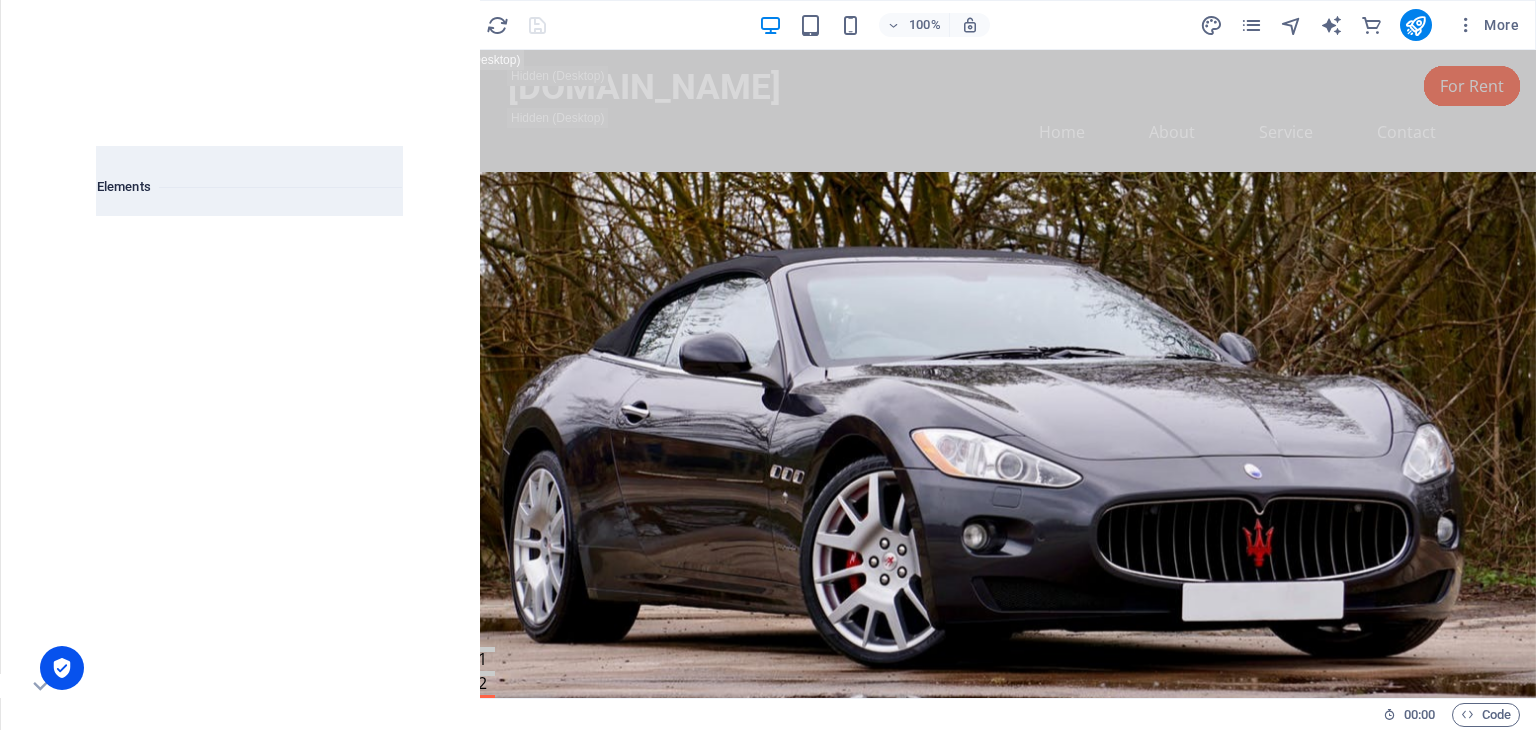 scroll, scrollTop: 212, scrollLeft: 0, axis: vertical 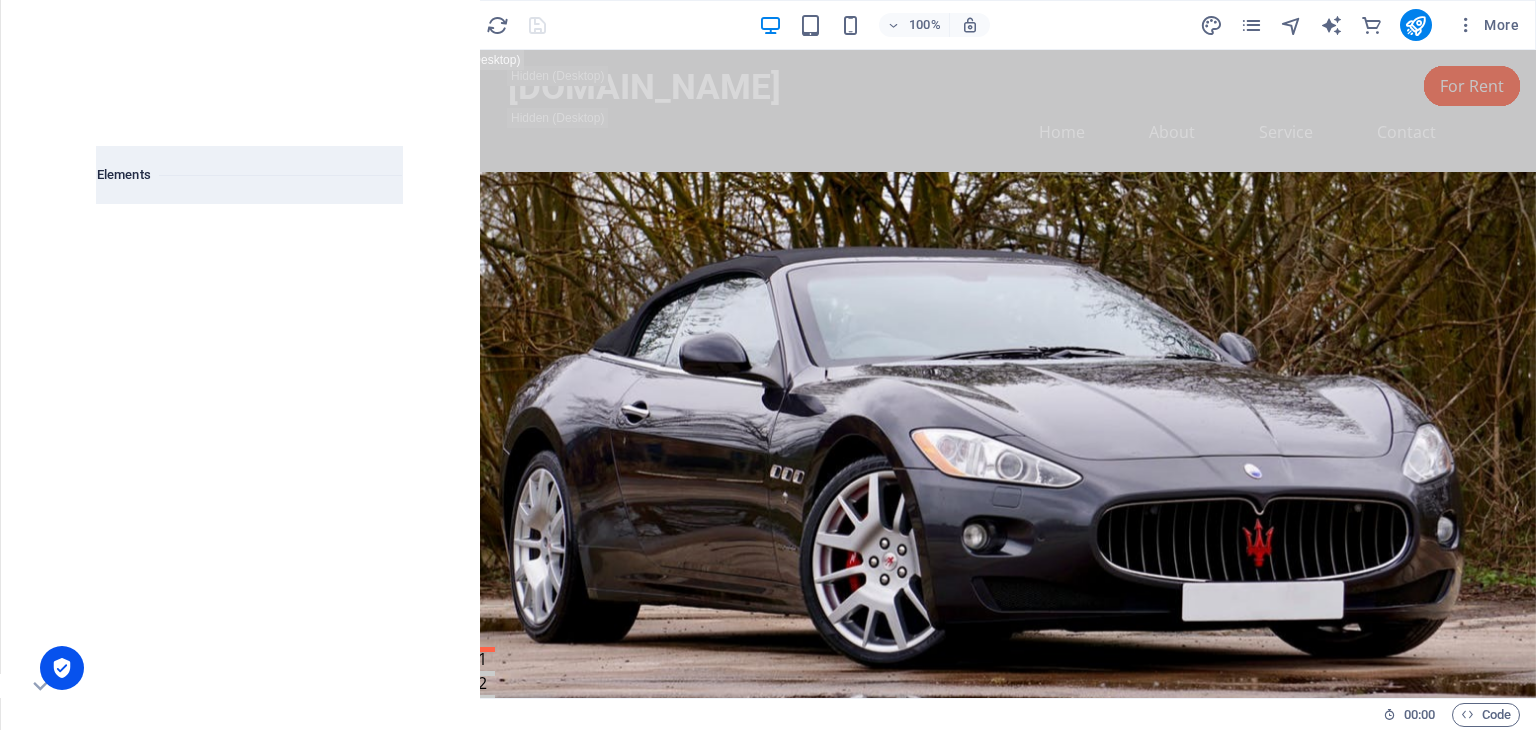 click at bounding box center [132, 240] 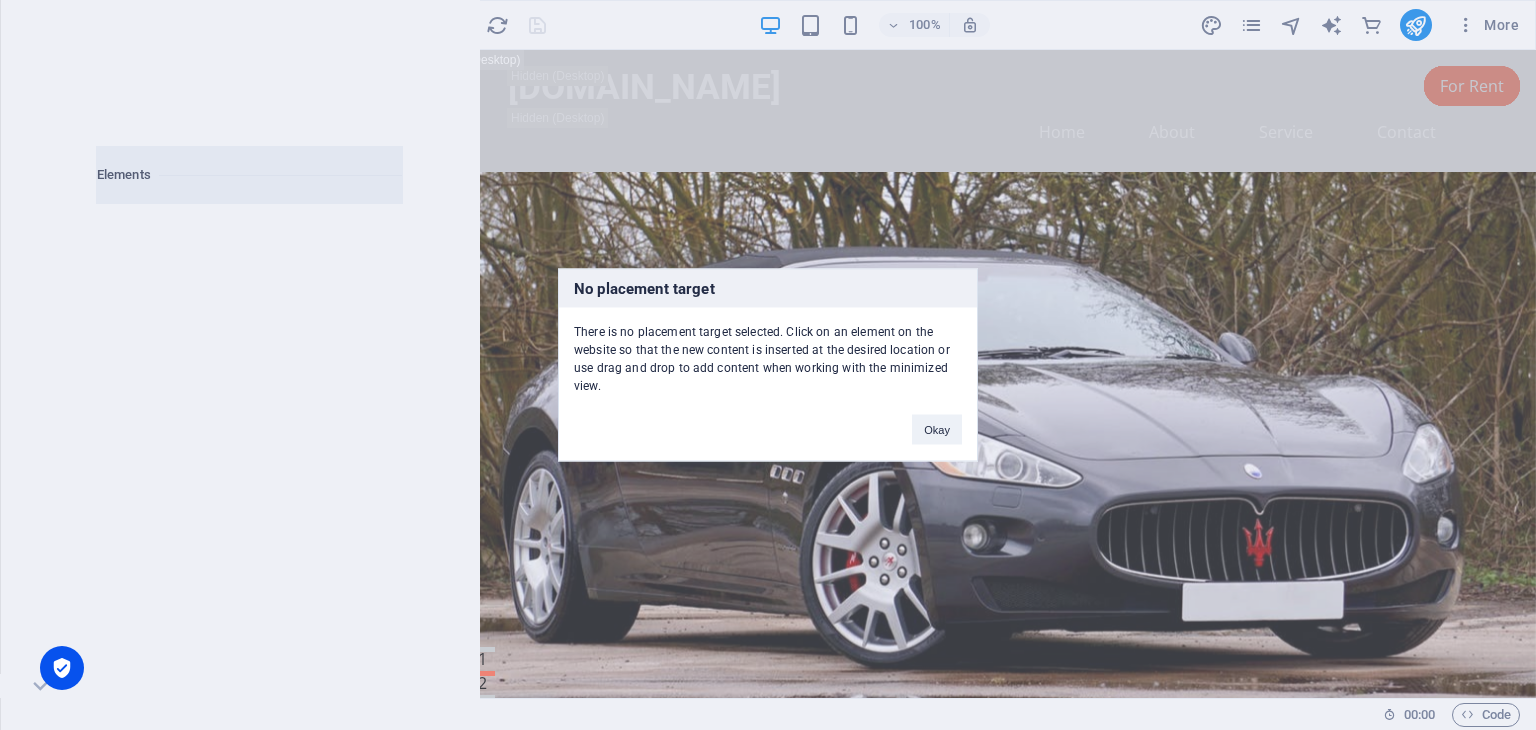 type 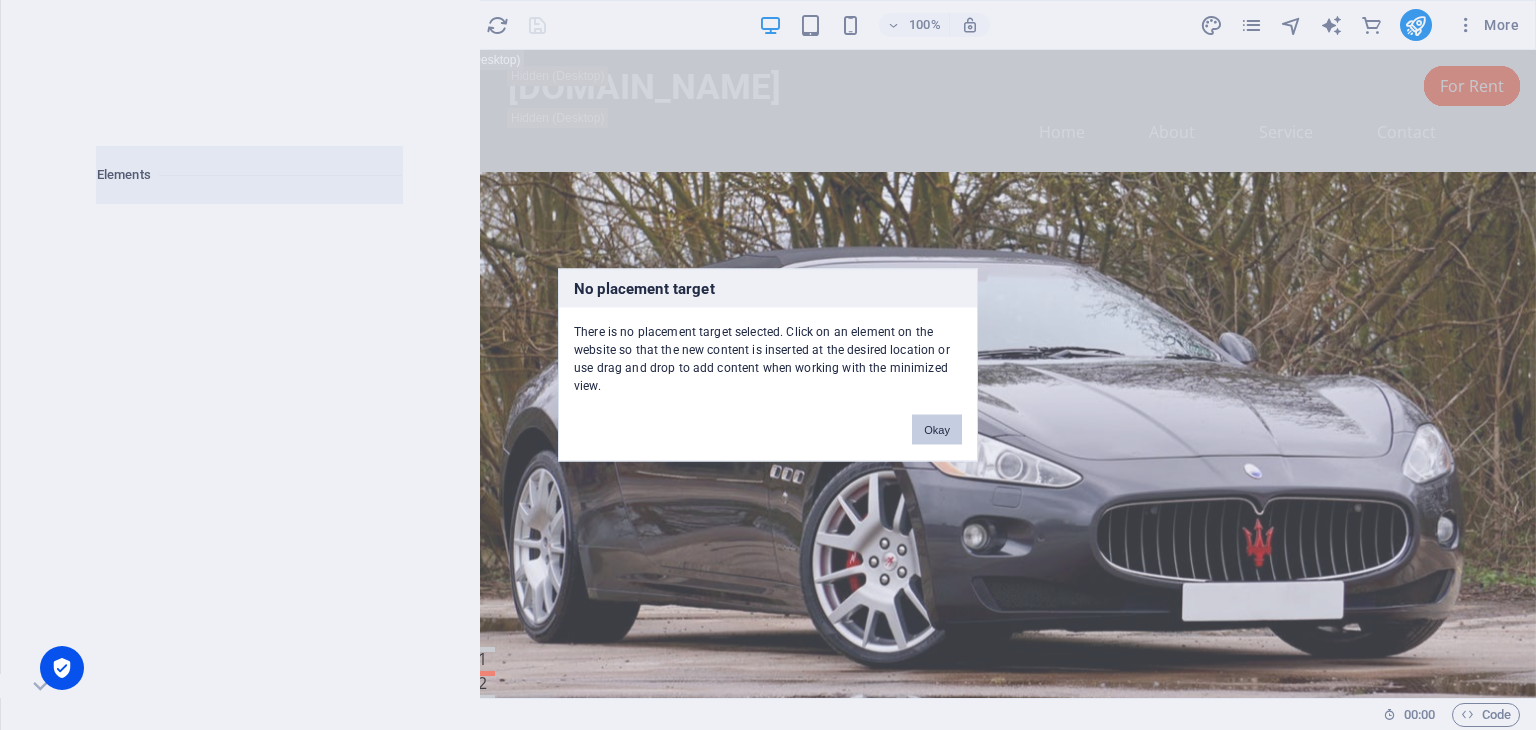 click on "Okay" at bounding box center [937, 430] 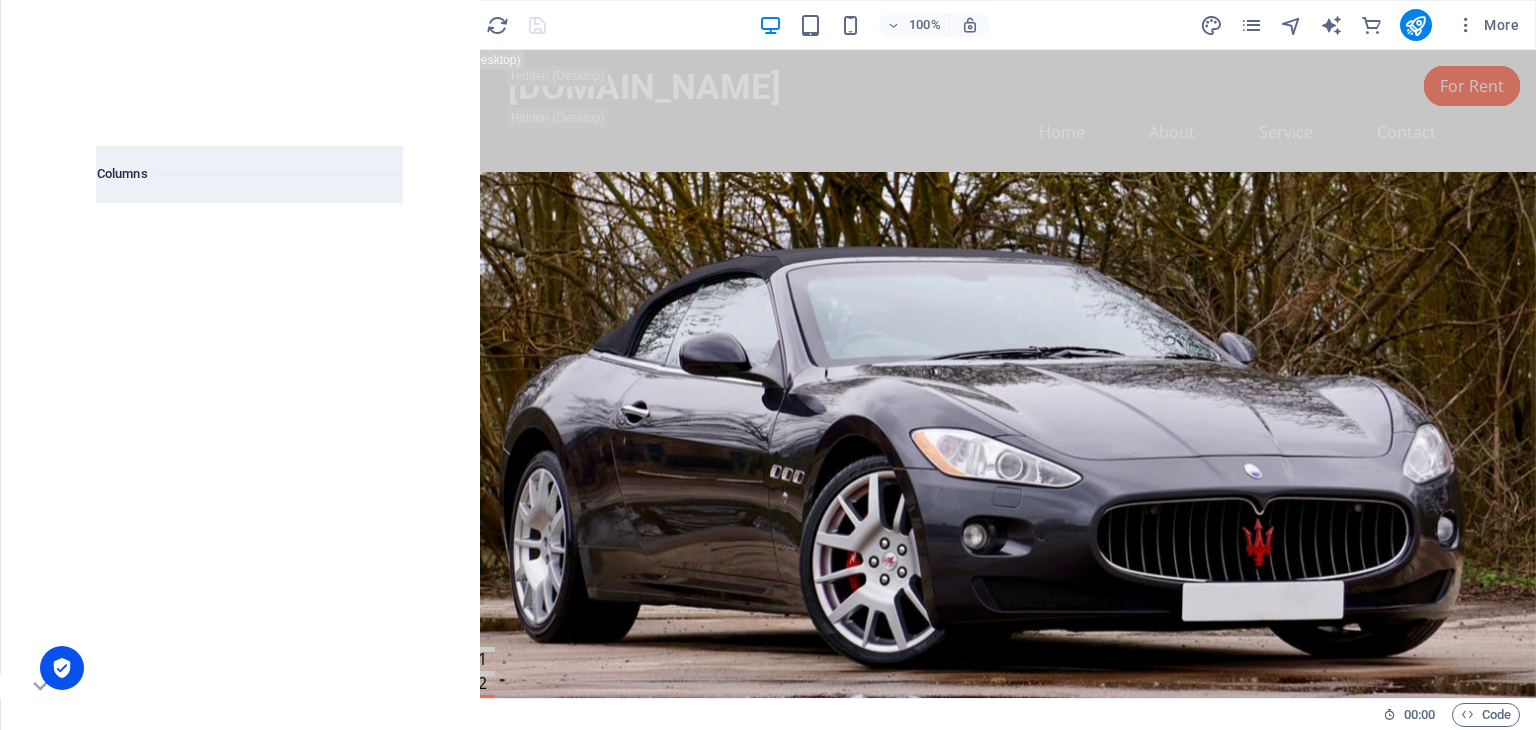 scroll, scrollTop: 812, scrollLeft: 0, axis: vertical 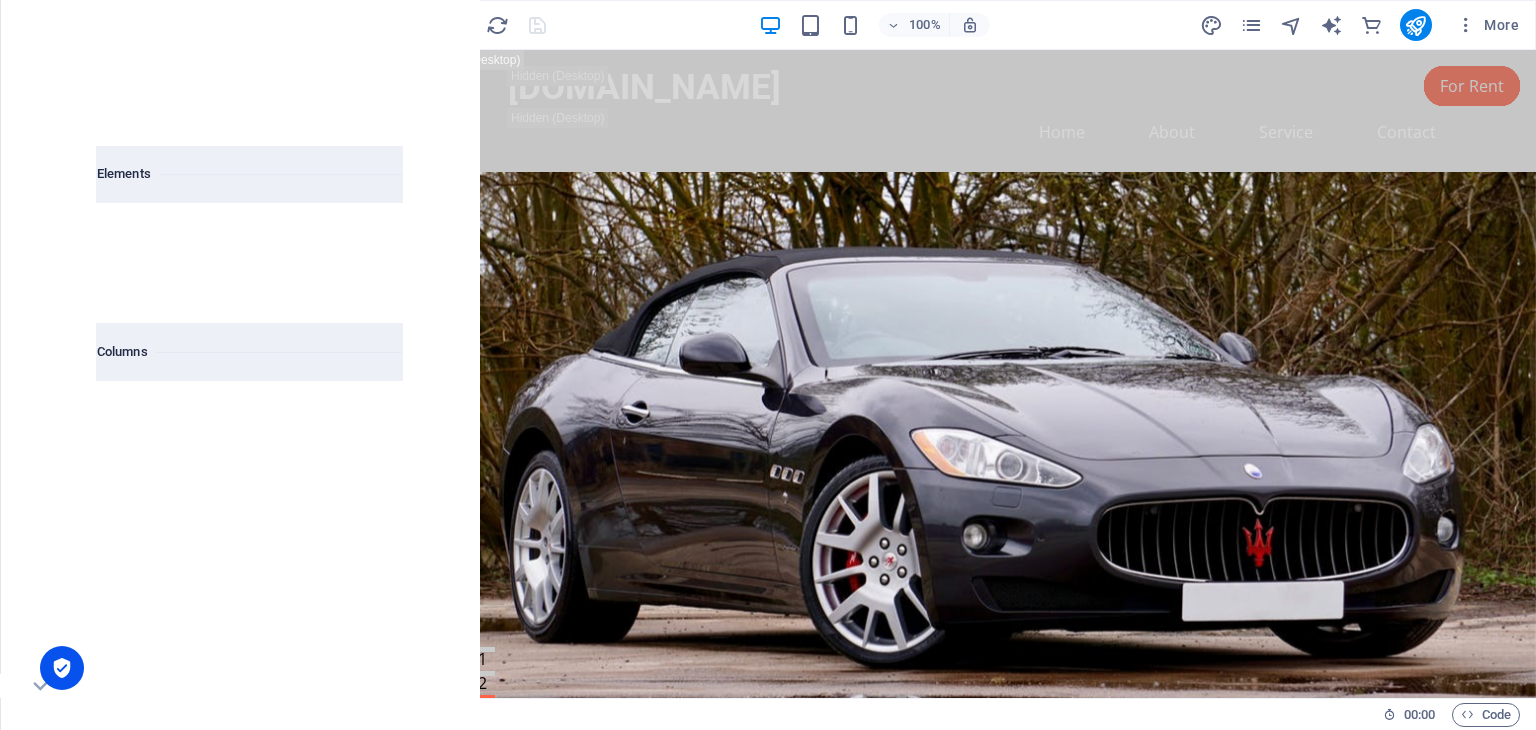 click at bounding box center (171, 447) 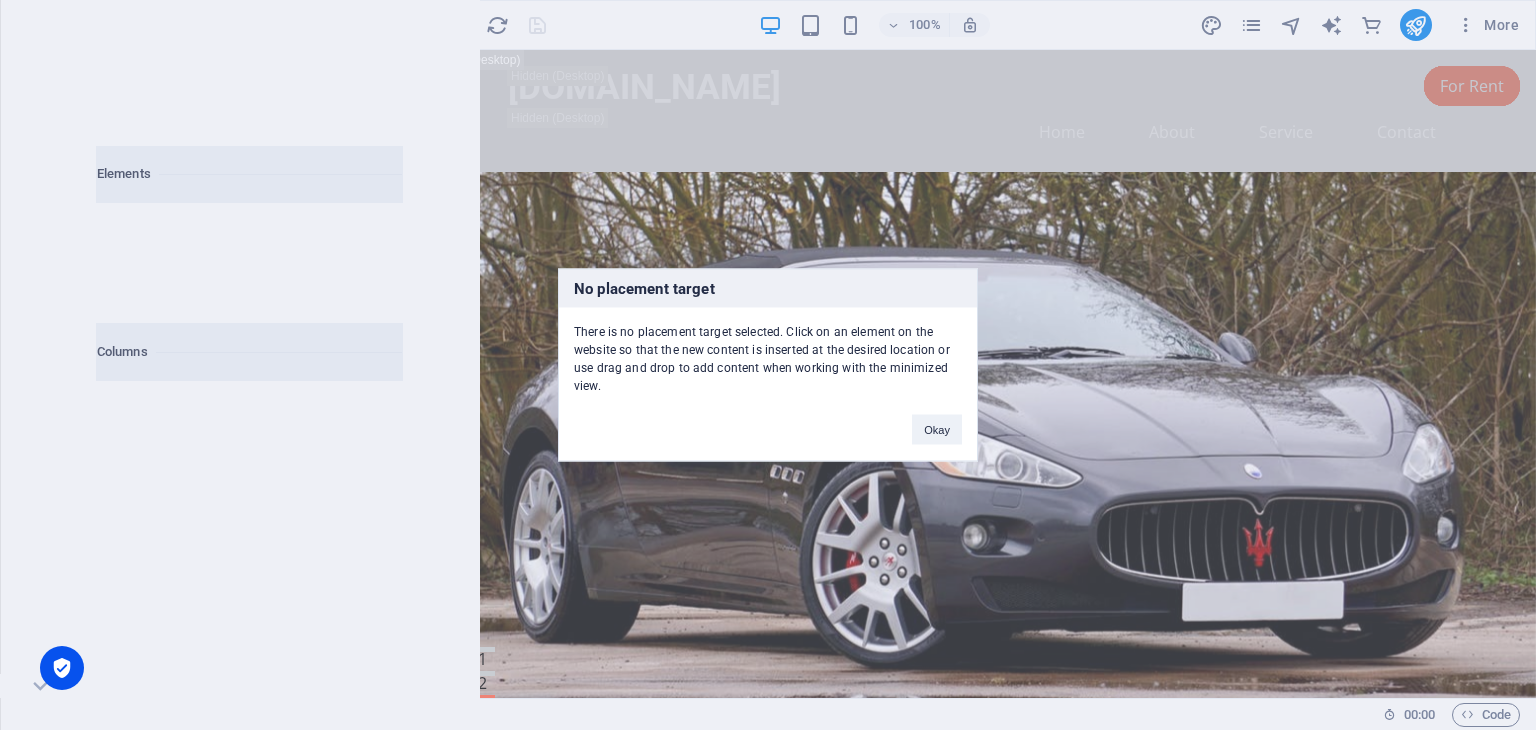 type 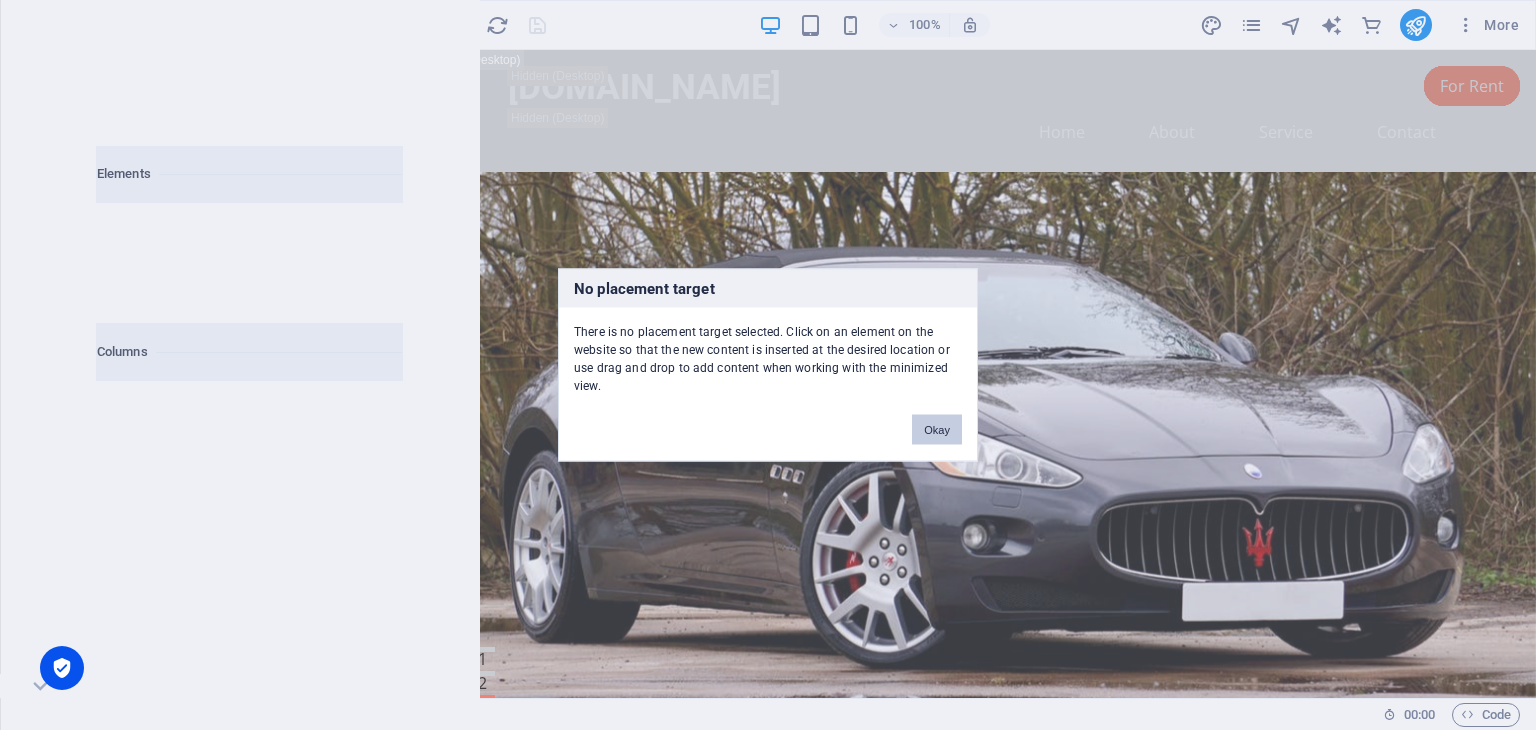 click on "Okay" at bounding box center (937, 430) 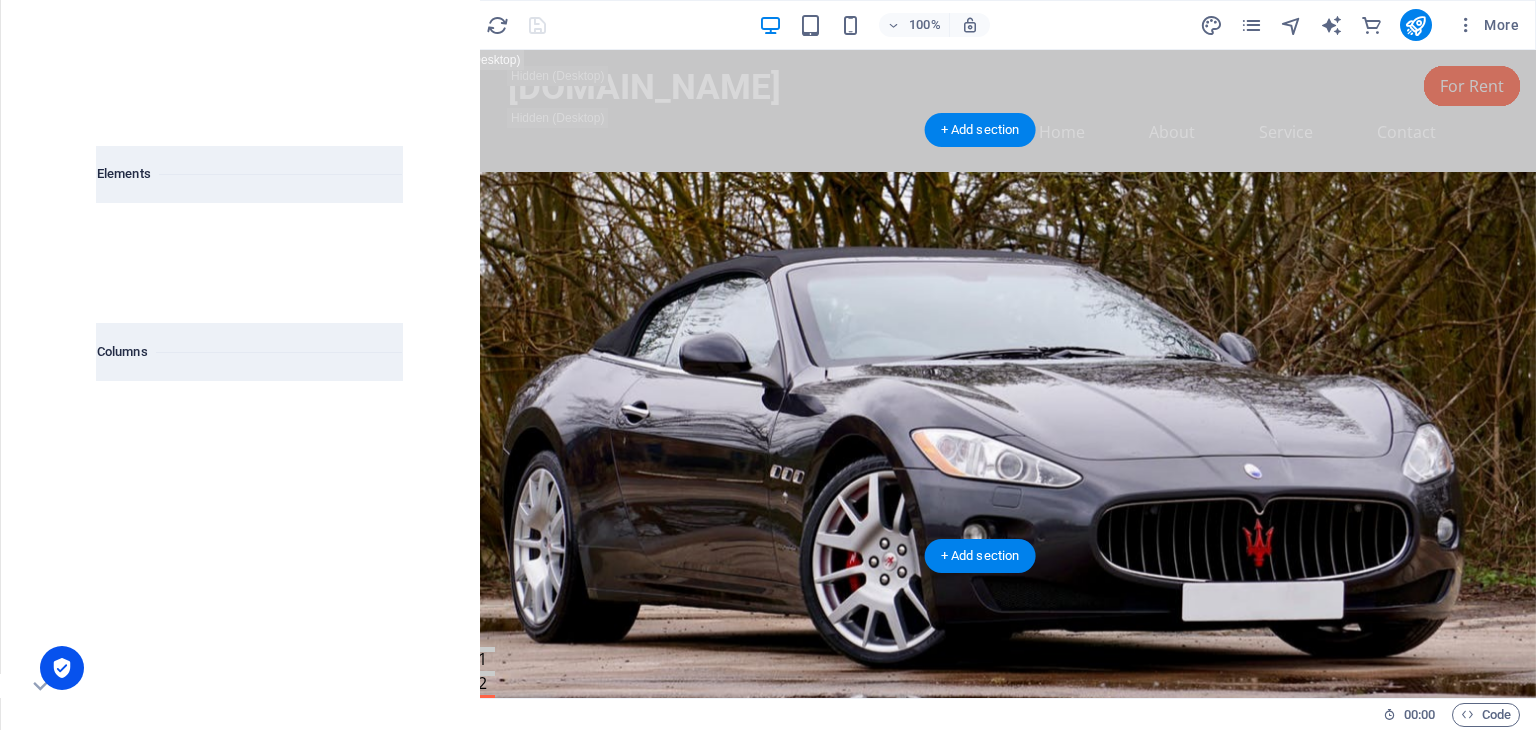 click at bounding box center (980, 496) 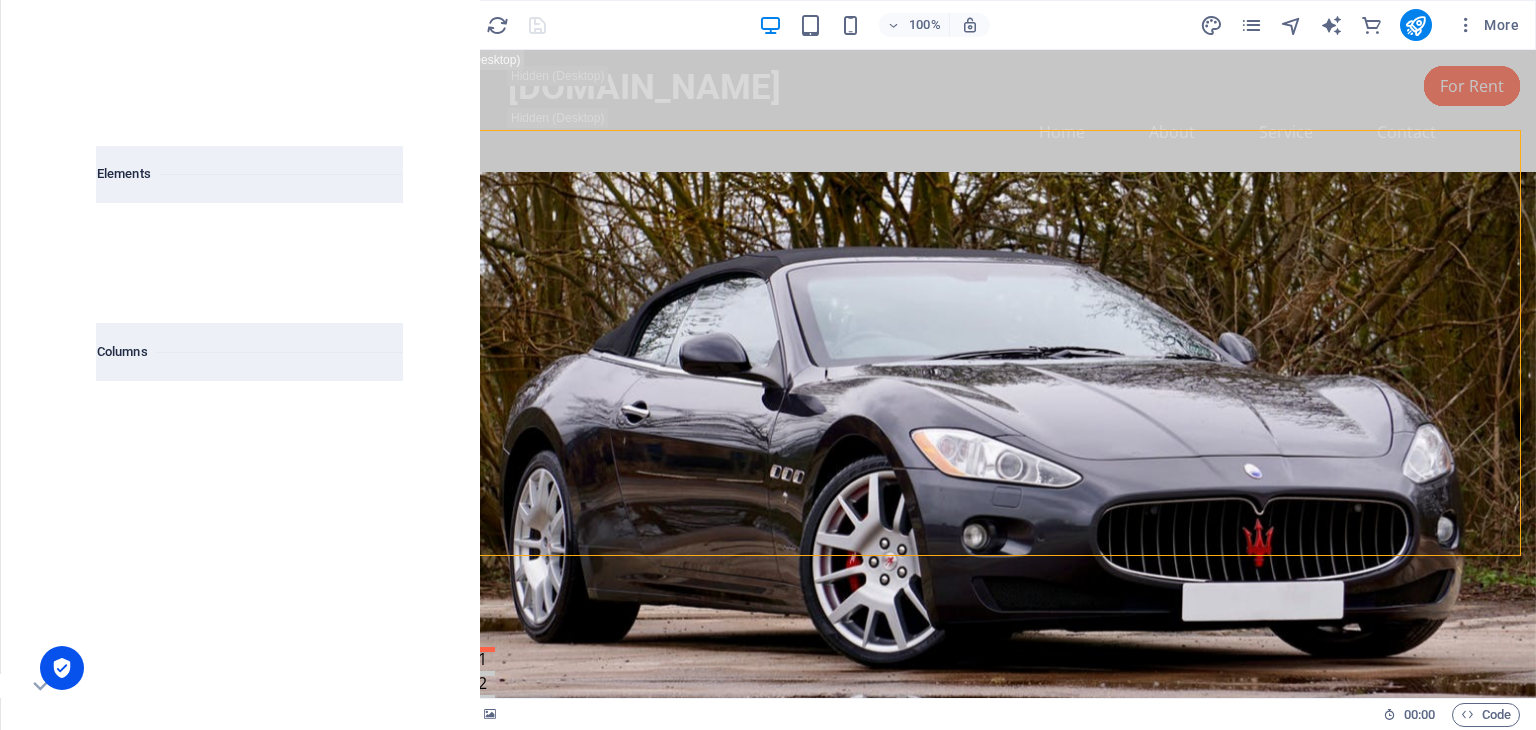 scroll, scrollTop: 200, scrollLeft: 0, axis: vertical 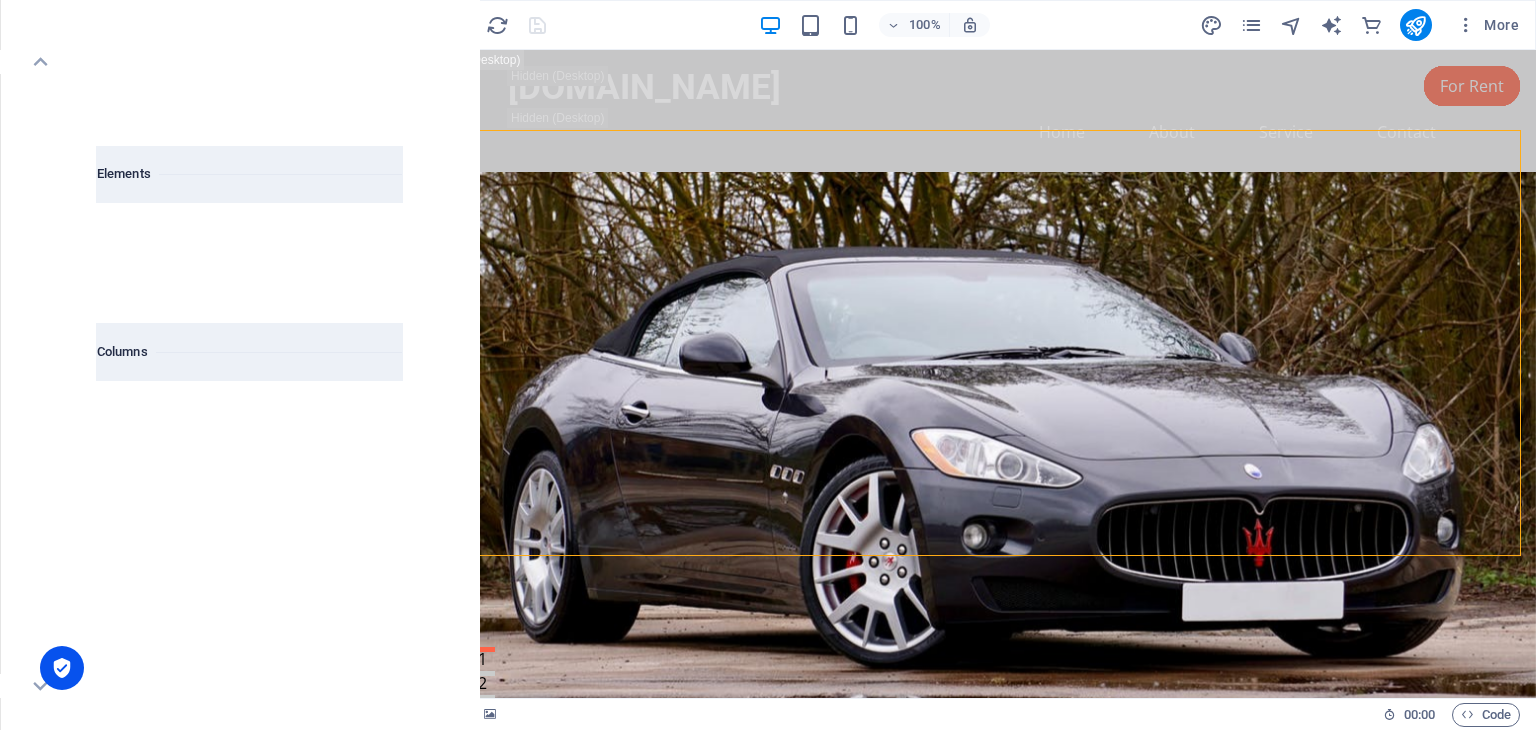 click at bounding box center (40, 350) 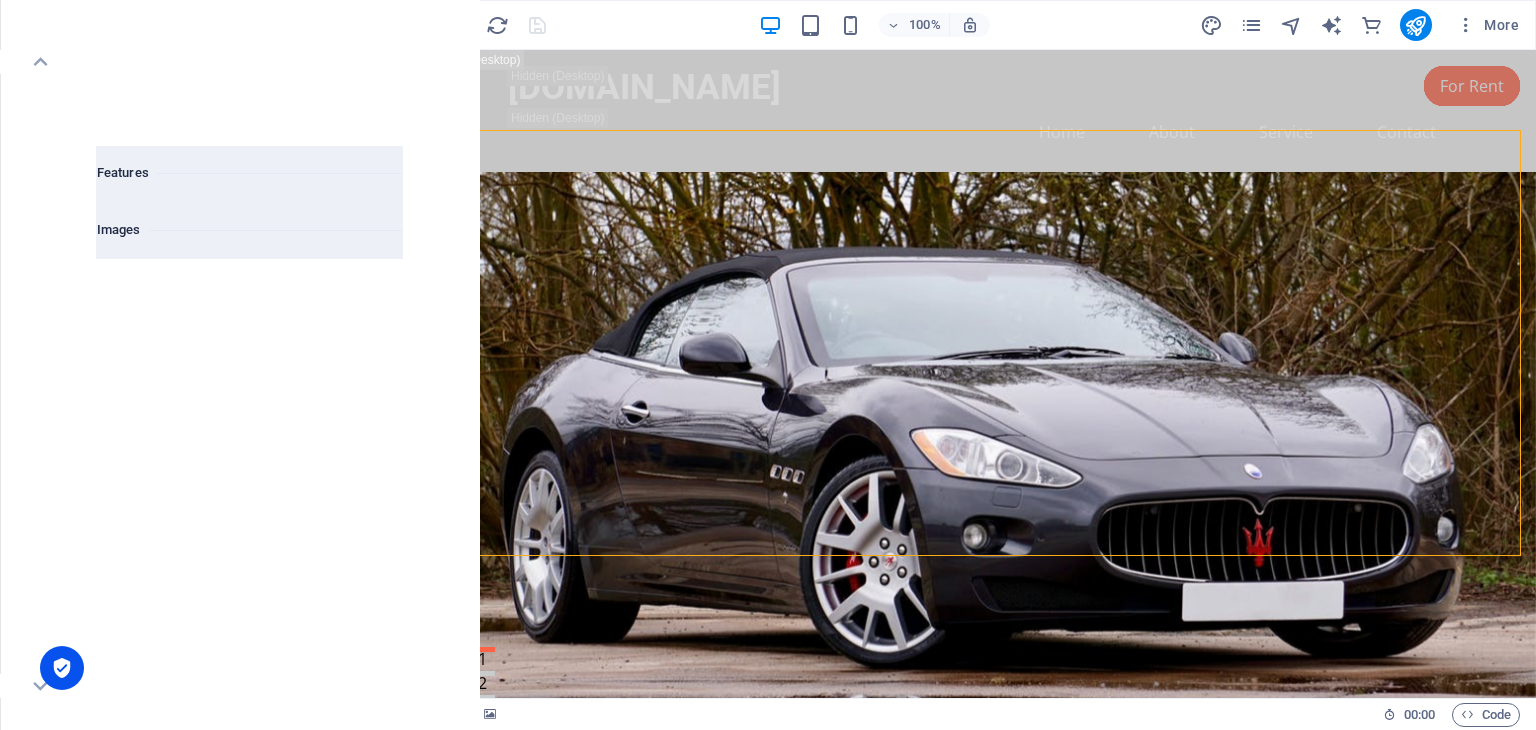 scroll, scrollTop: 9976, scrollLeft: 0, axis: vertical 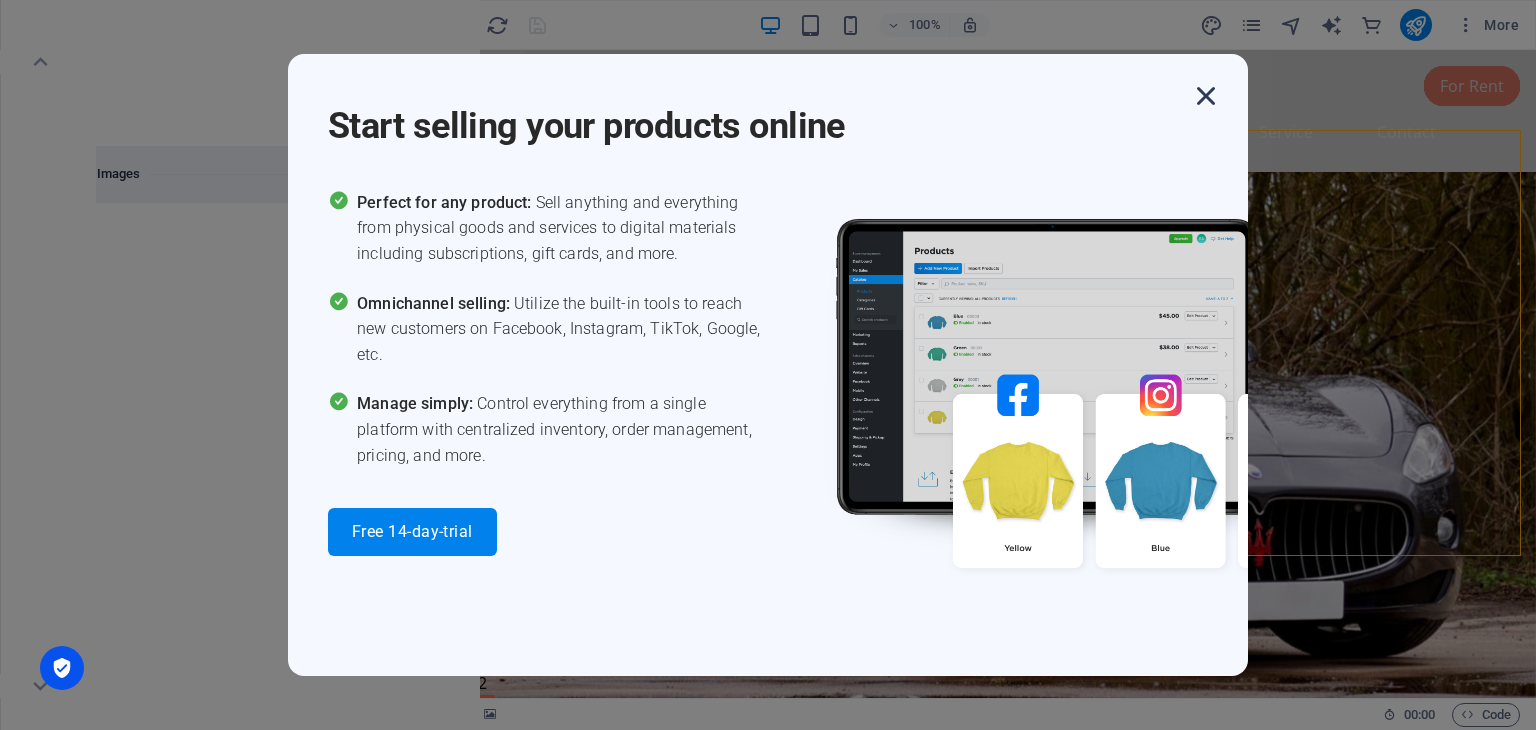 click at bounding box center [1206, 96] 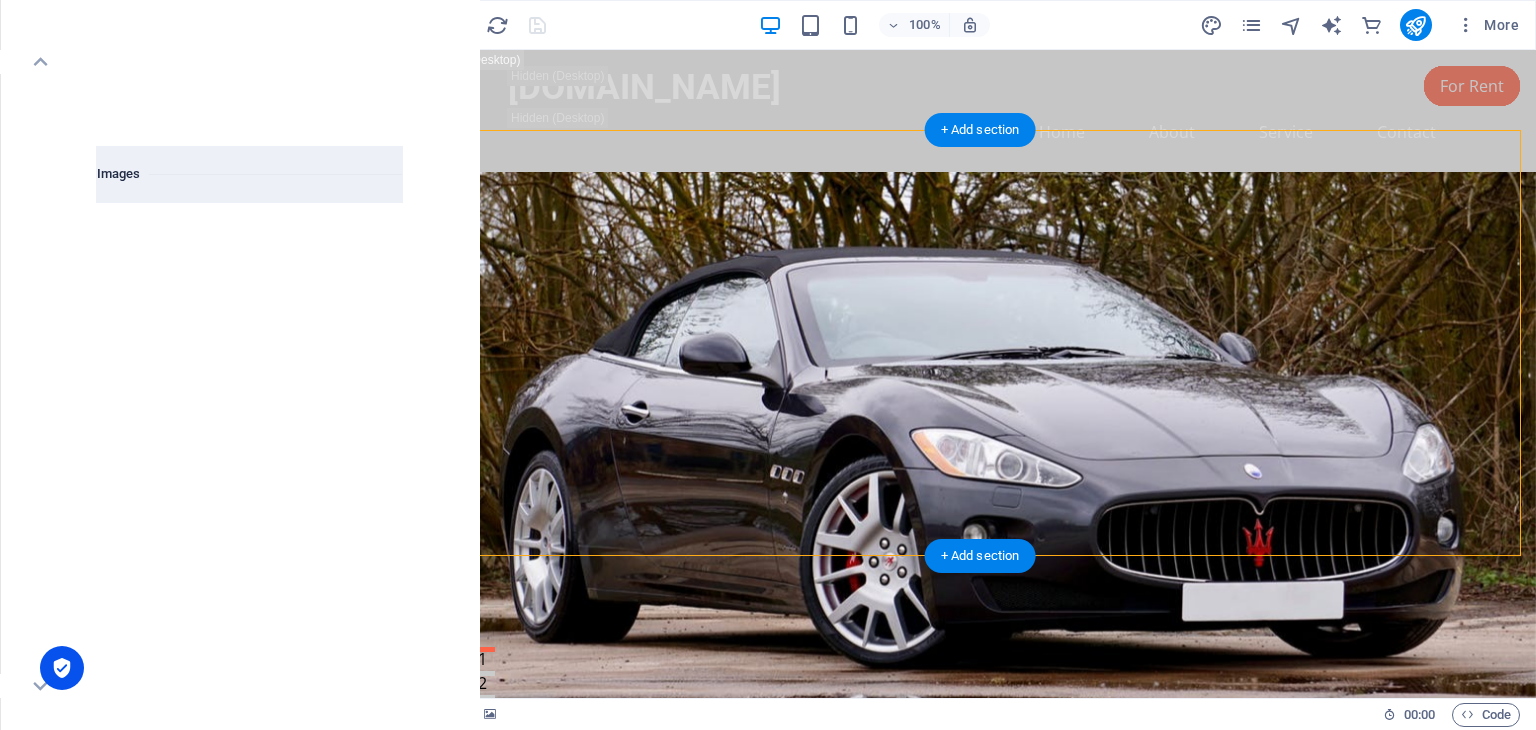 click at bounding box center [980, 496] 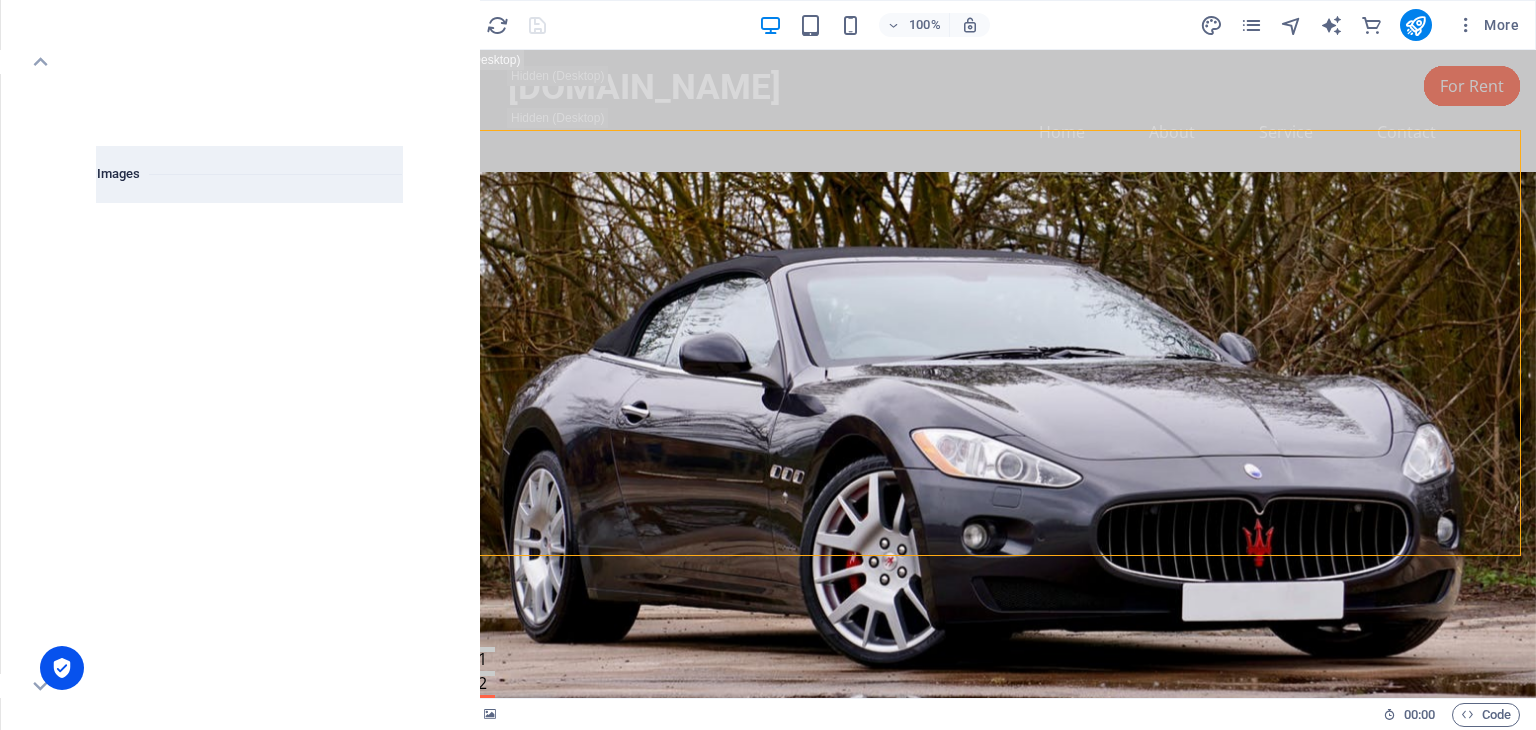 click on "Images" at bounding box center [249, 174] 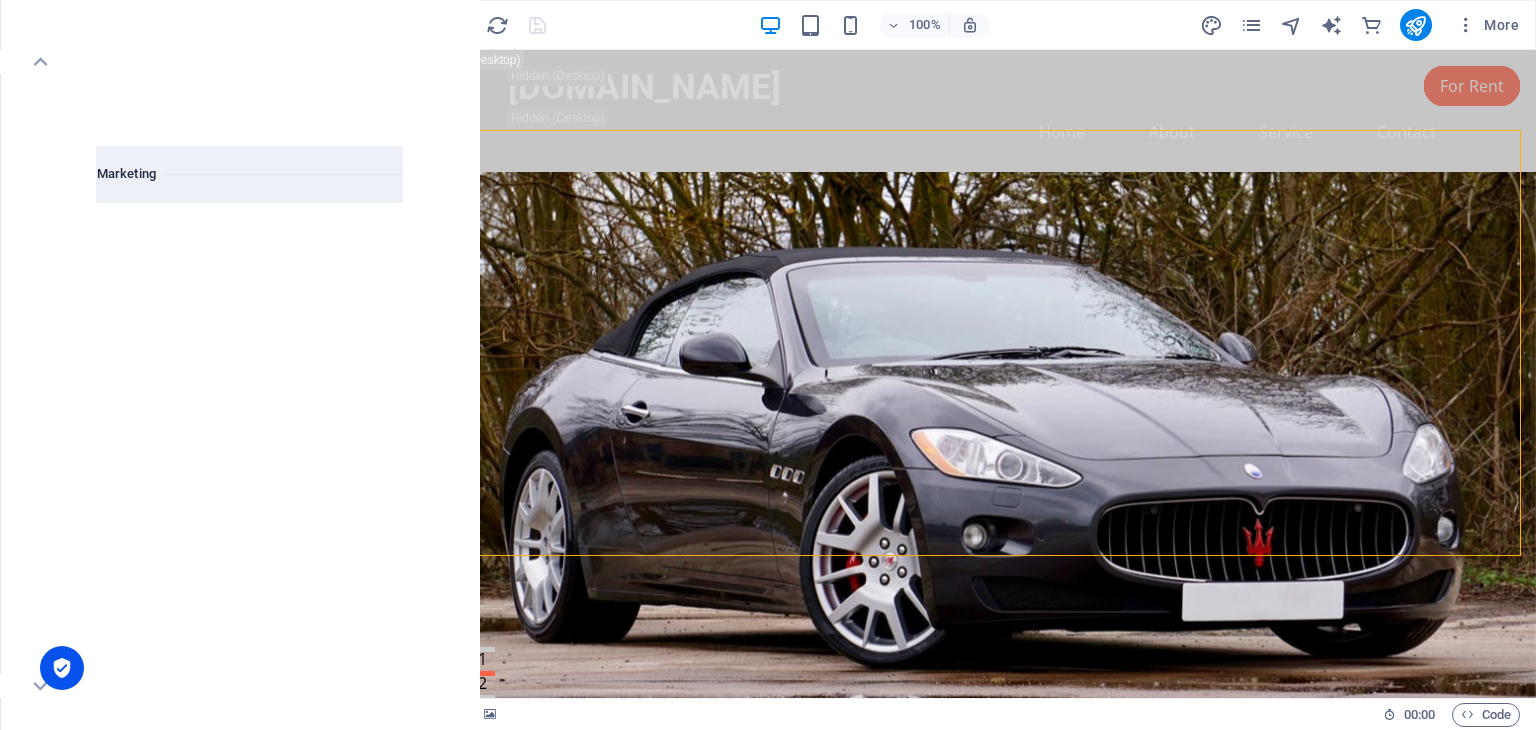 scroll, scrollTop: 16976, scrollLeft: 0, axis: vertical 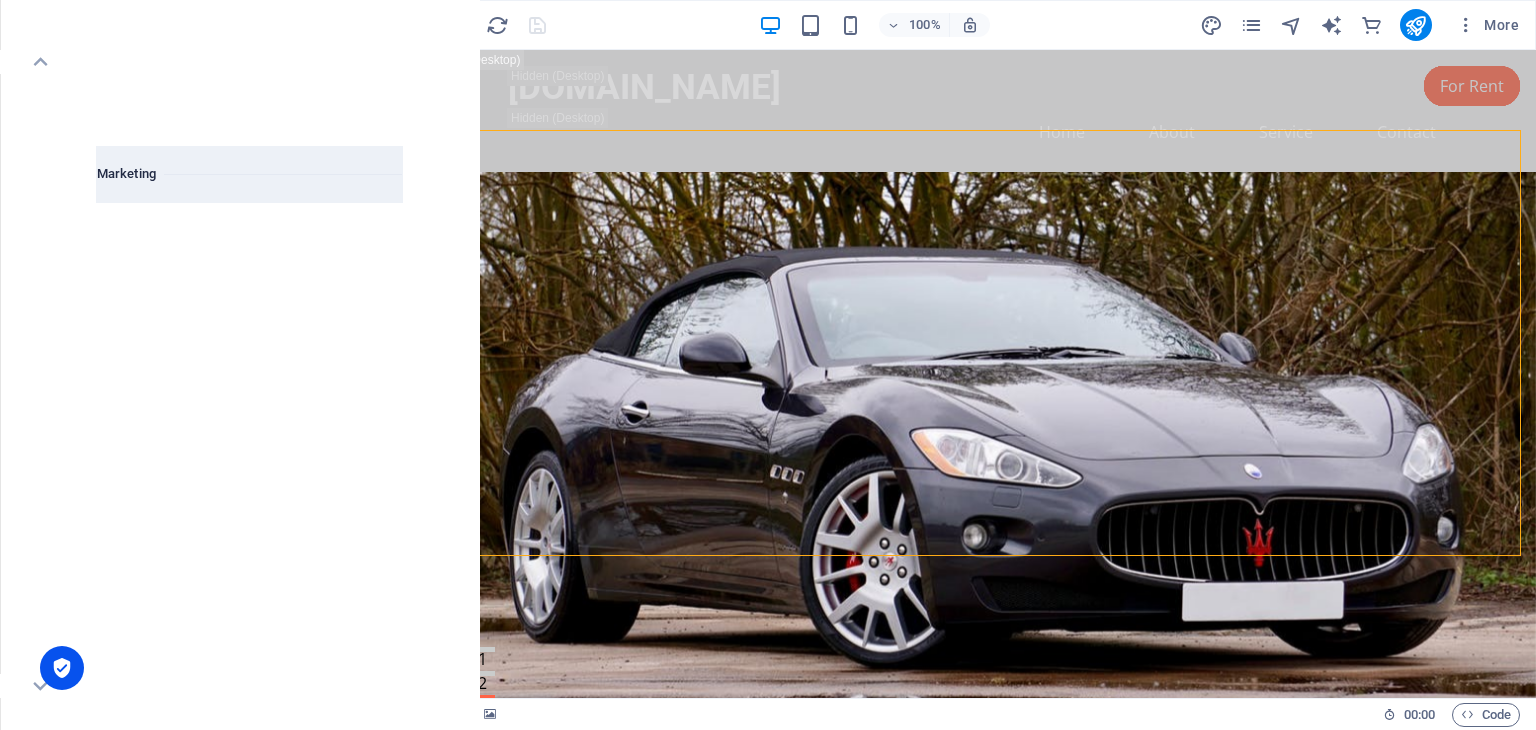 click at bounding box center [328, 401] 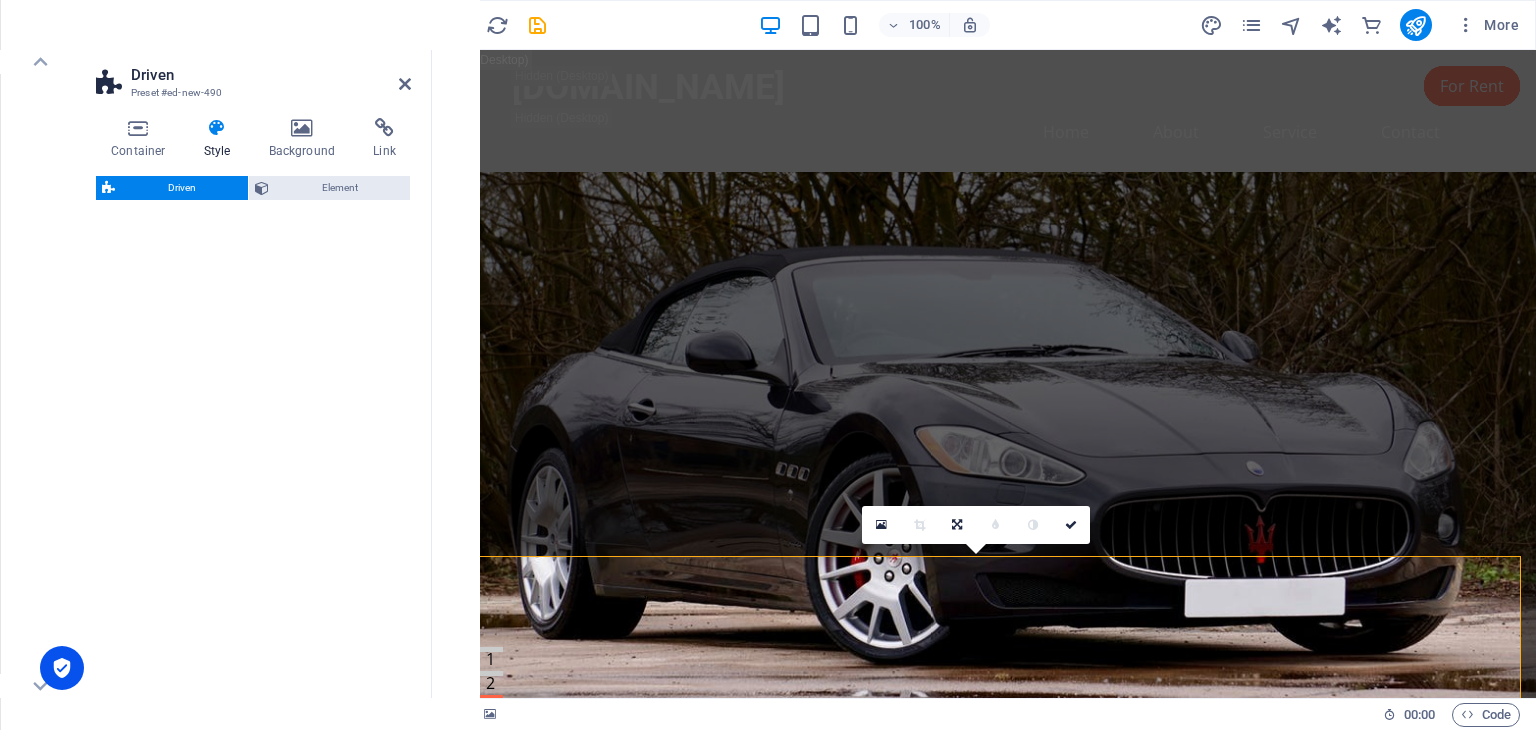 select on "%" 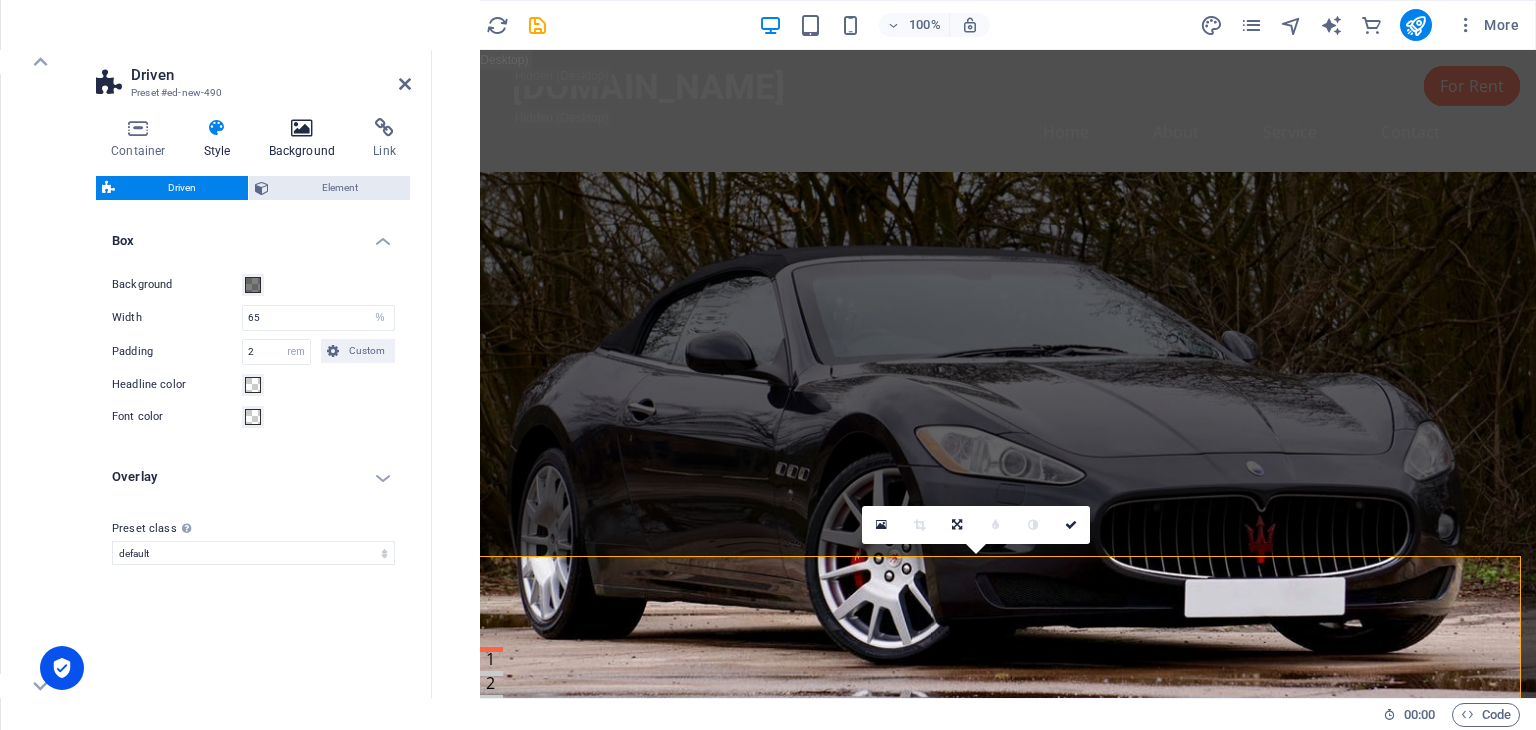 click at bounding box center (302, 128) 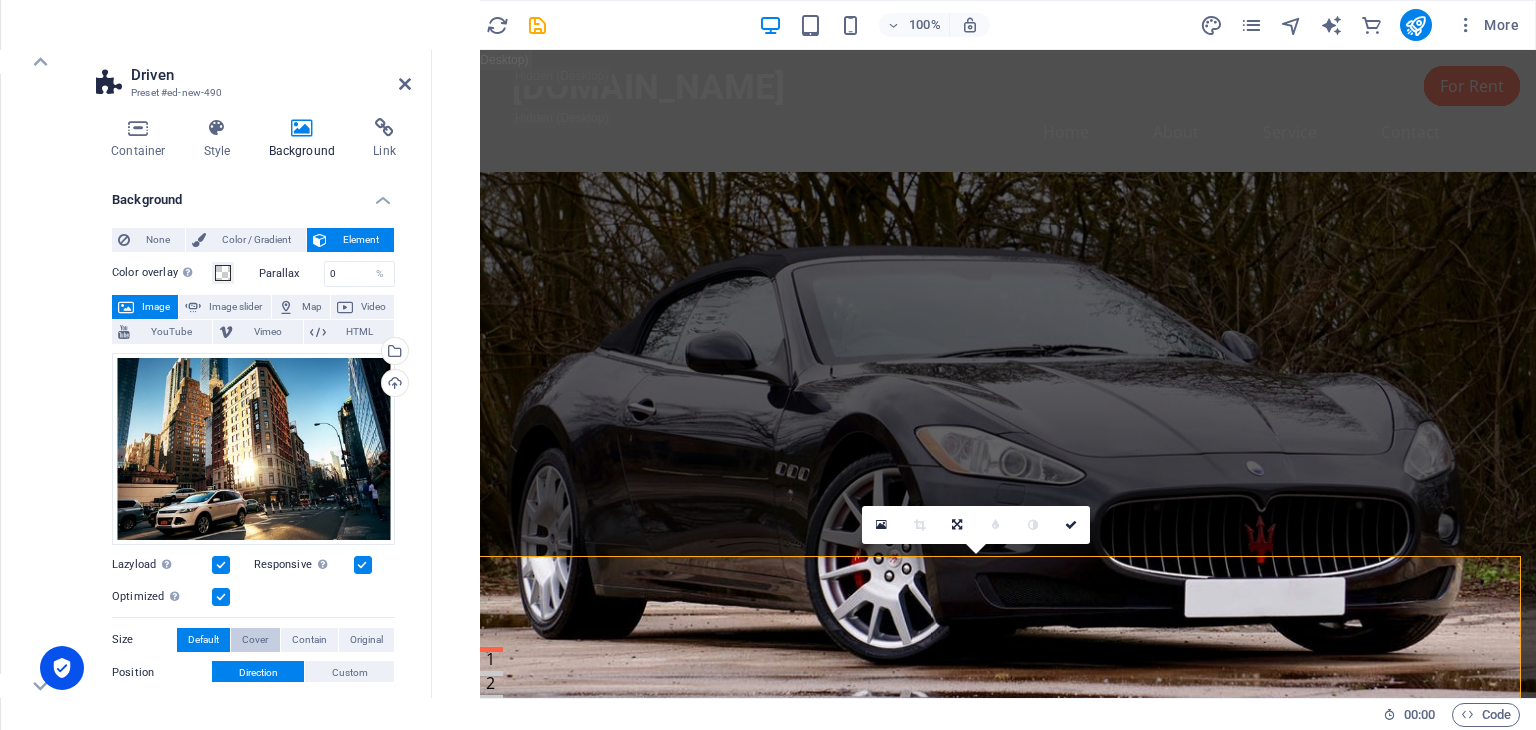 click on "Cover" at bounding box center [255, 640] 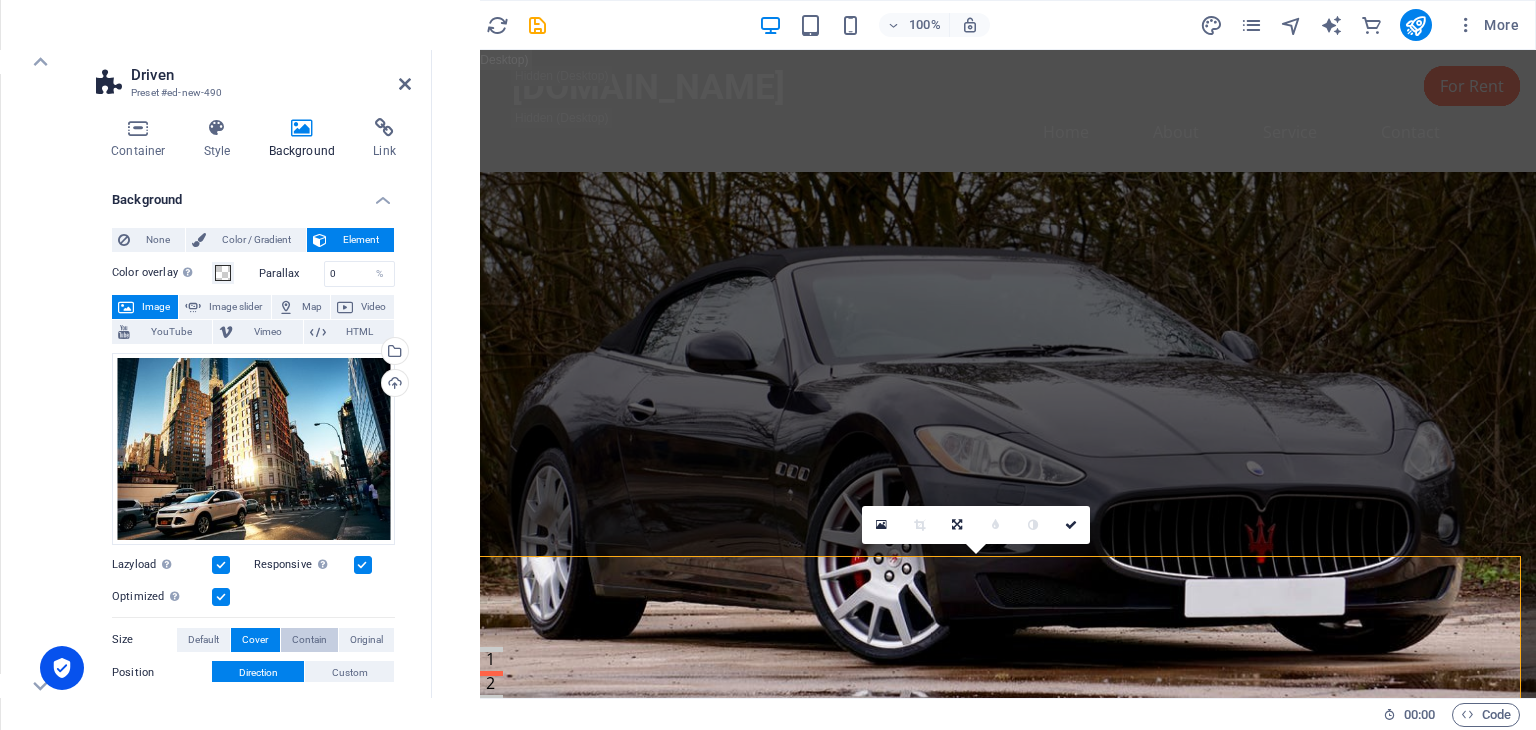 click on "Contain" at bounding box center [309, 640] 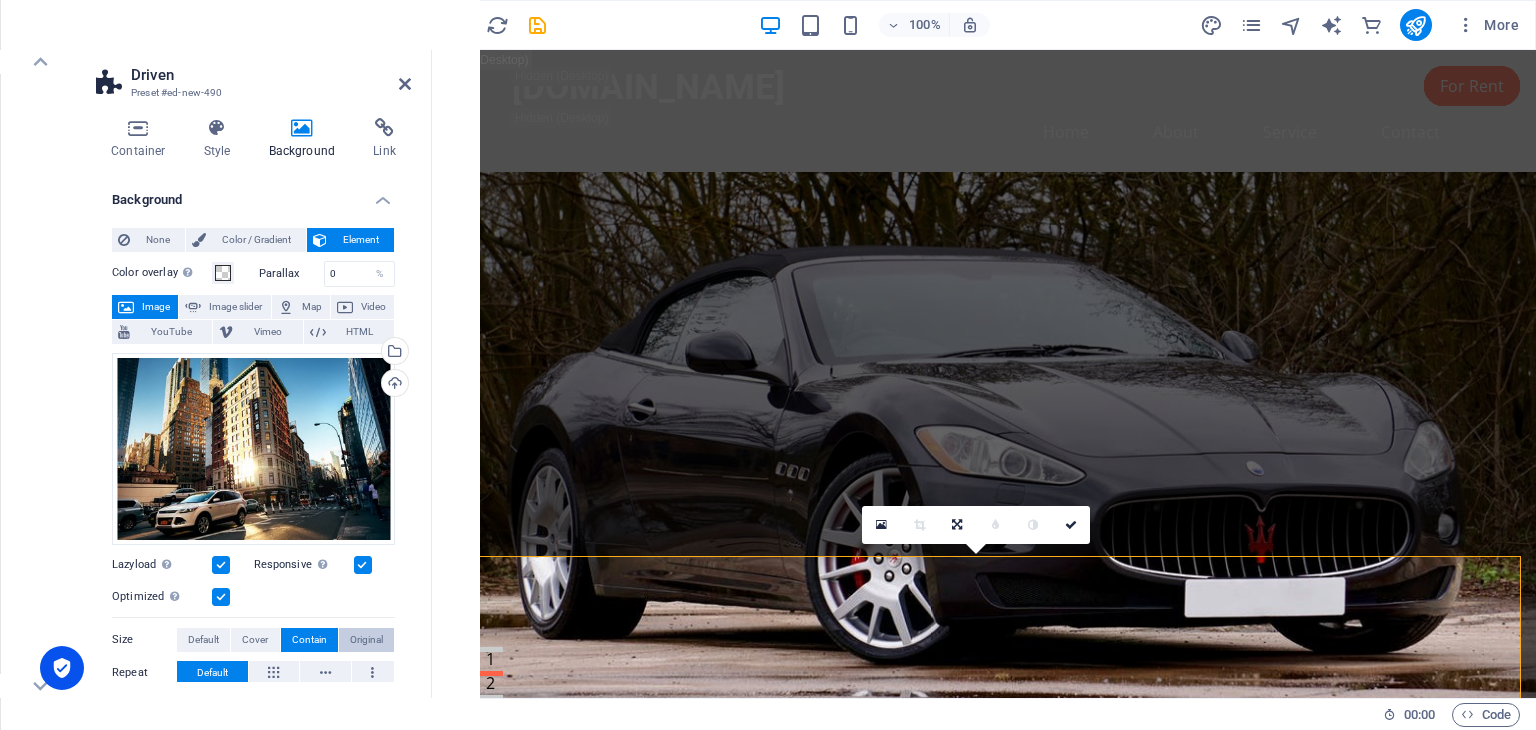 click on "Original" at bounding box center (366, 640) 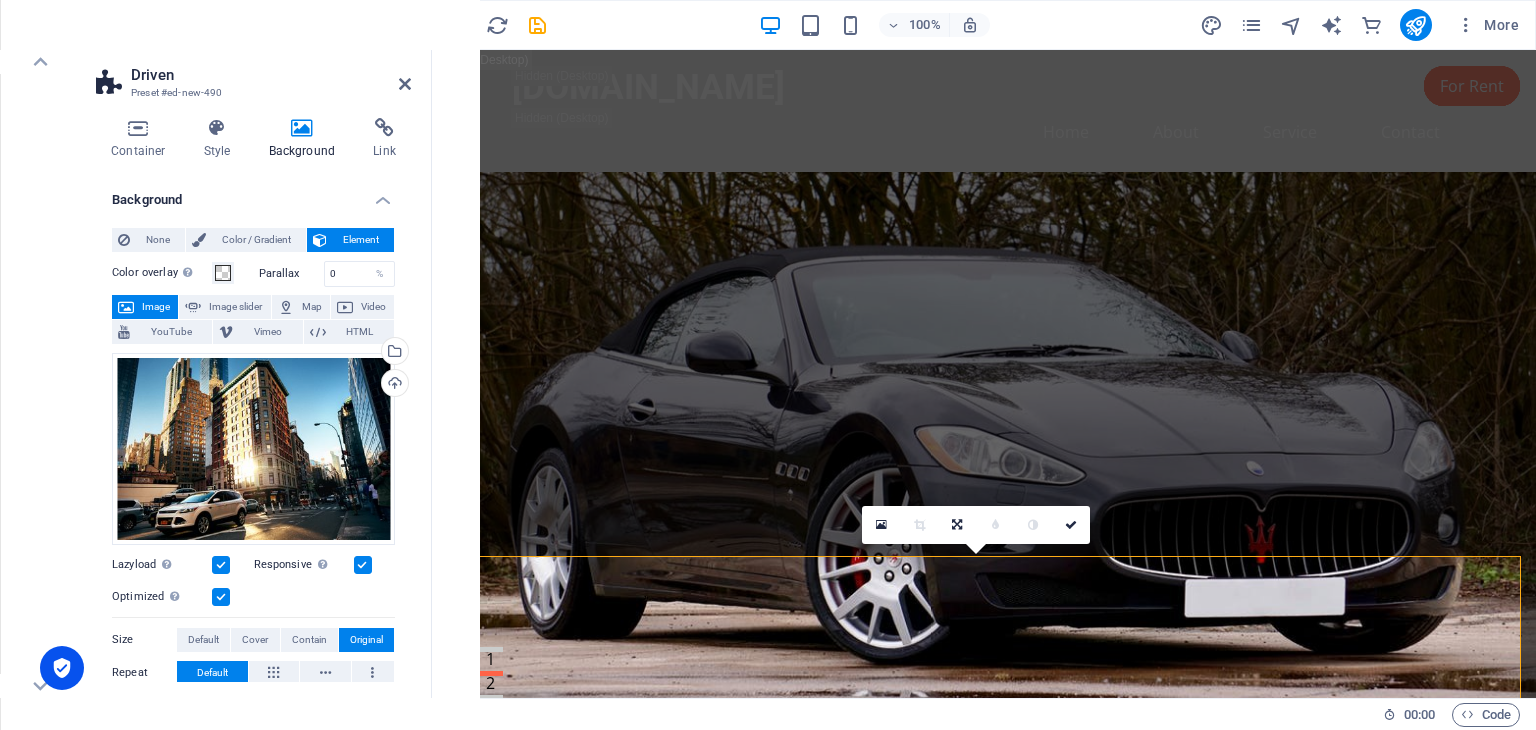click on "Repeat" at bounding box center [144, 673] 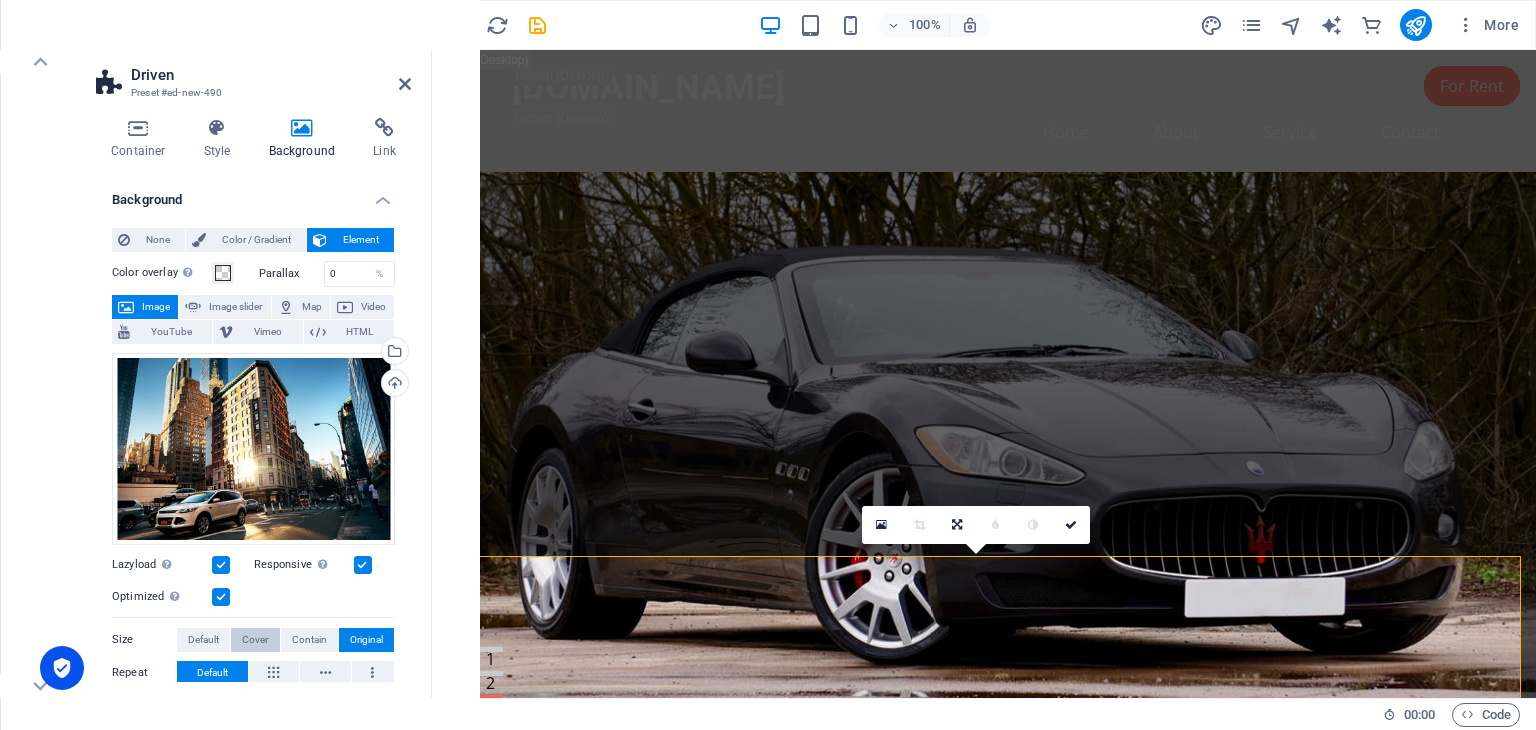 click on "Cover" at bounding box center (255, 640) 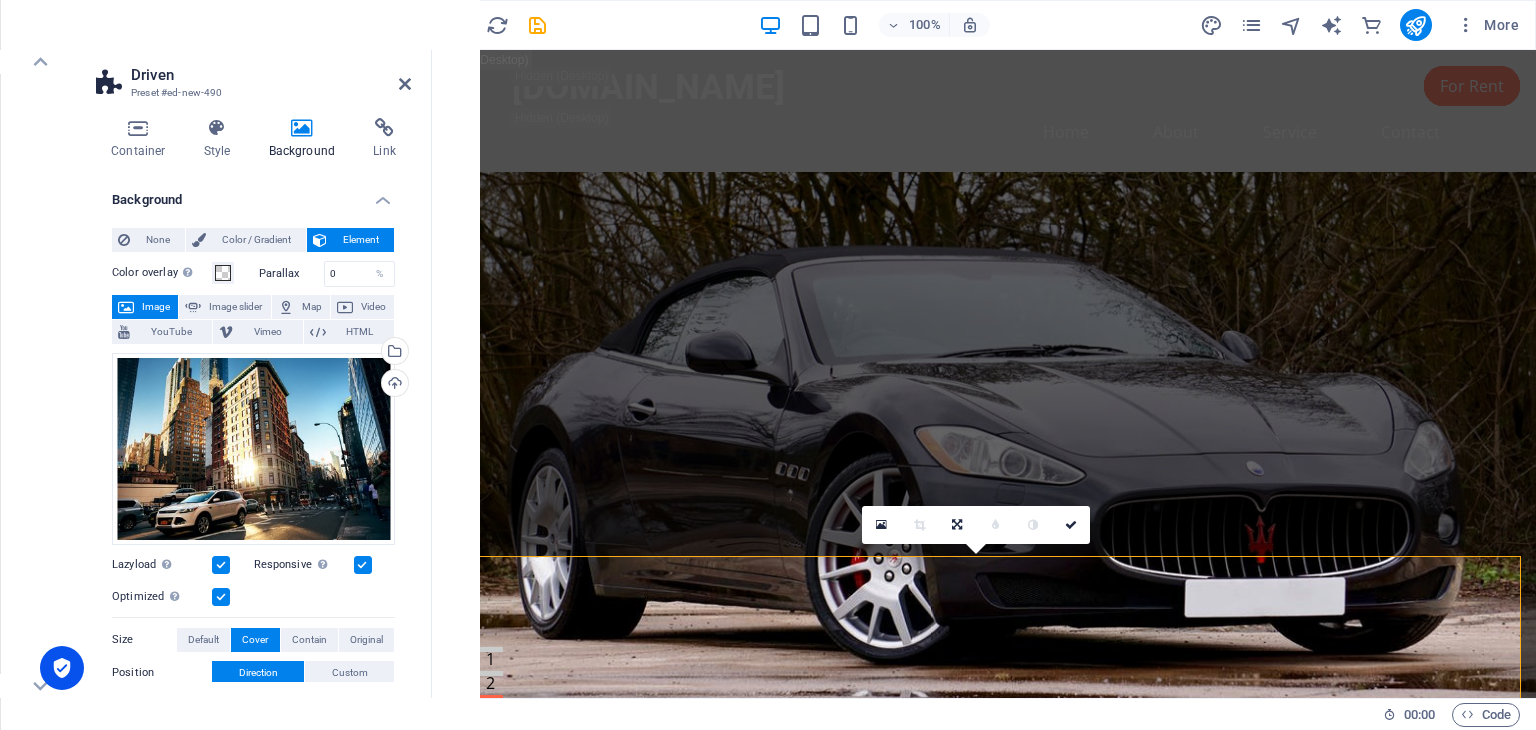 click on "Size" at bounding box center [144, 640] 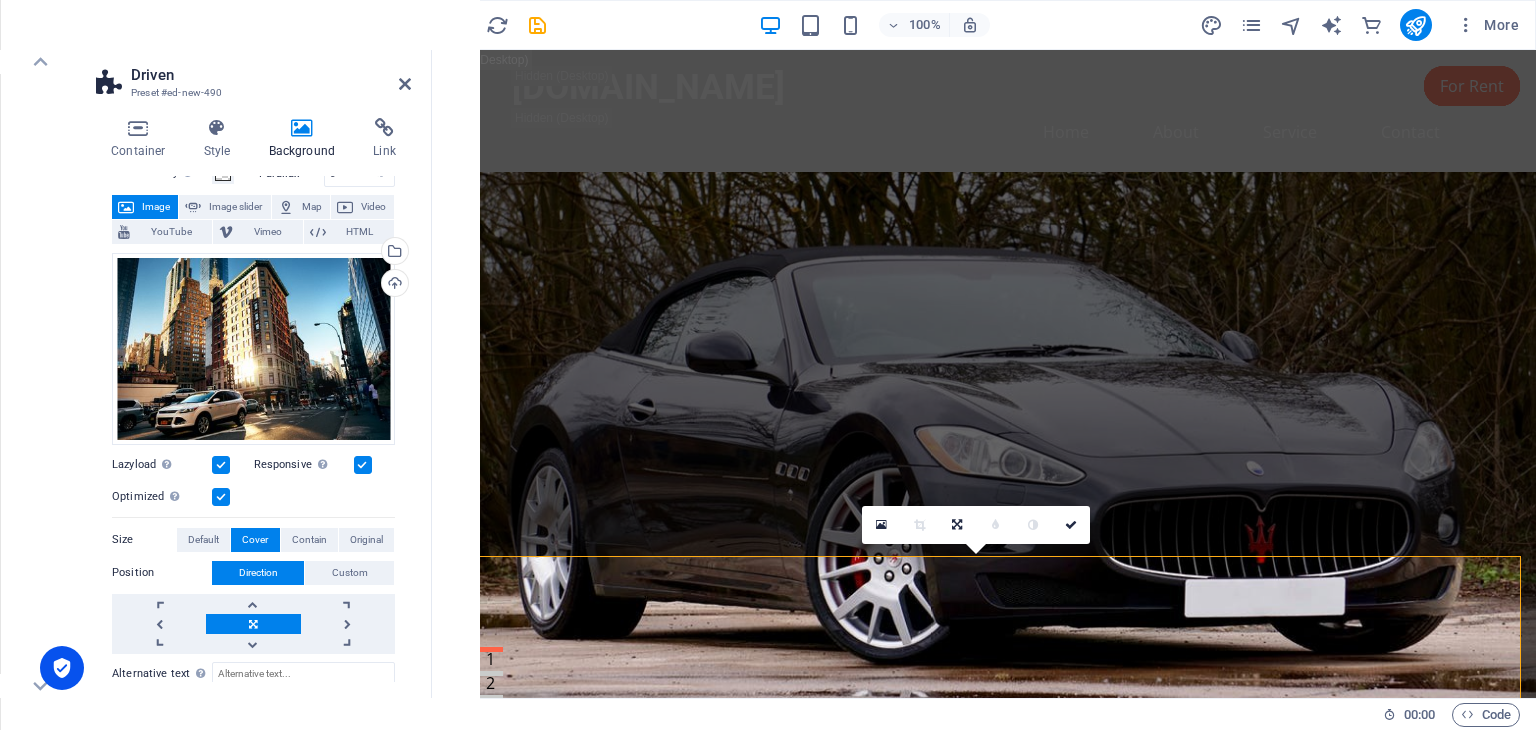 scroll, scrollTop: 0, scrollLeft: 0, axis: both 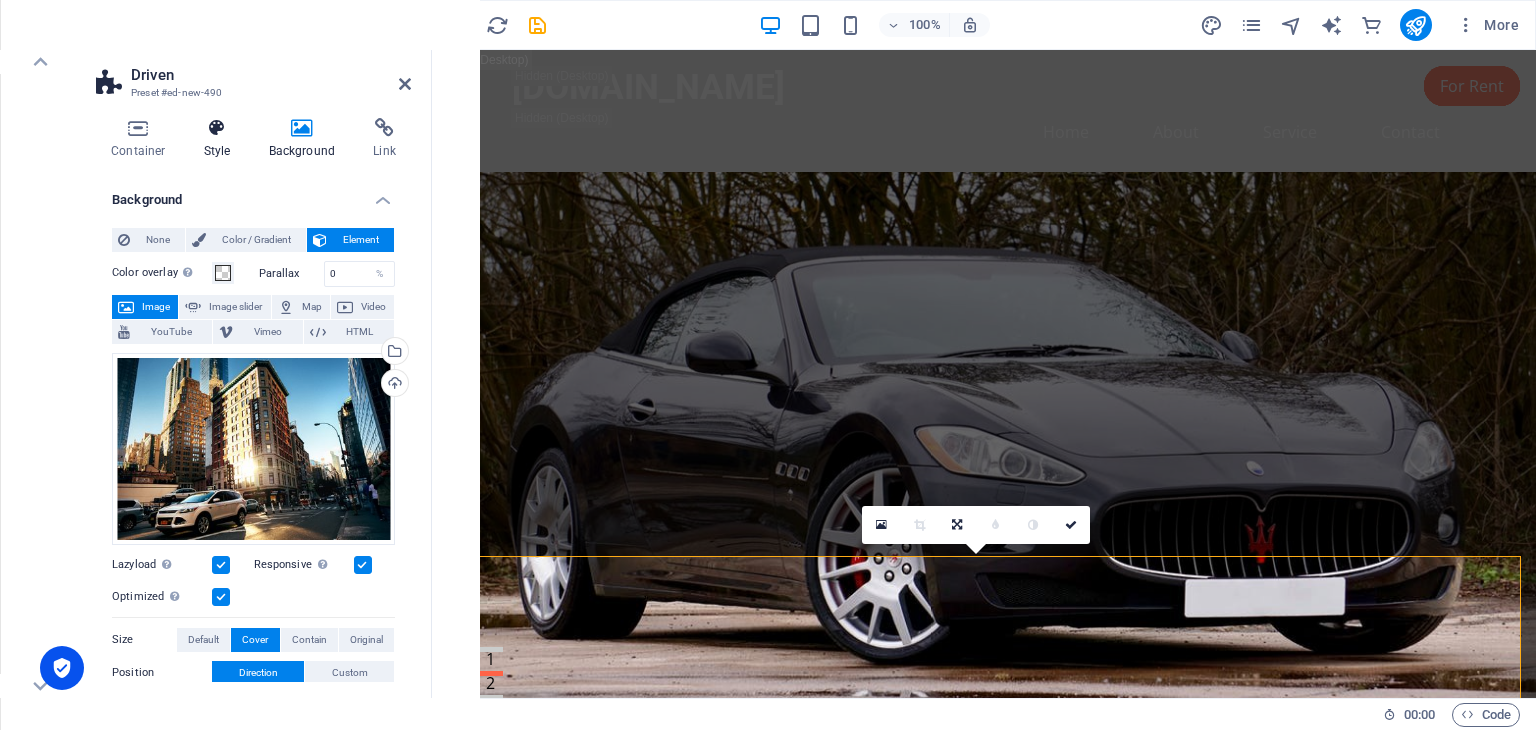 click at bounding box center [217, 128] 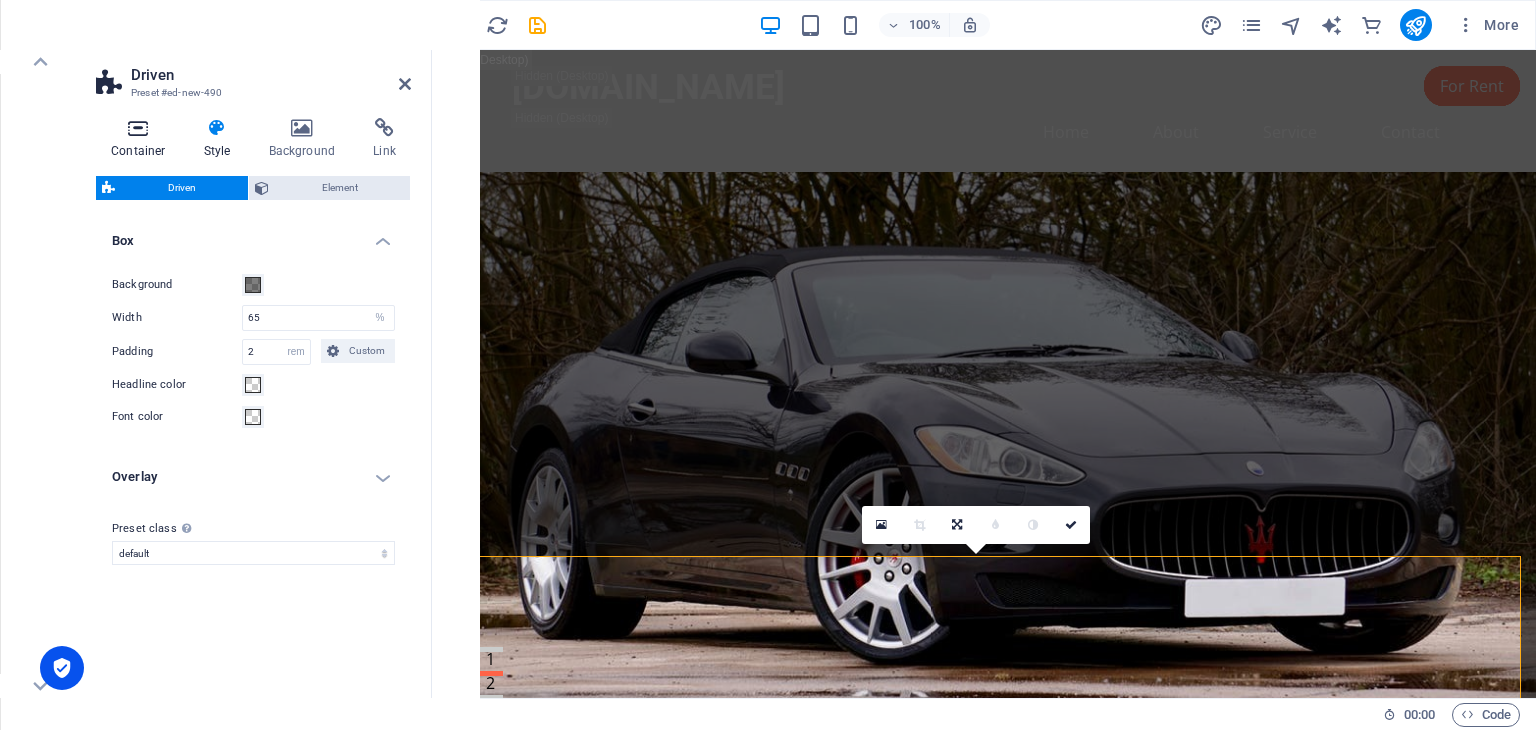 click at bounding box center (138, 128) 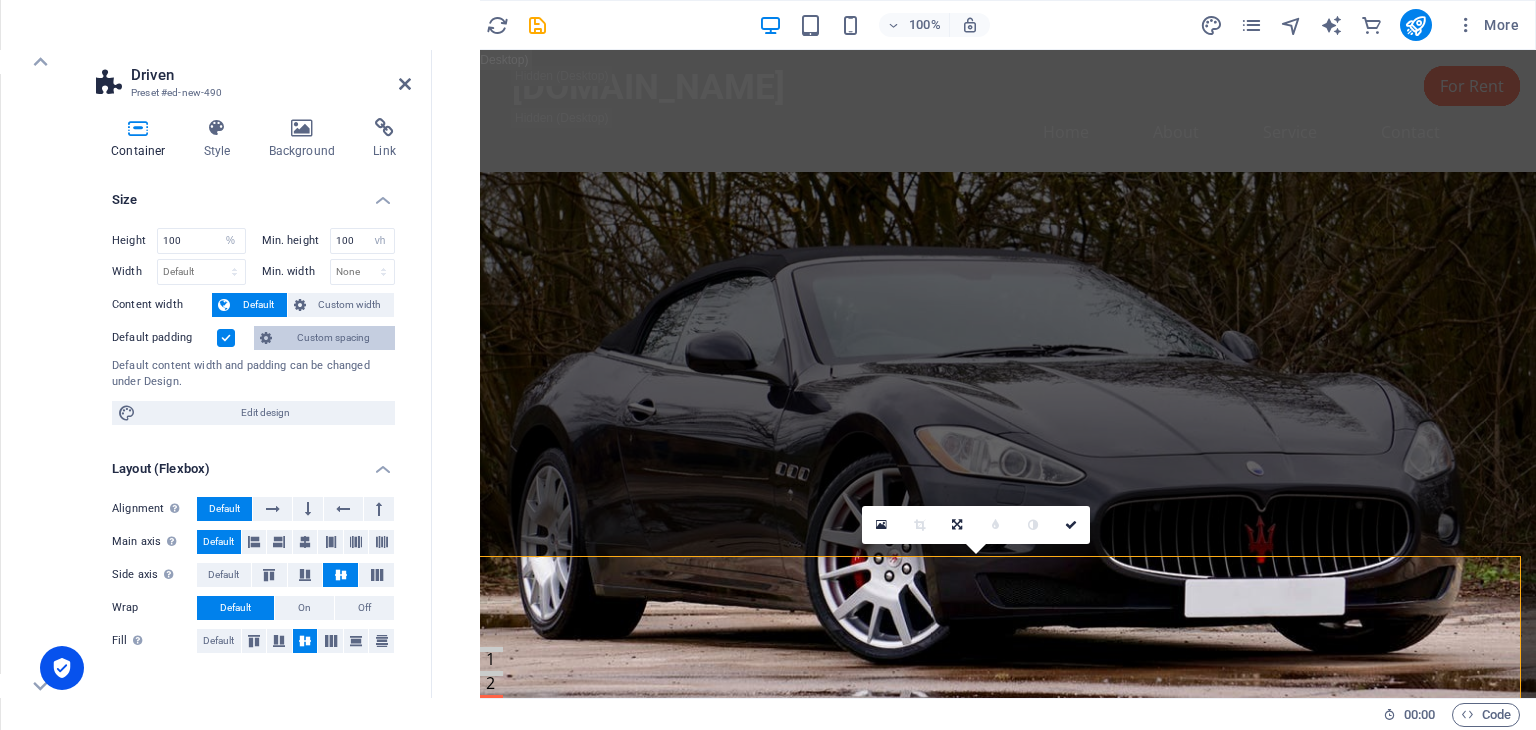 scroll, scrollTop: 268, scrollLeft: 0, axis: vertical 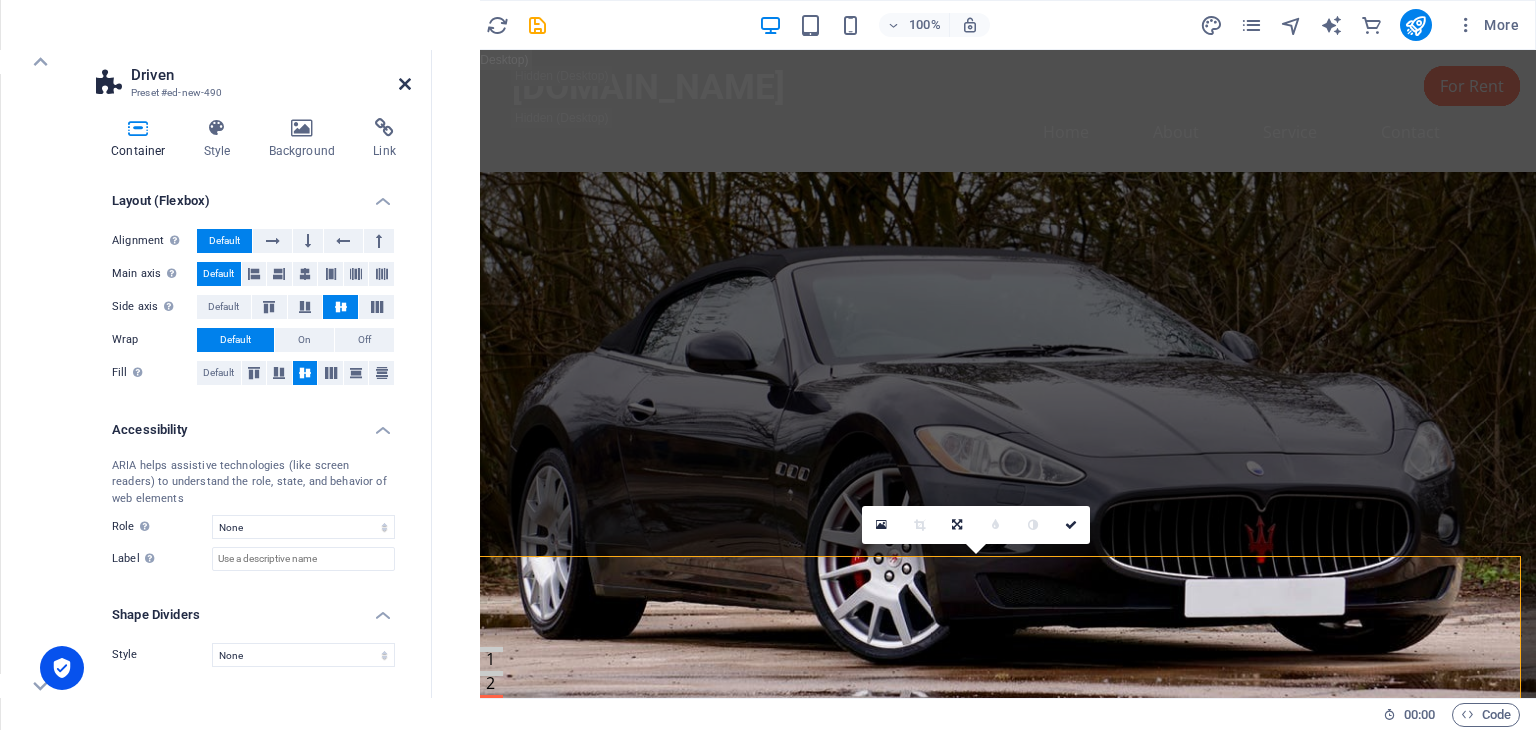 click at bounding box center [405, 84] 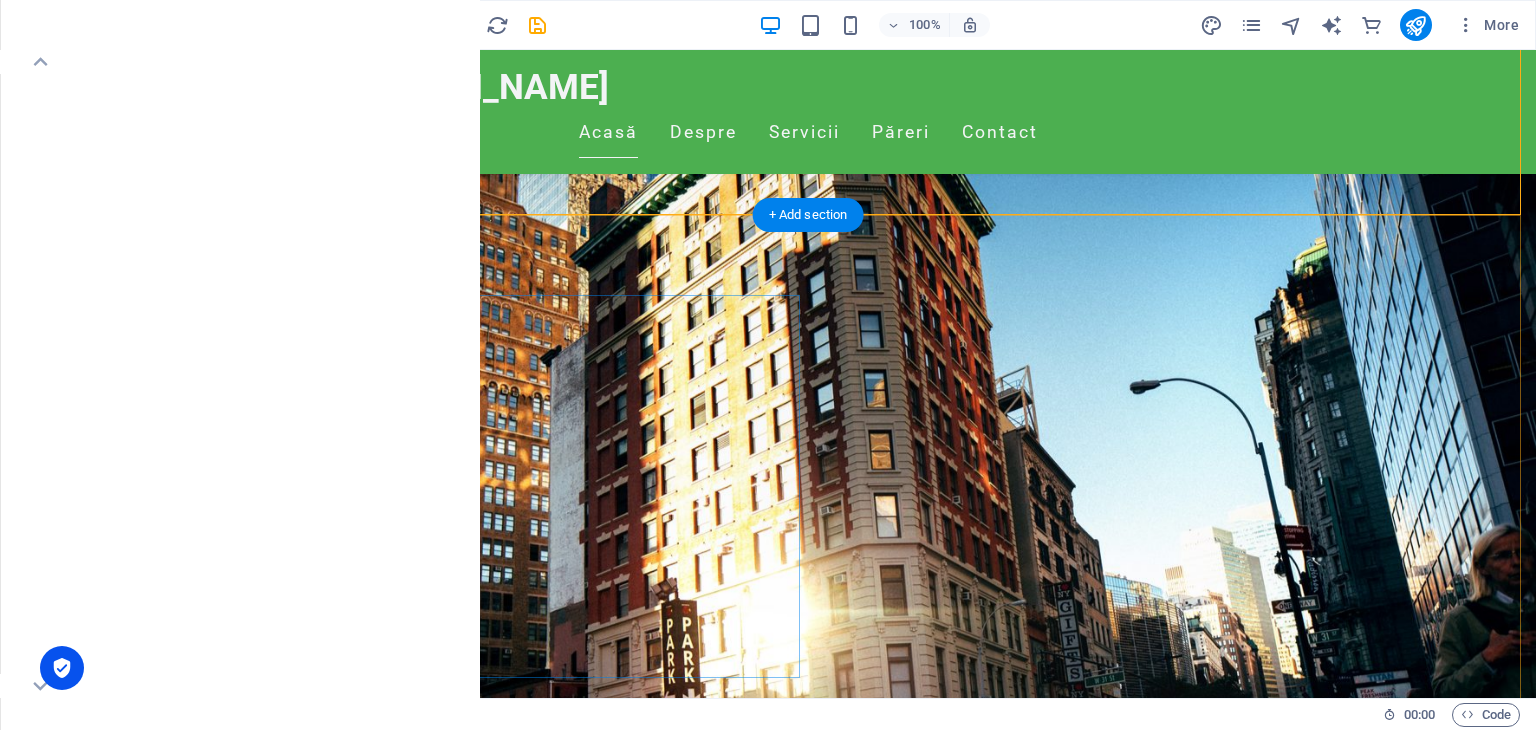 scroll, scrollTop: 1300, scrollLeft: 0, axis: vertical 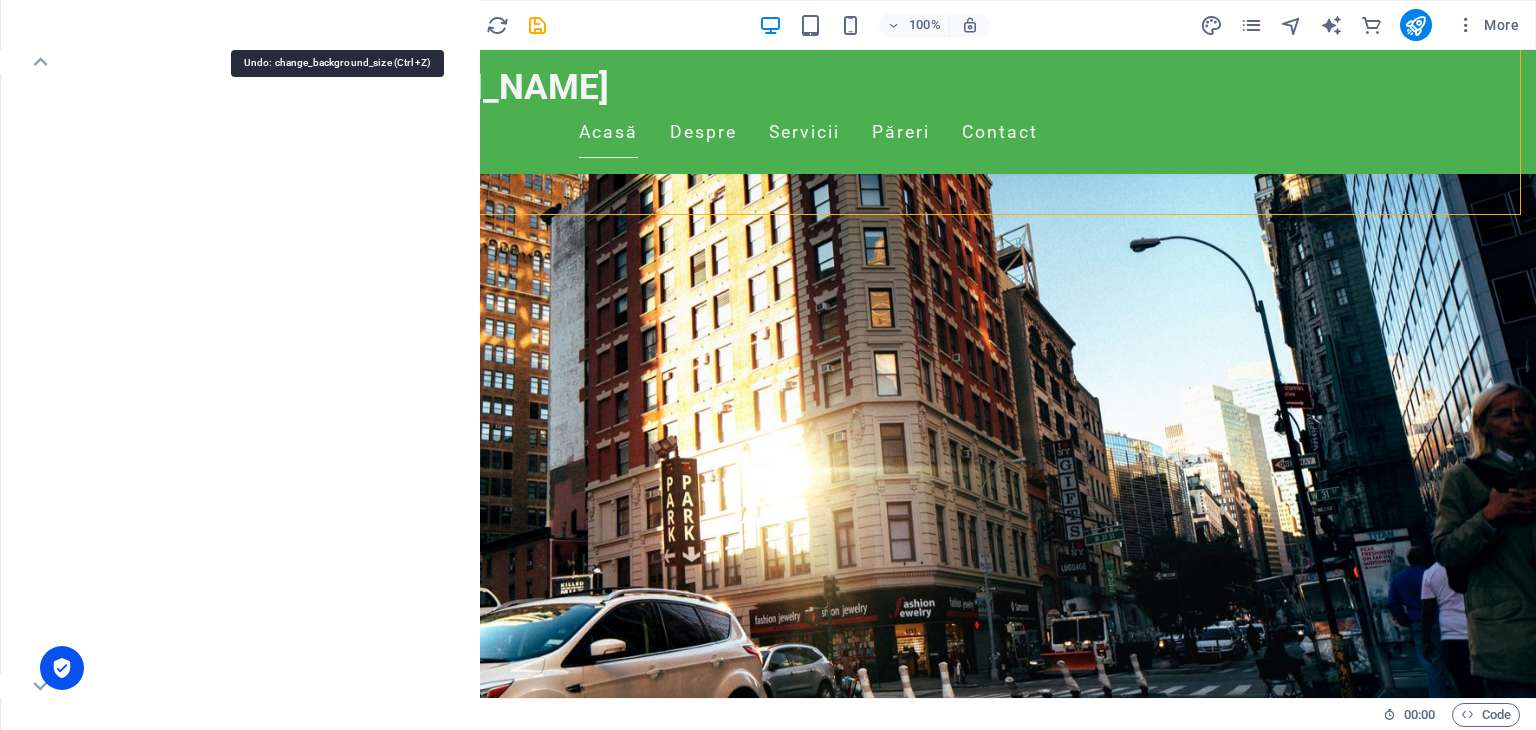 click at bounding box center (337, 25) 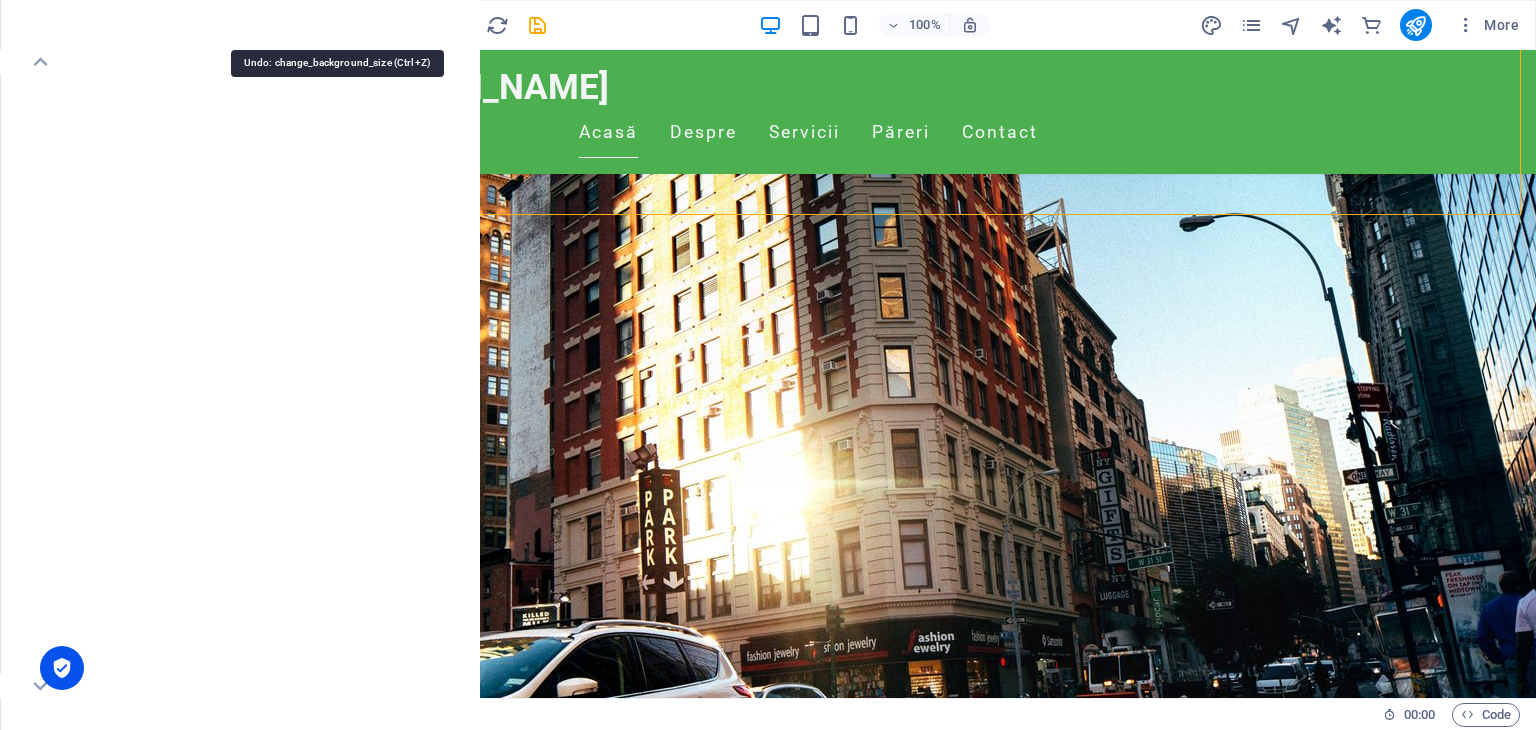 click at bounding box center (337, 25) 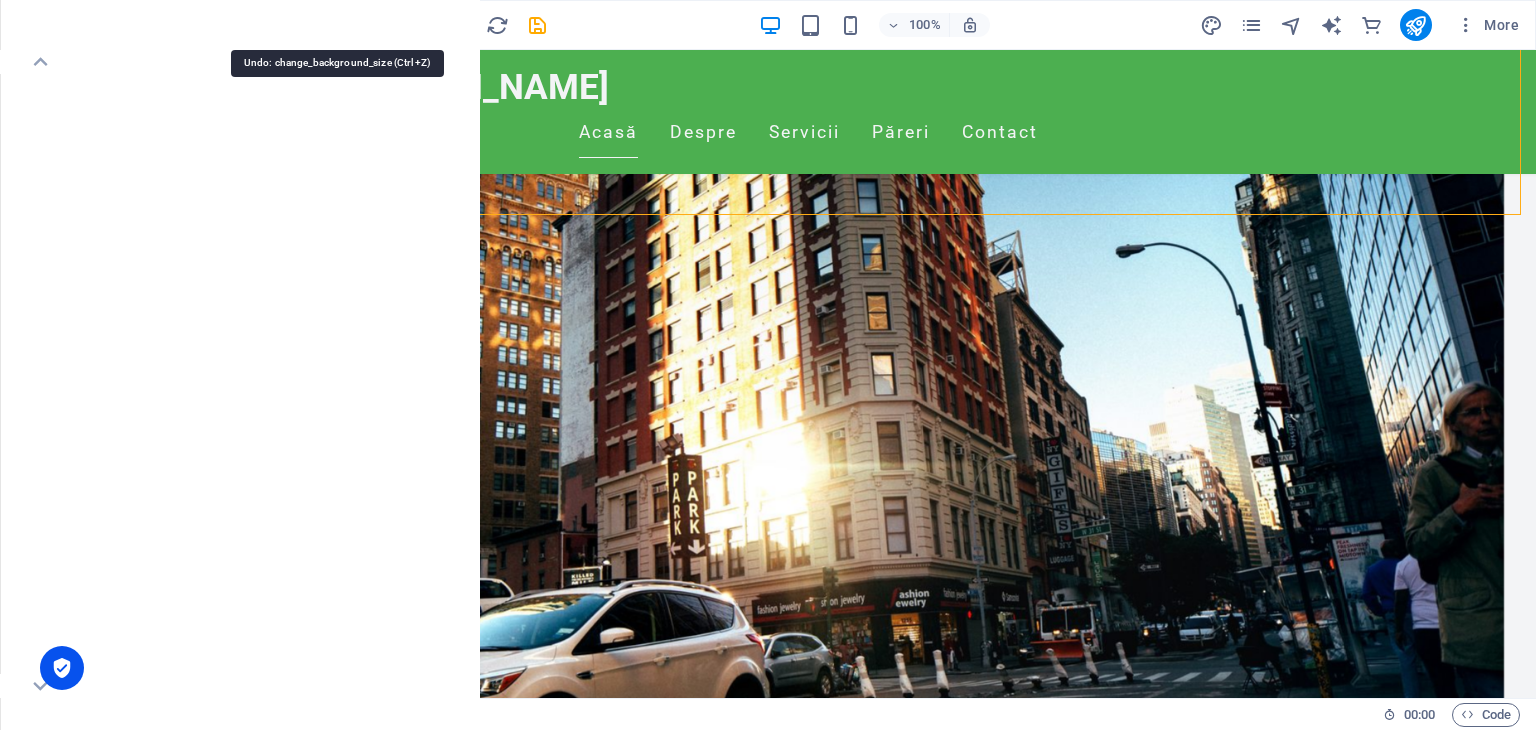 click at bounding box center (337, 25) 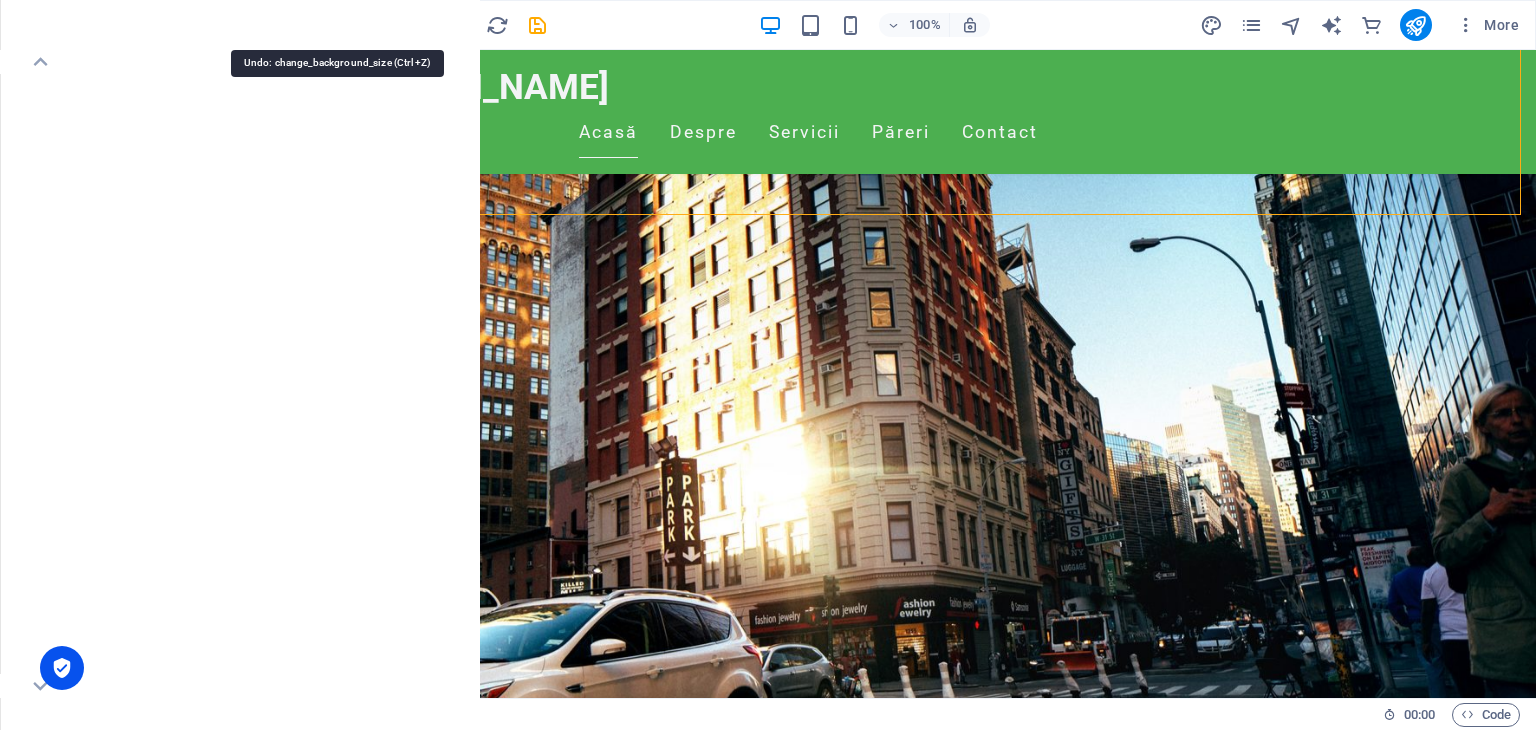 click at bounding box center [337, 25] 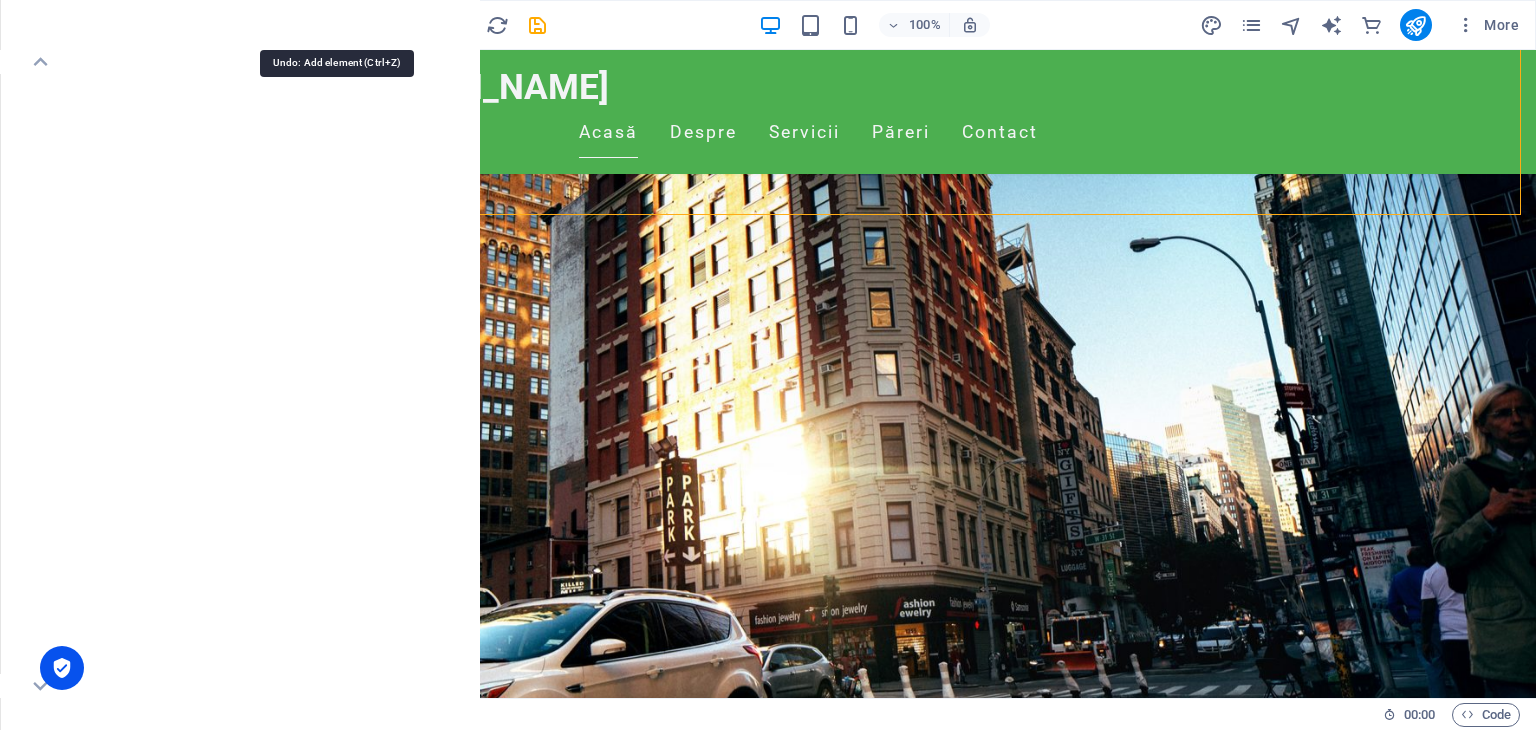 click at bounding box center (337, 25) 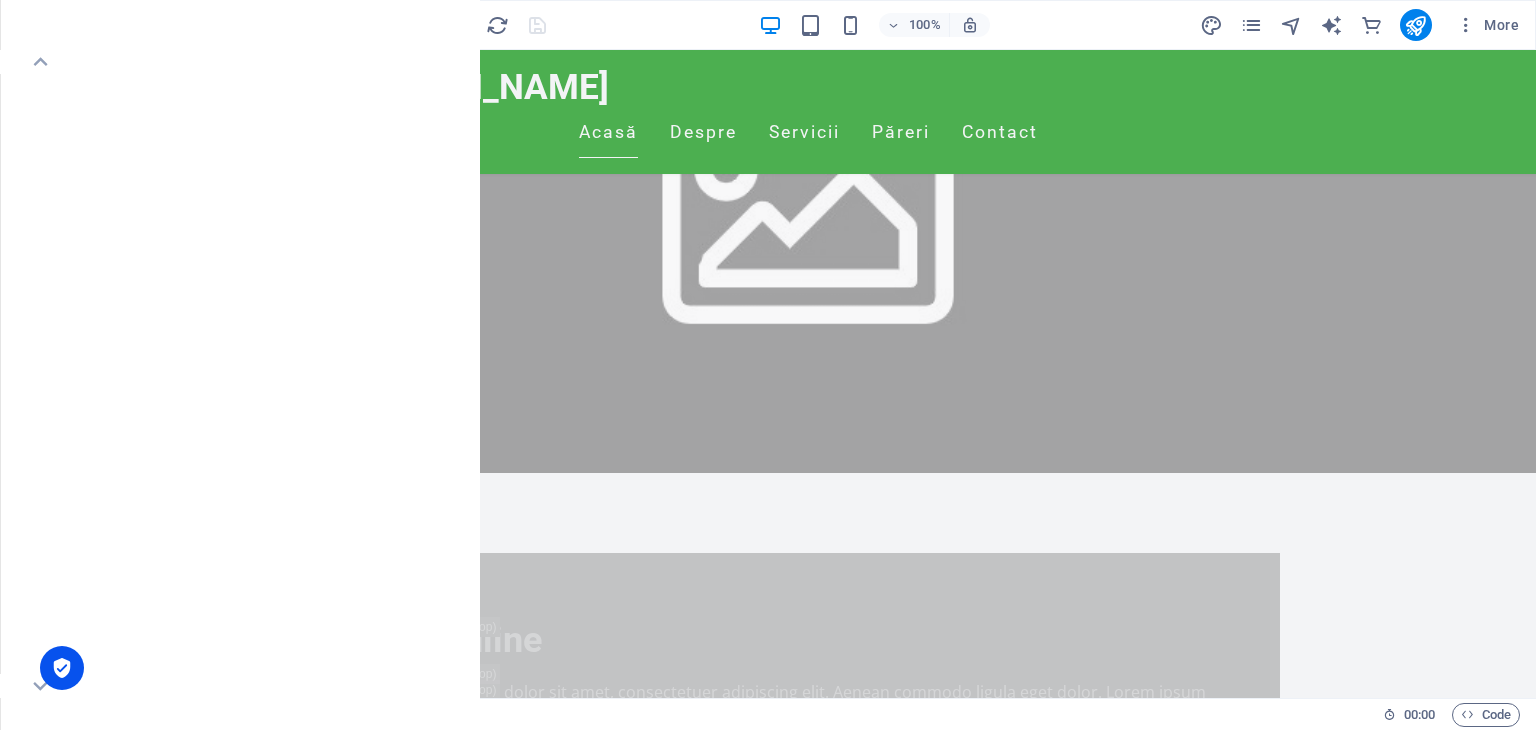 scroll, scrollTop: 390, scrollLeft: 0, axis: vertical 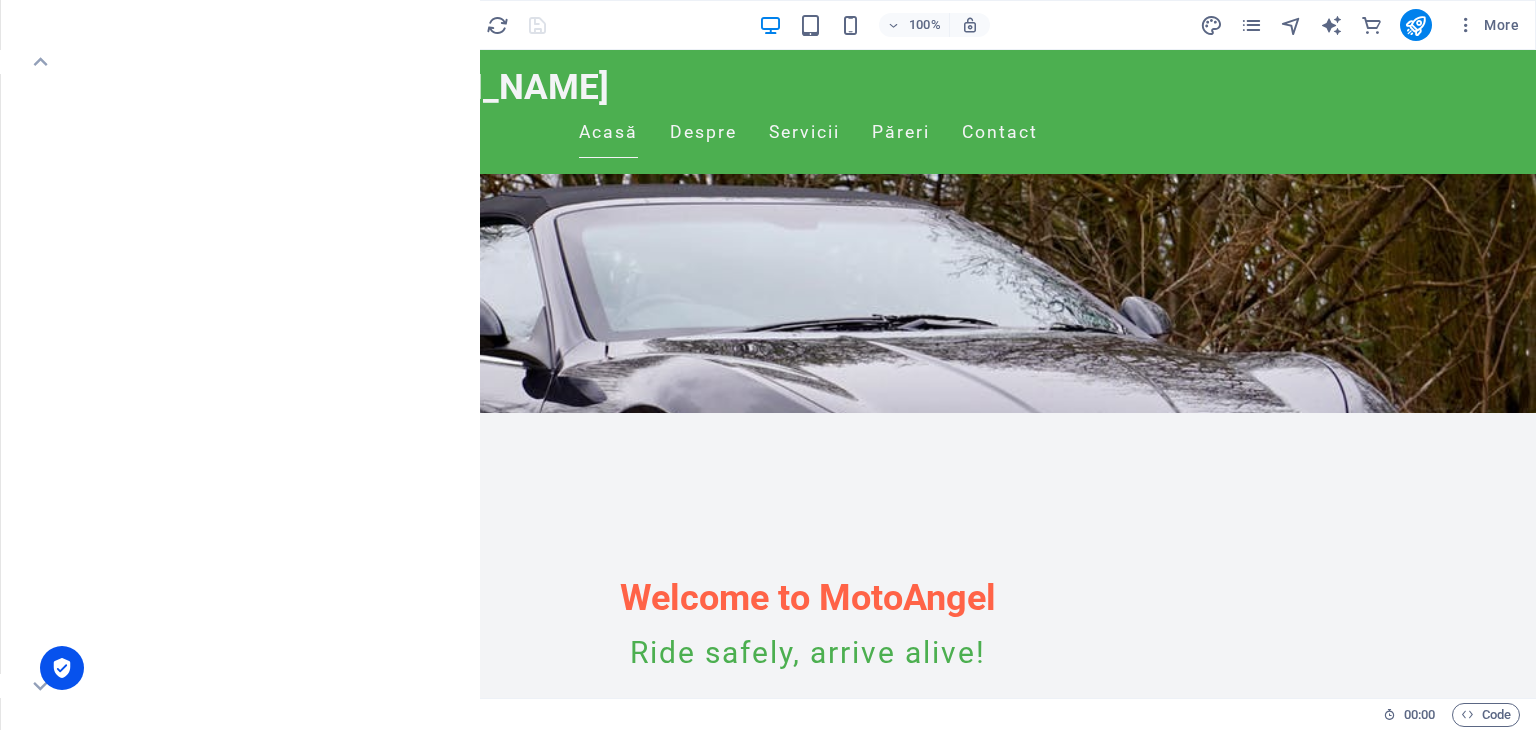 click at bounding box center (437, 25) 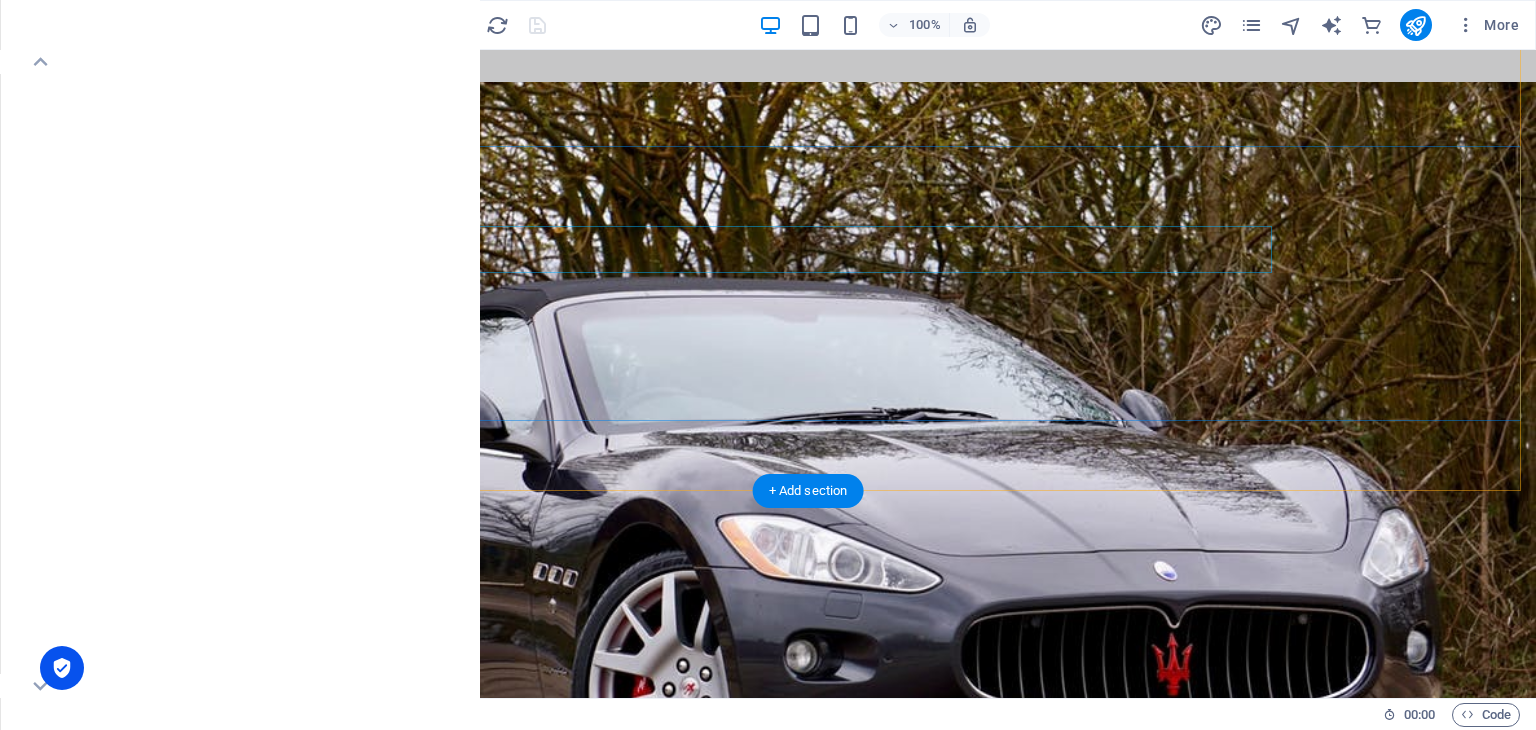 scroll, scrollTop: 0, scrollLeft: 0, axis: both 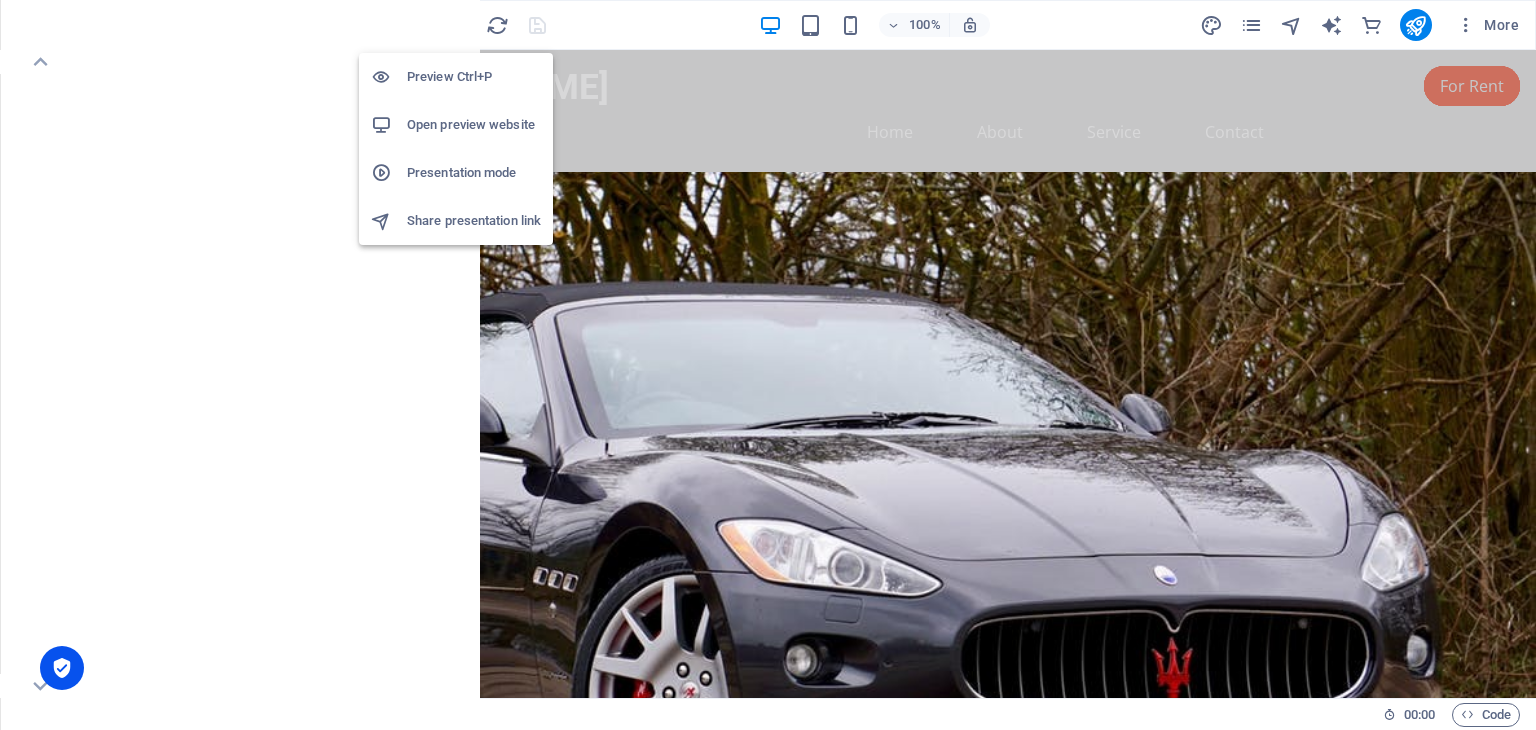 click on "Open preview website" at bounding box center (474, 125) 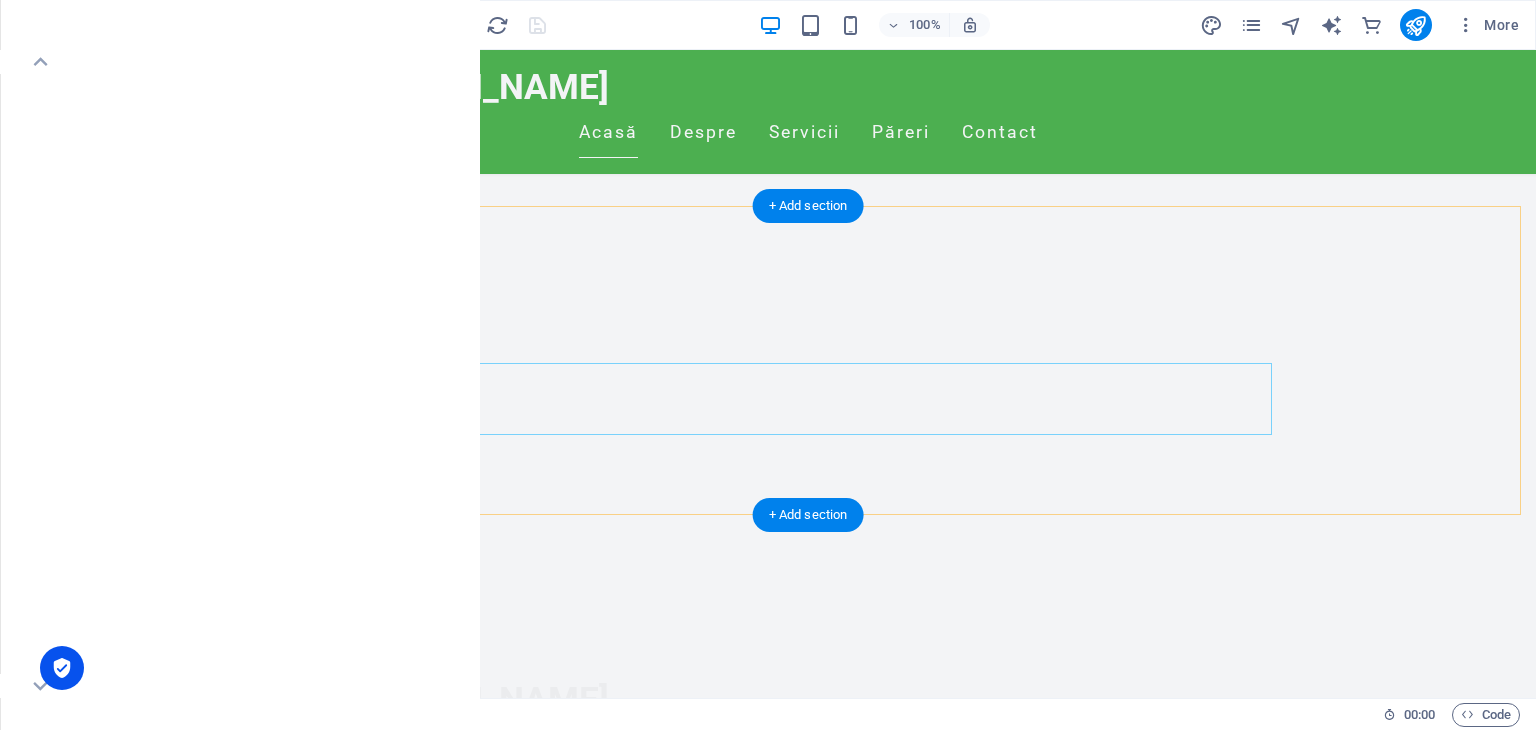 scroll, scrollTop: 2449, scrollLeft: 0, axis: vertical 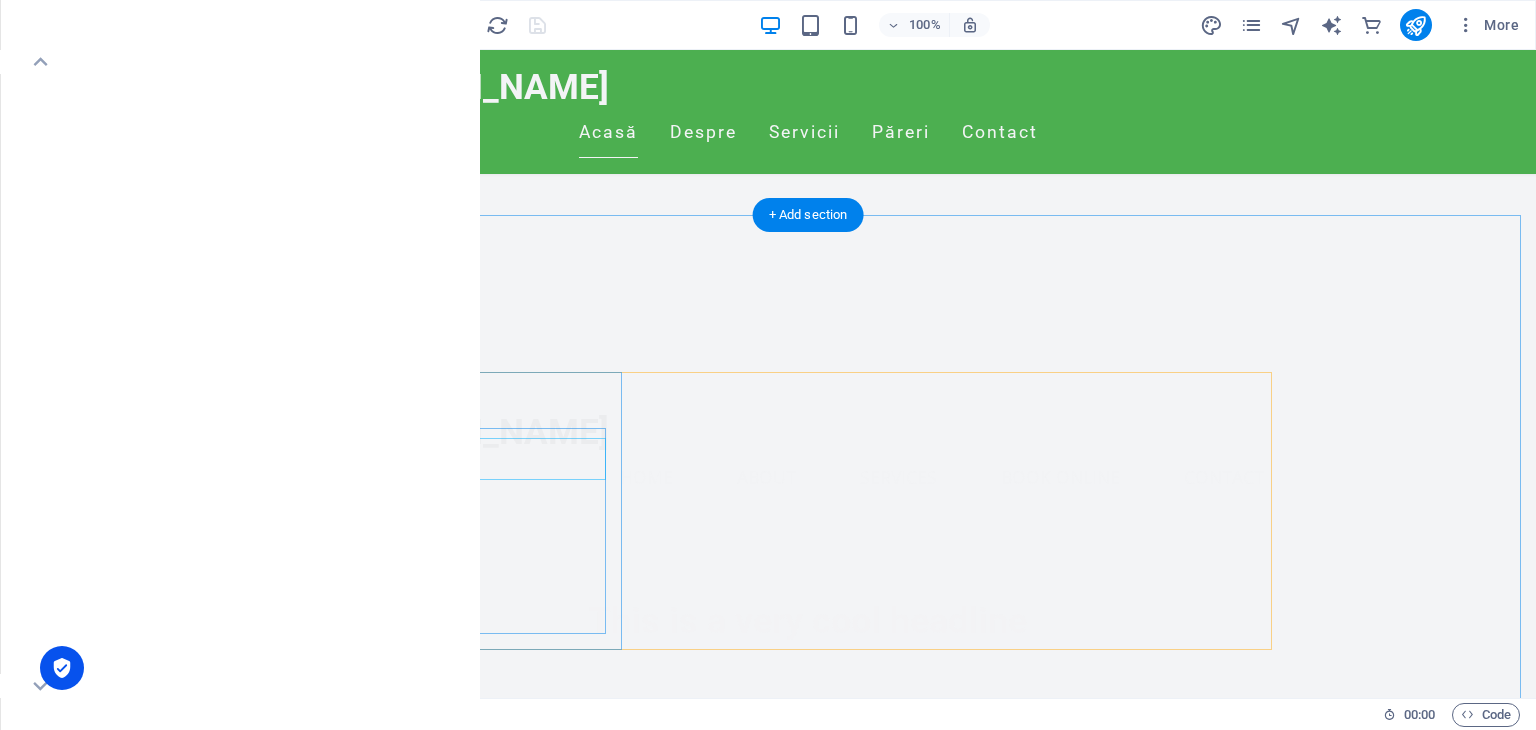 click on "Headline" at bounding box center [482, 2363] 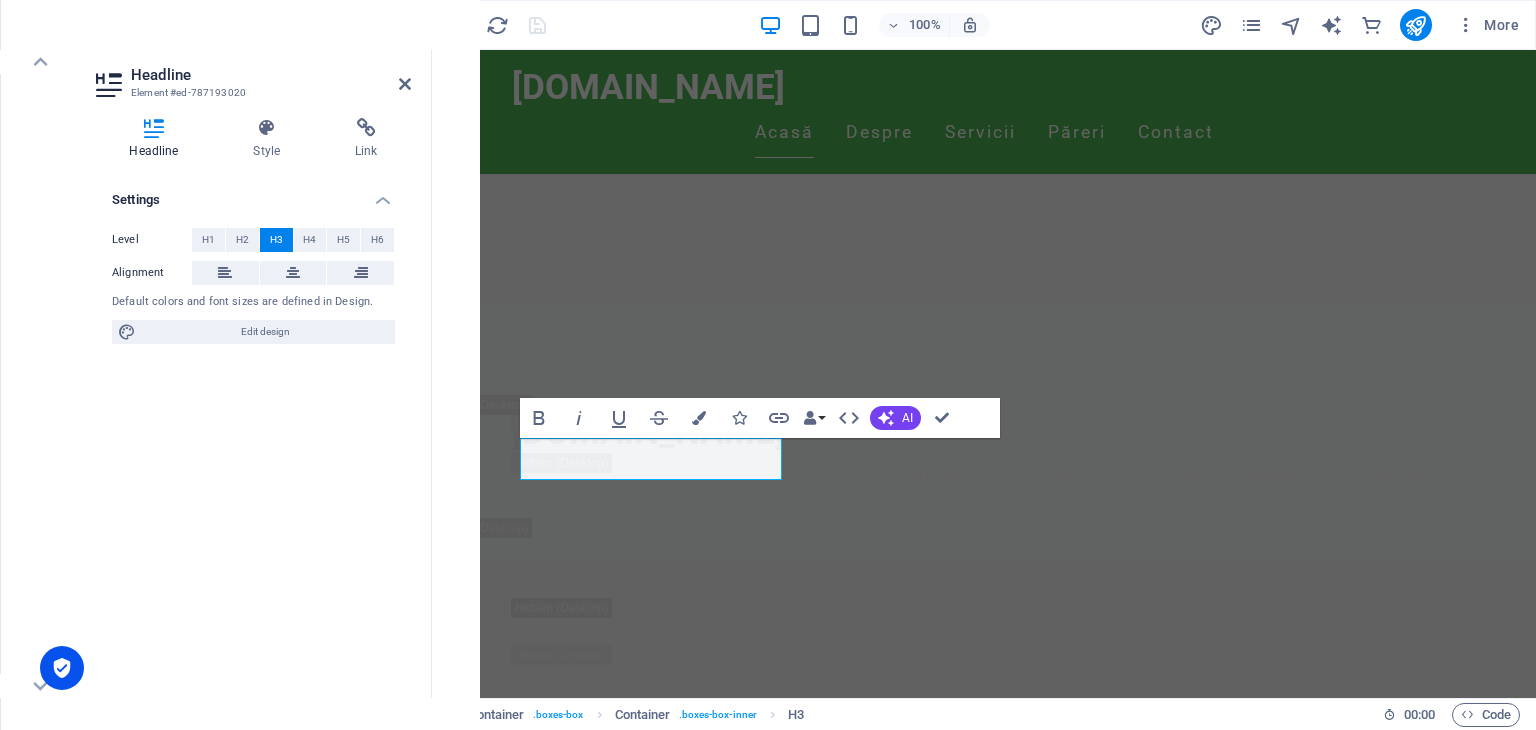 type 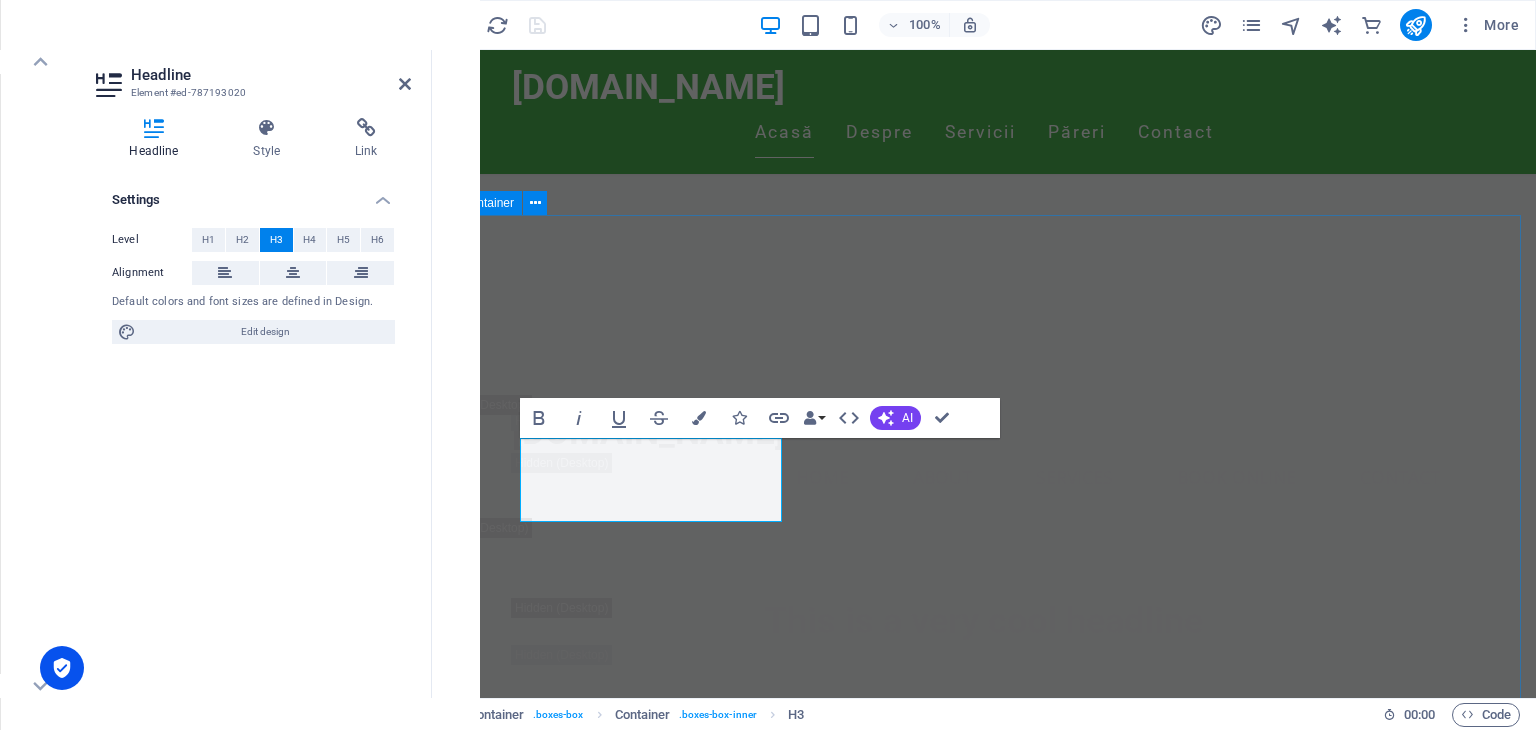 click on "Values ​Respect for customers Lorem ipsum dolor sit amet, consectetuer adipiscing elit. Aenean commodo ligula eget dolor. Lorem ipsum dolor sit amet, consectetuer adipiscing elit leget dolor. Headline Lorem ipsum dolor sit amet, consectetuer adipiscing elit. Aenean commodo ligula eget dolor. Lorem ipsum dolor sit amet, consectetuer adipiscing elit leget dolor. Headline Lorem ipsum dolor sit amet, consectetuer adipiscing elit. Aenean commodo ligula eget dolor. Lorem ipsum dolor sit amet, consectetuer adipiscing elit leget dolor." at bounding box center [984, 2691] 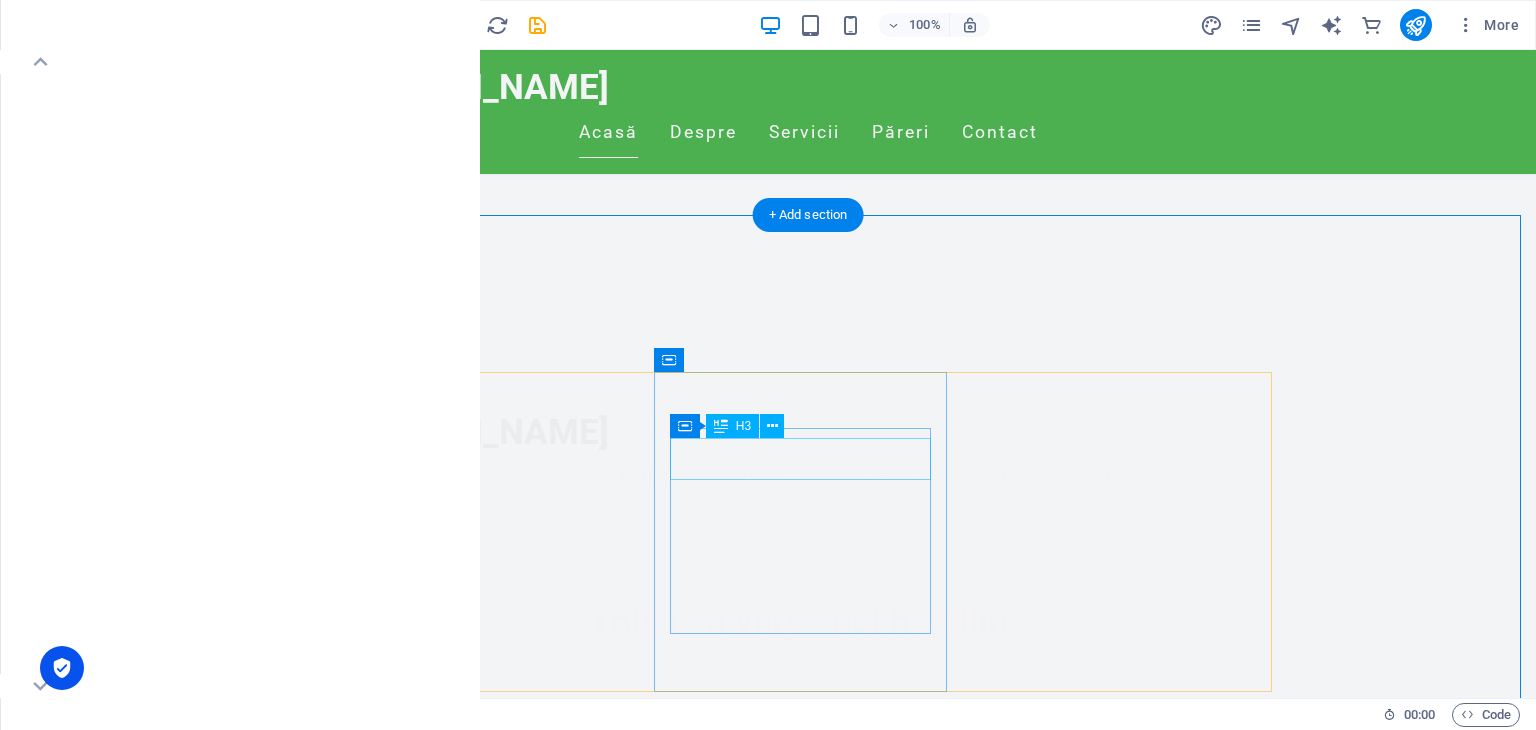 click on "Headline" at bounding box center (482, 2699) 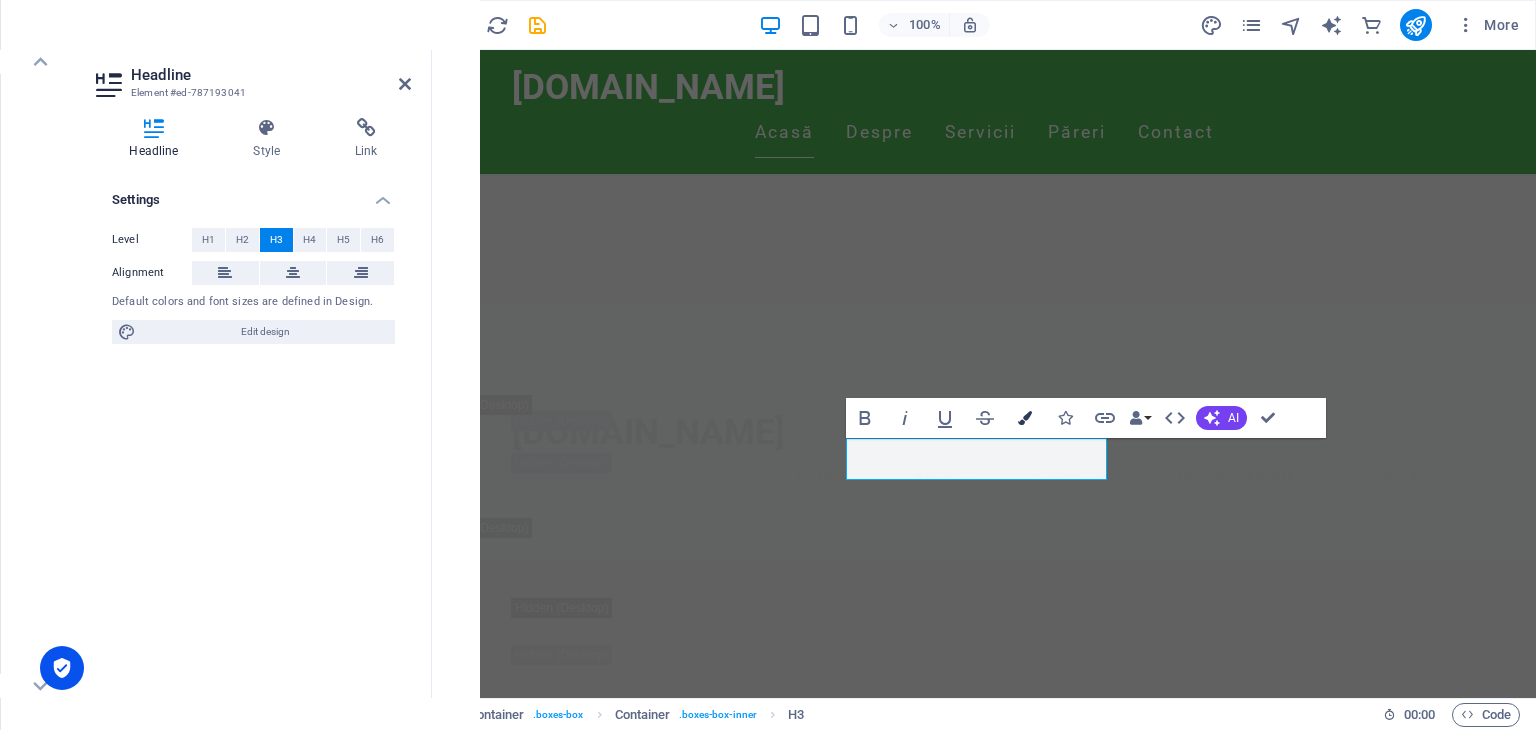 type 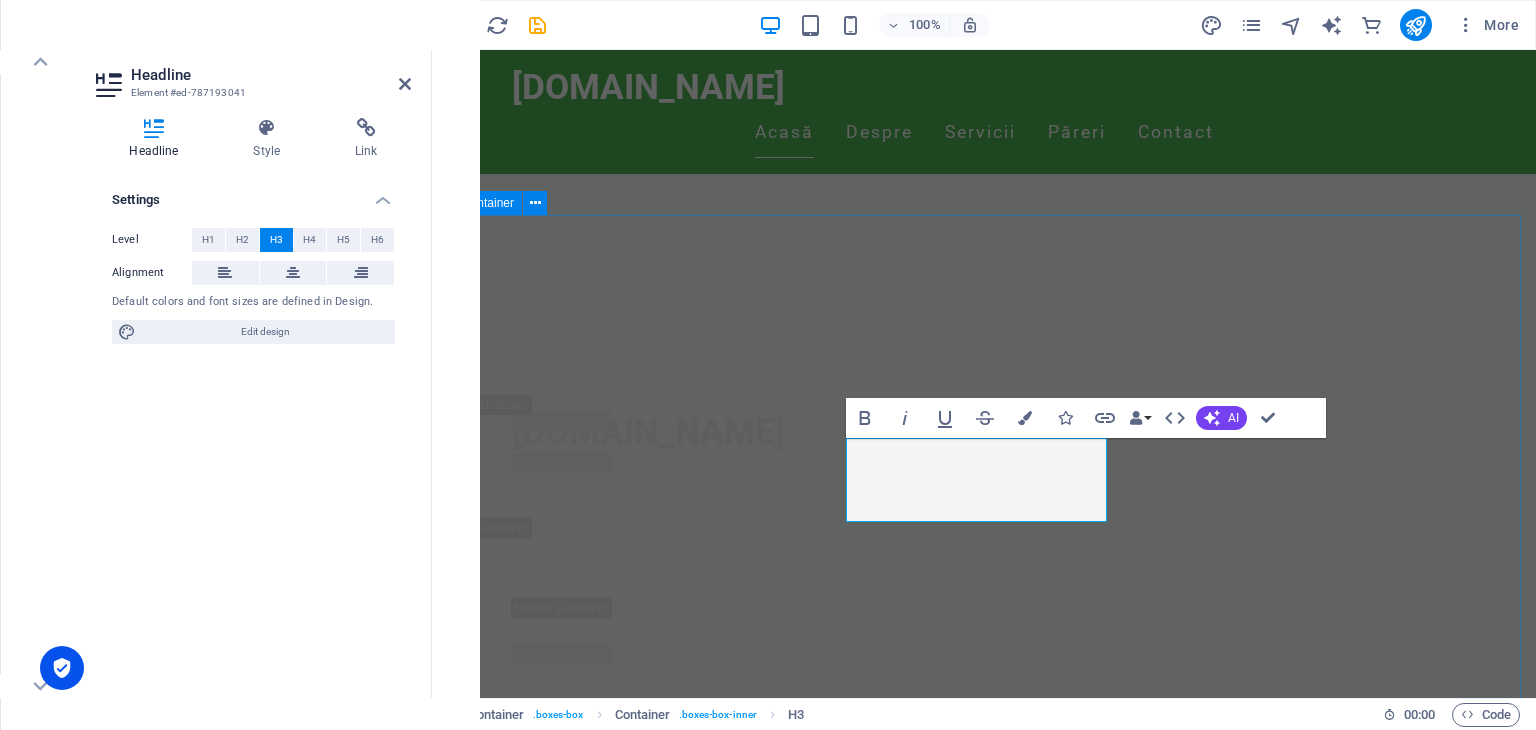 click on "Values Respect for customers Lorem ipsum dolor sit amet, consectetuer adipiscing elit. Aenean commodo ligula eget dolor. Lorem ipsum dolor sit amet, consectetuer adipiscing elit leget dolor. customer orinatation Lorem ipsum dolor sit amet, consectetuer adipiscing elit. Aenean commodo ligula eget dolor. Lorem ipsum dolor sit amet, consectetuer adipiscing elit leget dolor. Headline Lorem ipsum dolor sit amet, consectetuer adipiscing elit. Aenean commodo ligula eget dolor. Lorem ipsum dolor sit amet, consectetuer adipiscing elit leget dolor." at bounding box center (984, 2712) 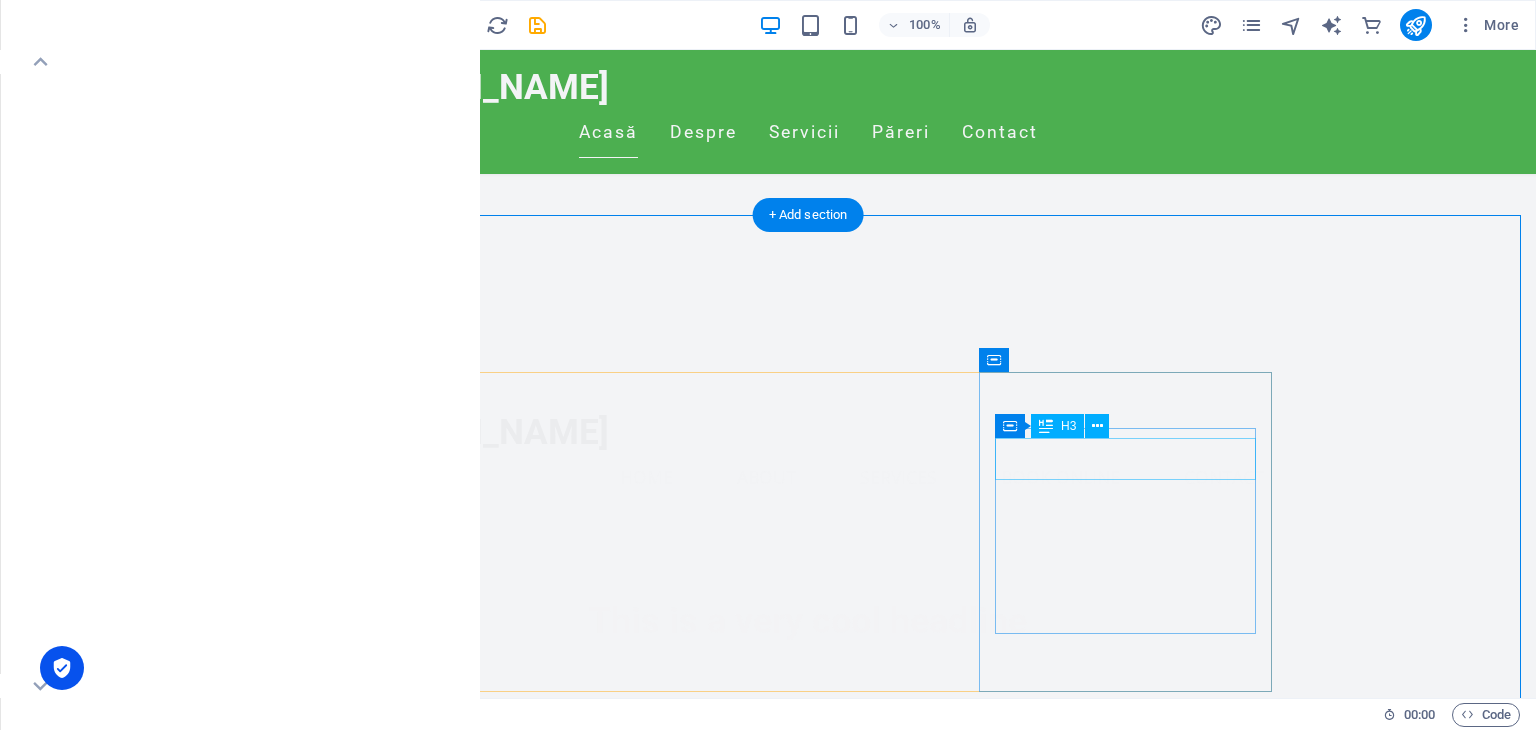 click on "Headline" at bounding box center [482, 3035] 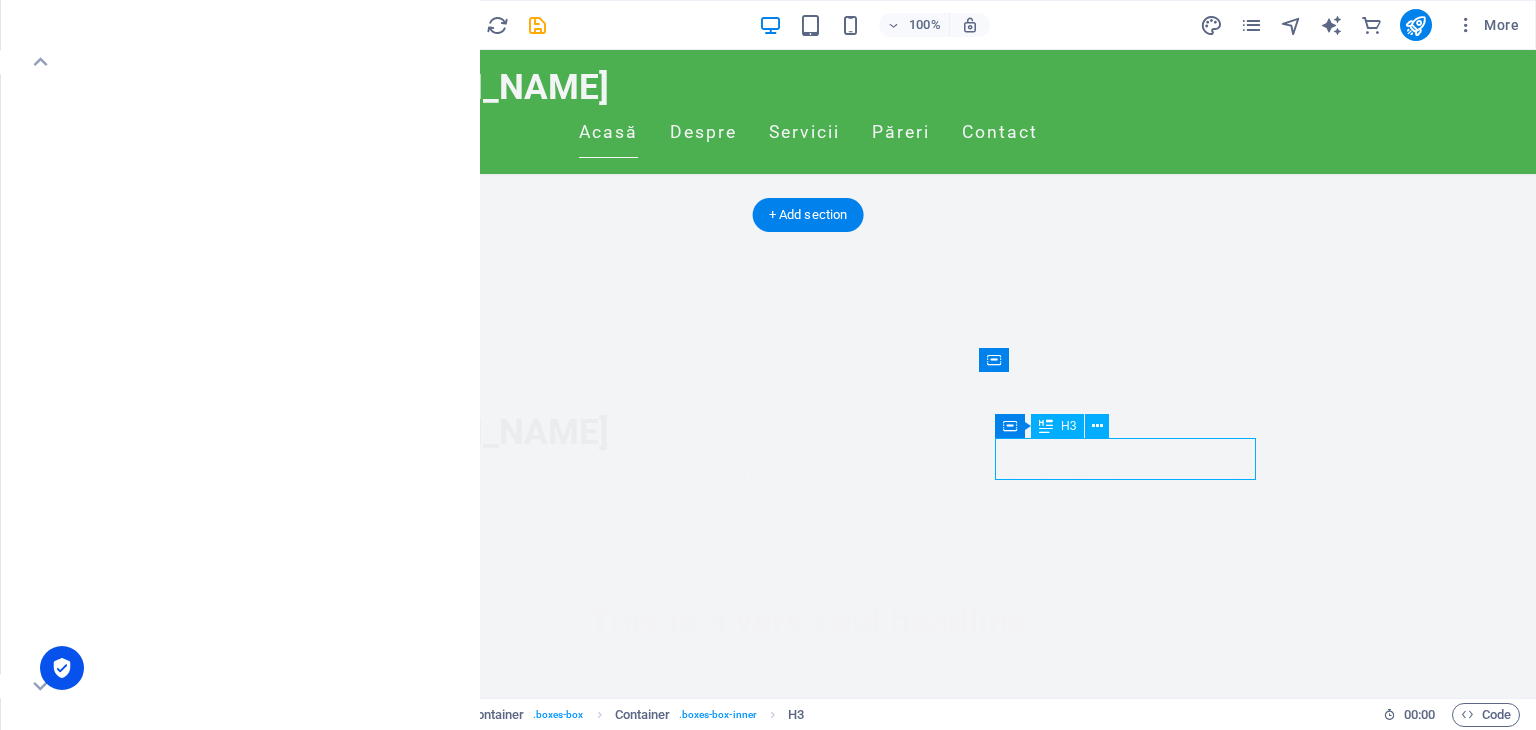 click on "Headline" at bounding box center [482, 3035] 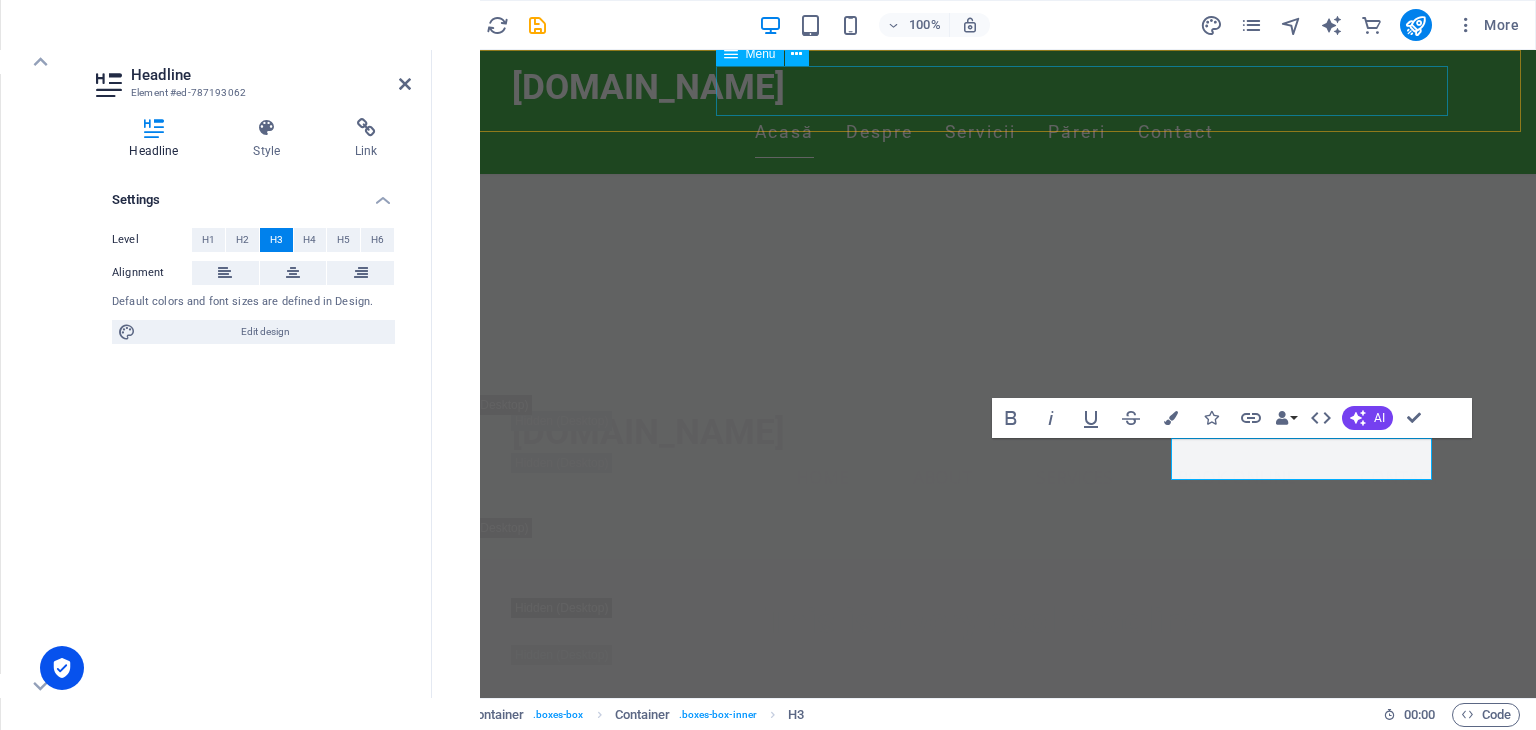 type 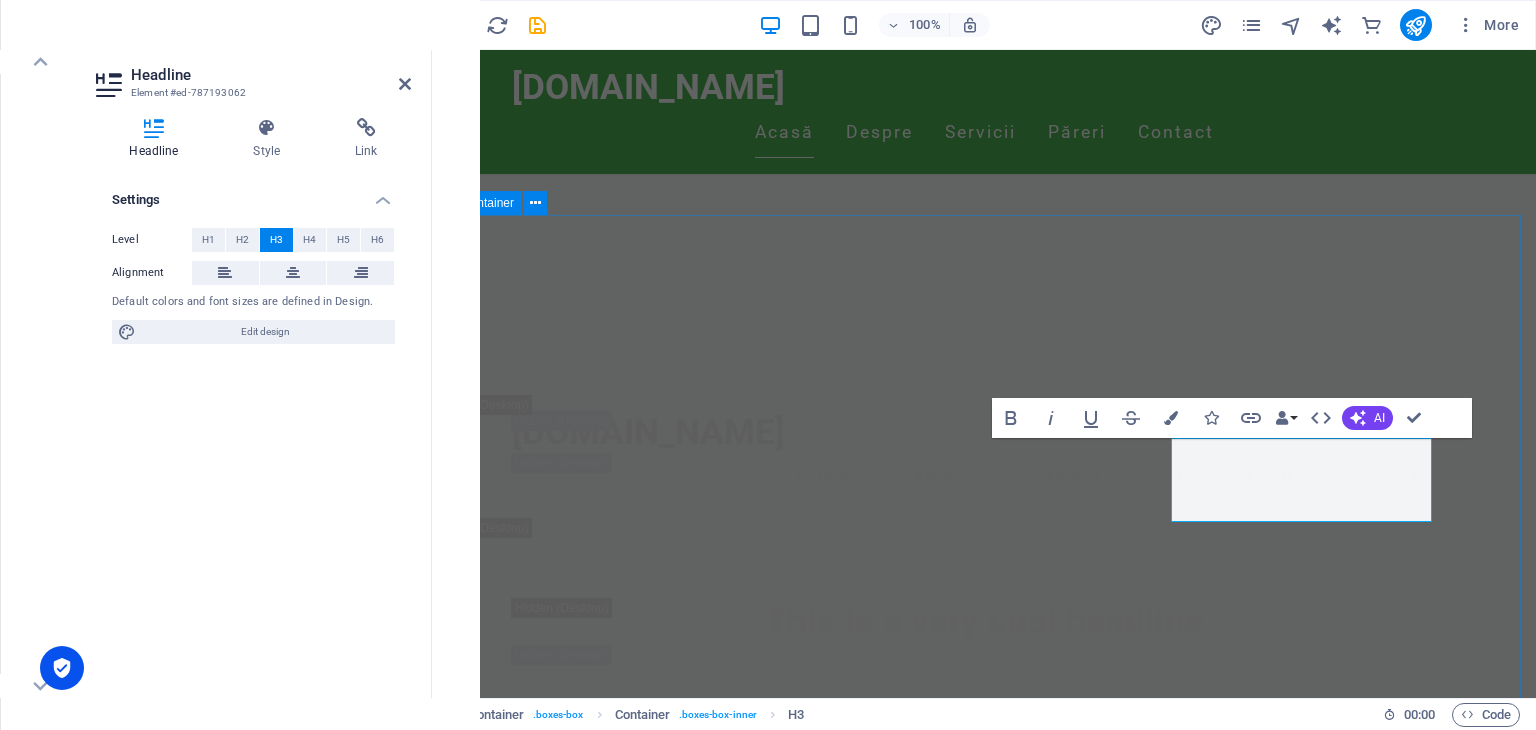 click on "Values Respect for customers Lorem ipsum dolor sit amet, consectetuer adipiscing elit. Aenean commodo ligula eget dolor. Lorem ipsum dolor sit amet, consectetuer adipiscing elit leget dolor. customer orinatation Lorem ipsum dolor sit amet, consectetuer adipiscing elit. Aenean commodo ligula eget dolor. Lorem ipsum dolor sit amet, consectetuer adipiscing elit leget dolor. Providing best service Lorem ipsum dolor sit amet, consectetuer adipiscing elit. Aenean commodo ligula eget dolor. Lorem ipsum dolor sit amet, consectetuer adipiscing elit leget dolor." at bounding box center [984, 2733] 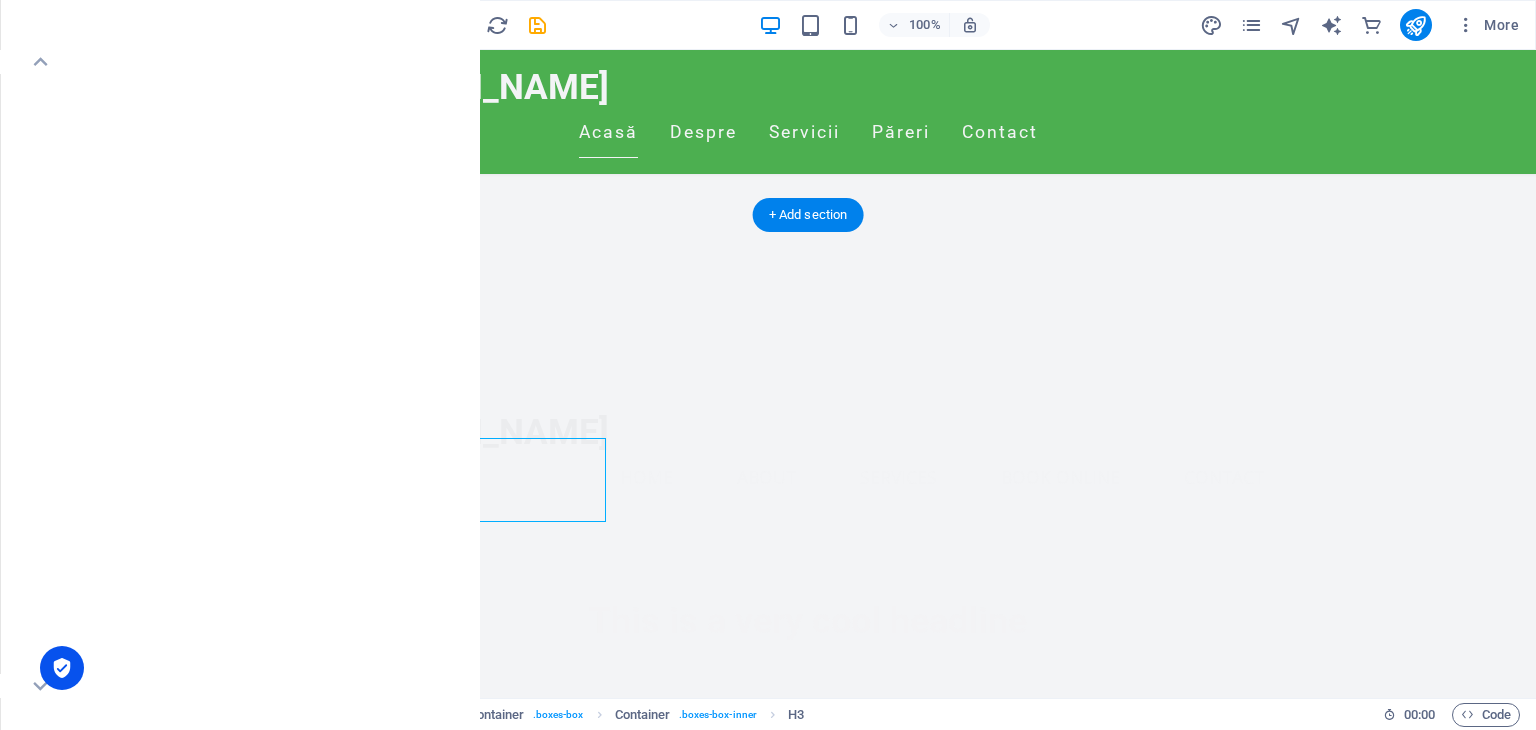 drag, startPoint x: 383, startPoint y: 457, endPoint x: 517, endPoint y: 462, distance: 134.09325 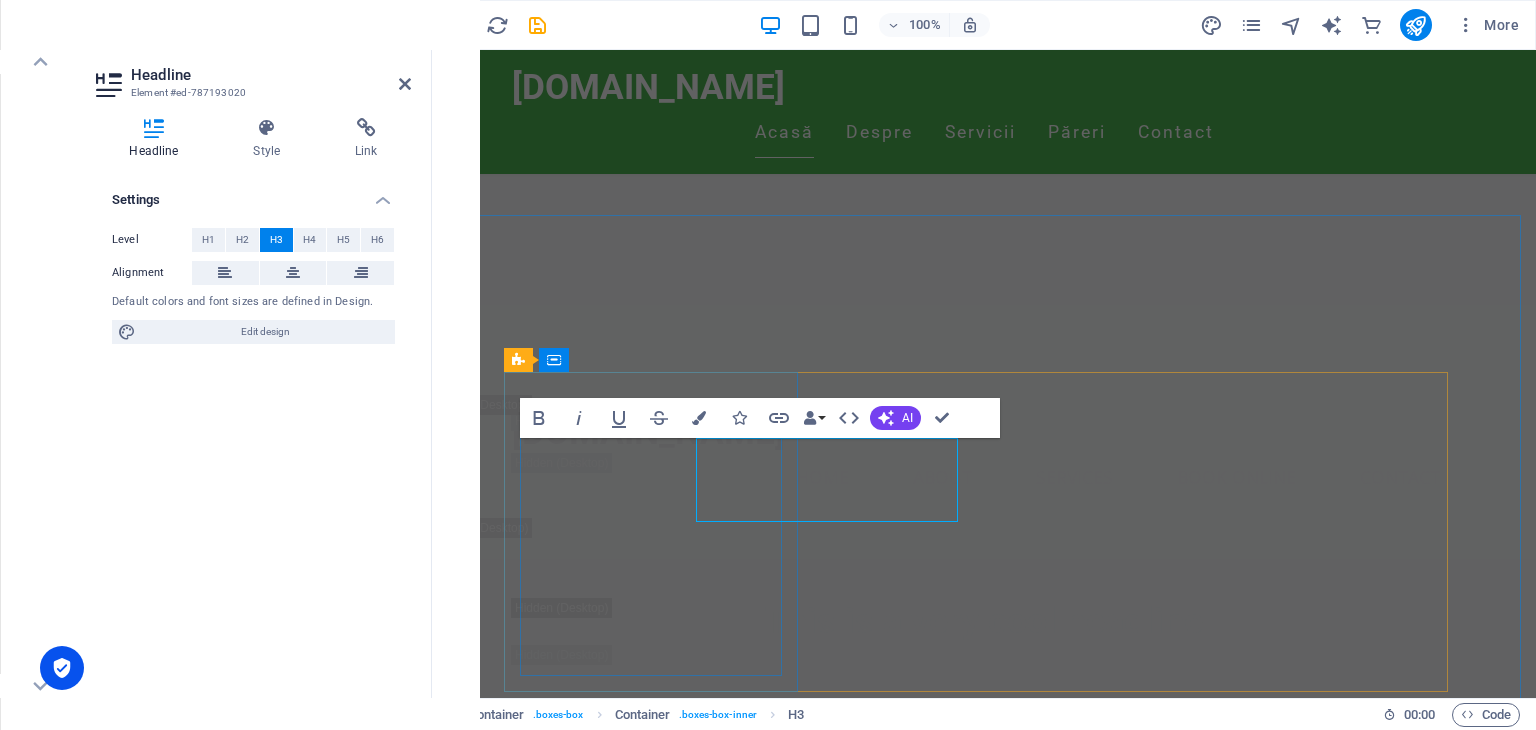 click on "Respect for customers Lorem ipsum dolor sit amet, consectetuer adipiscing elit. Aenean commodo ligula eget dolor. Lorem ipsum dolor sit amet, consectetuer adipiscing elit leget dolor." at bounding box center (658, 2456) 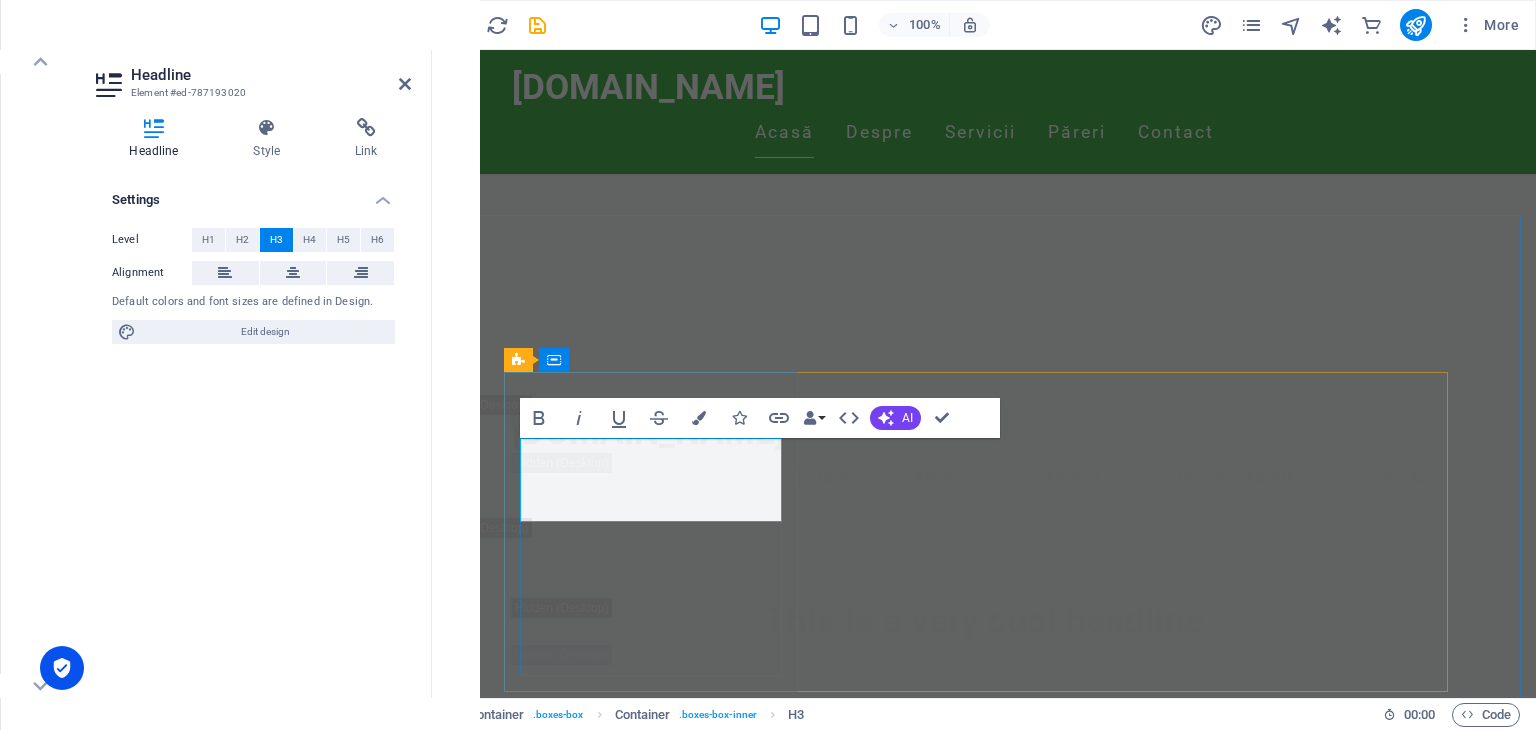 click on "Respect for customers" at bounding box center [658, 2384] 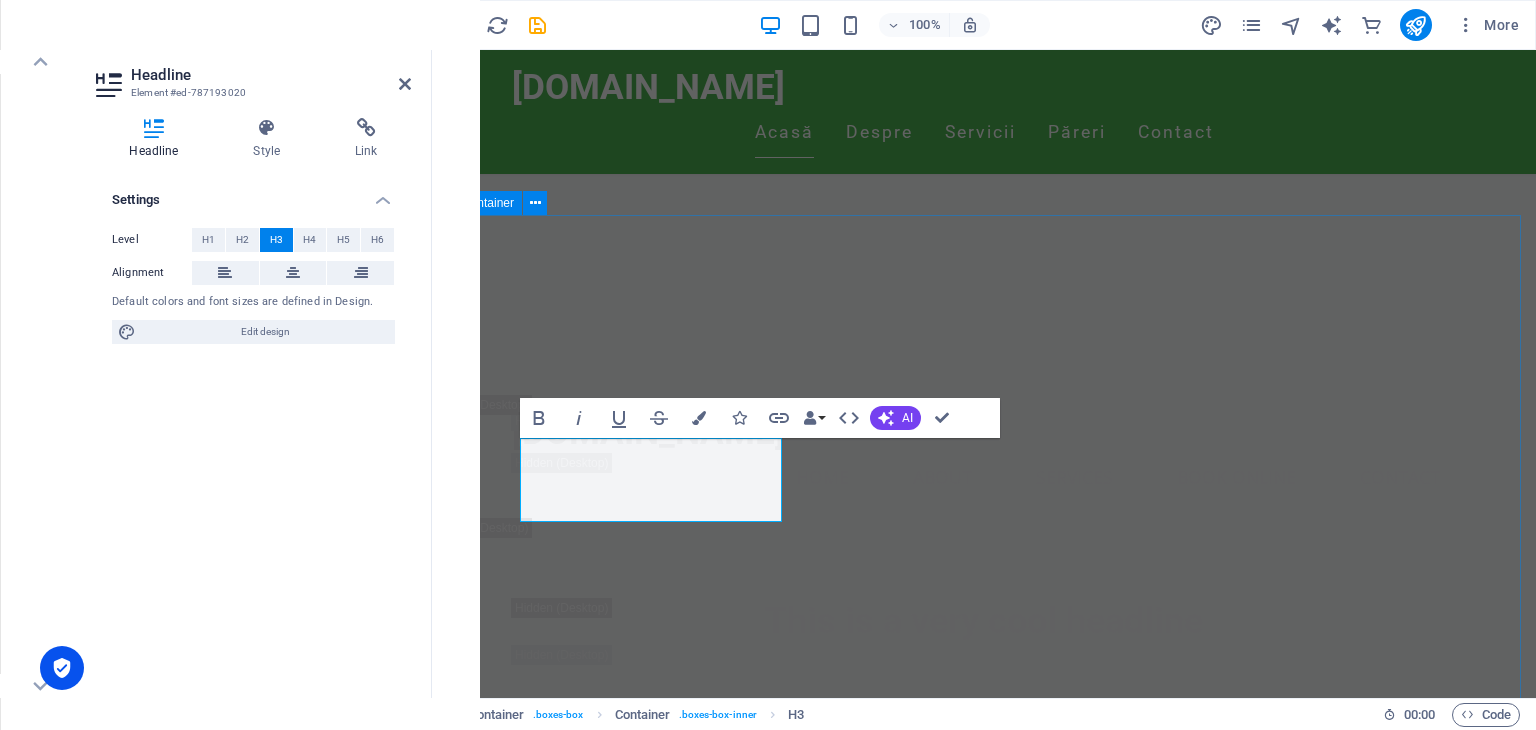 click on "Values Respect for customers Lorem ipsum dolor sit amet, consectetuer adipiscing elit. Aenean commodo ligula eget dolor. Lorem ipsum dolor sit amet, consectetuer adipiscing elit leget dolor. customer orinatation Lorem ipsum dolor sit amet, consectetuer adipiscing elit. Aenean commodo ligula eget dolor. Lorem ipsum dolor sit amet, consectetuer adipiscing elit leget dolor. Providing best service Lorem ipsum dolor sit amet, consectetuer adipiscing elit. Aenean commodo ligula eget dolor. Lorem ipsum dolor sit amet, consectetuer adipiscing elit leget dolor." at bounding box center (984, 2733) 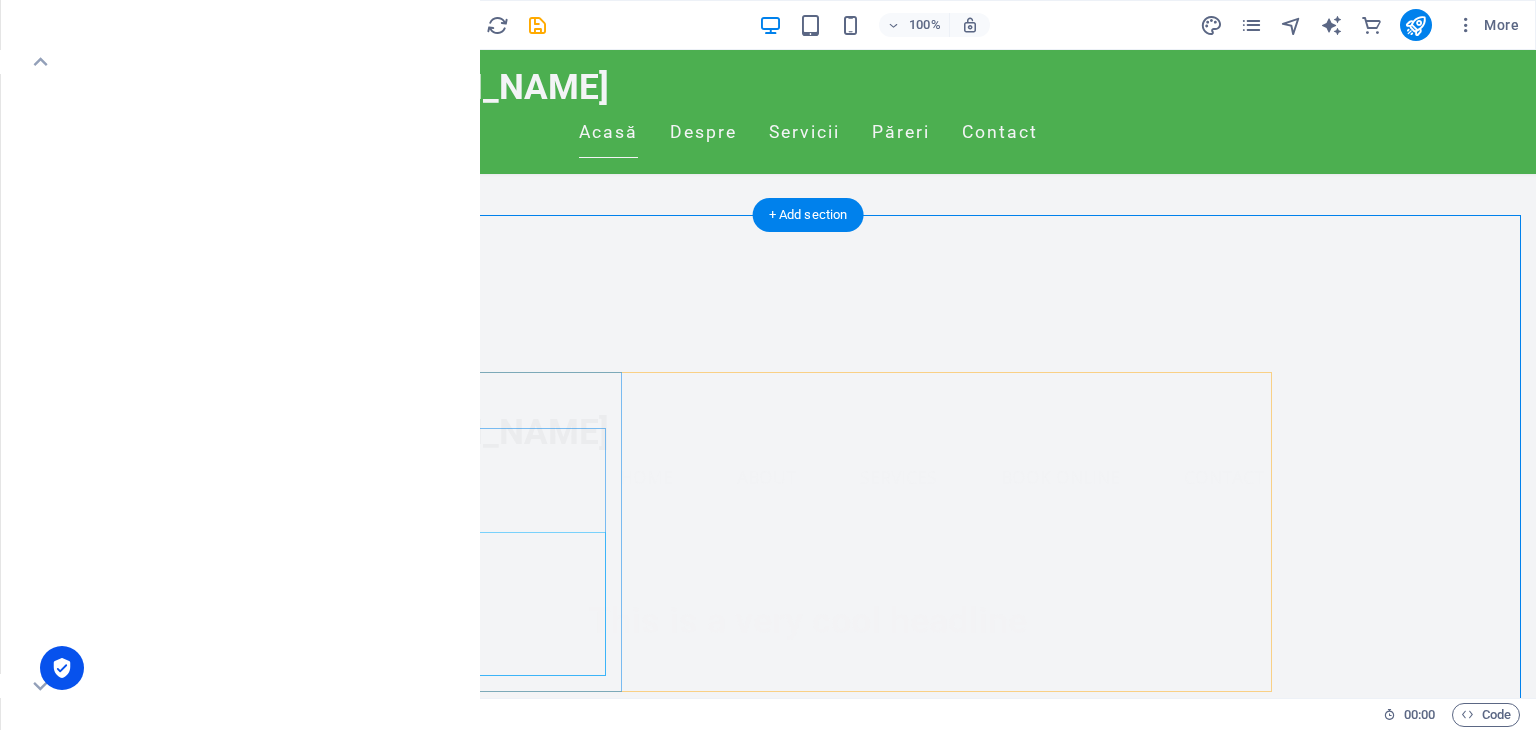 click on "Lorem ipsum dolor sit amet, consectetuer adipiscing elit. Aenean commodo ligula eget dolor. Lorem ipsum dolor sit amet, consectetuer adipiscing elit leget dolor." at bounding box center (482, 2508) 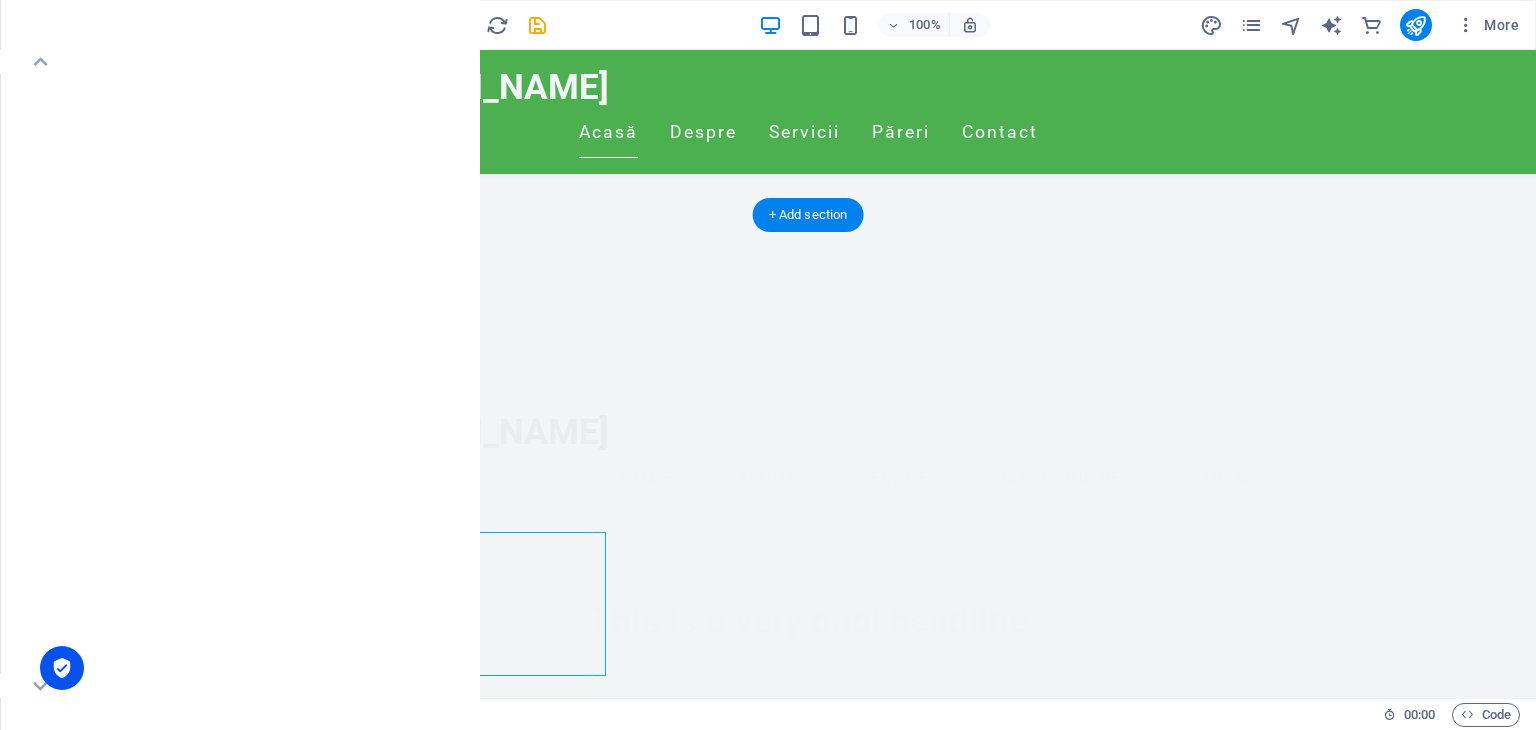 click on "Lorem ipsum dolor sit amet, consectetuer adipiscing elit. Aenean commodo ligula eget dolor. Lorem ipsum dolor sit amet, consectetuer adipiscing elit leget dolor." at bounding box center [482, 2508] 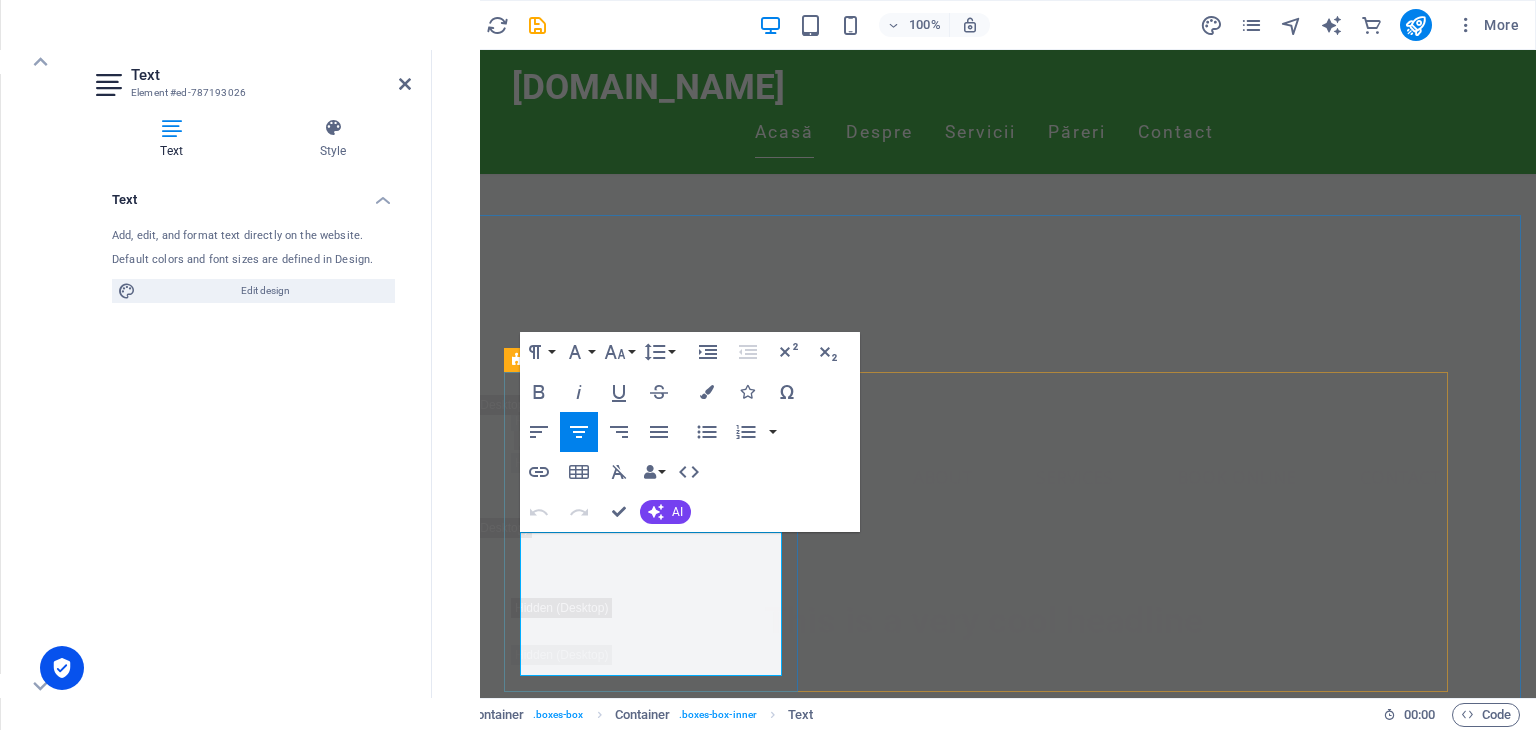 drag, startPoint x: 688, startPoint y: 662, endPoint x: 534, endPoint y: 537, distance: 198.34566 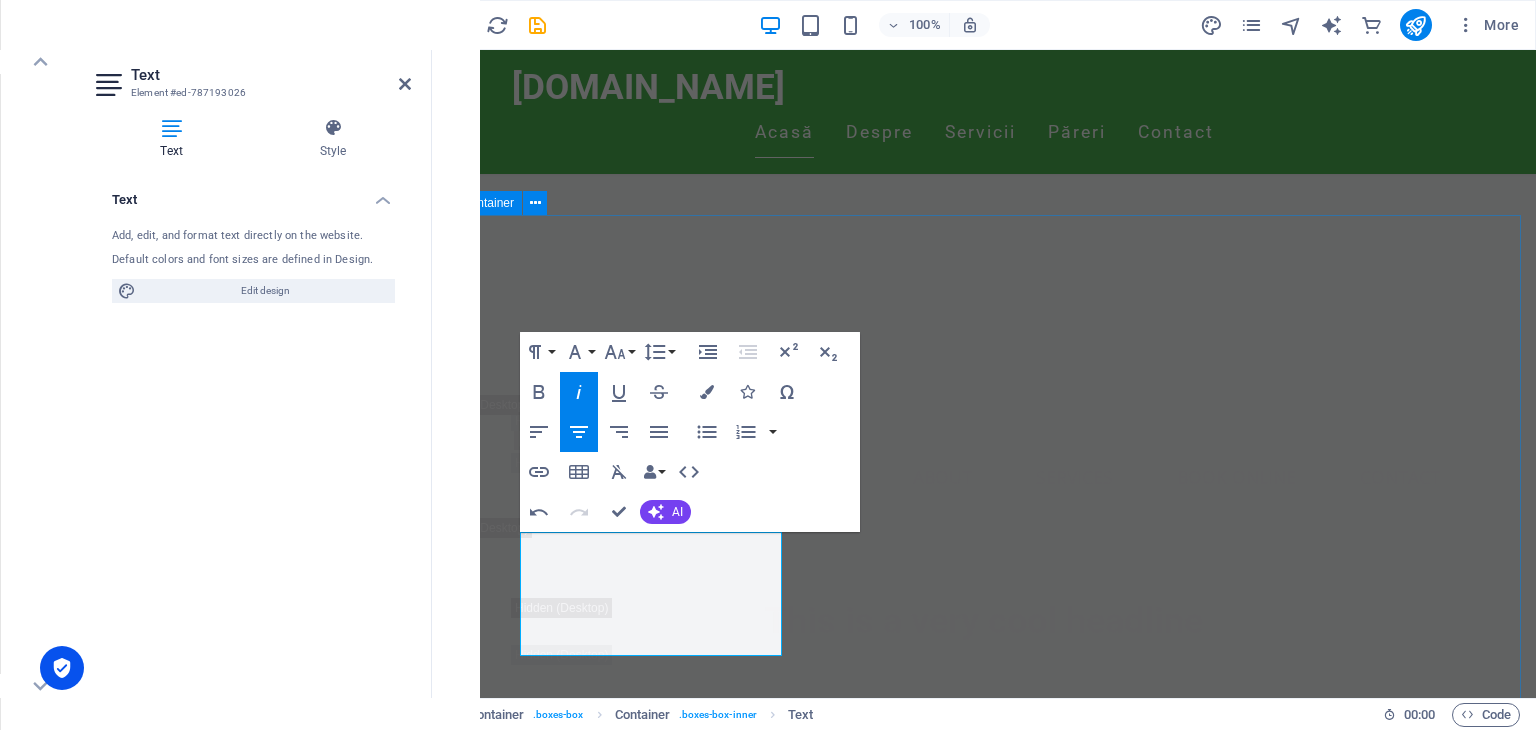 click on "Values Respect for customers We treat every rider with the highest respect, ensuring dignified, judgment-free service regardless of circumstance. Your safety and comfort are our sacred priorities customer orinatation Lorem ipsum dolor sit amet, consectetuer adipiscing elit. Aenean commodo ligula eget dolor. Lorem ipsum dolor sit amet, consectetuer adipiscing elit leget dolor. Providing best service Lorem ipsum dolor sit amet, consectetuer adipiscing elit. Aenean commodo ligula eget dolor. Lorem ipsum dolor sit amet, consectetuer adipiscing elit leget dolor." at bounding box center [984, 2724] 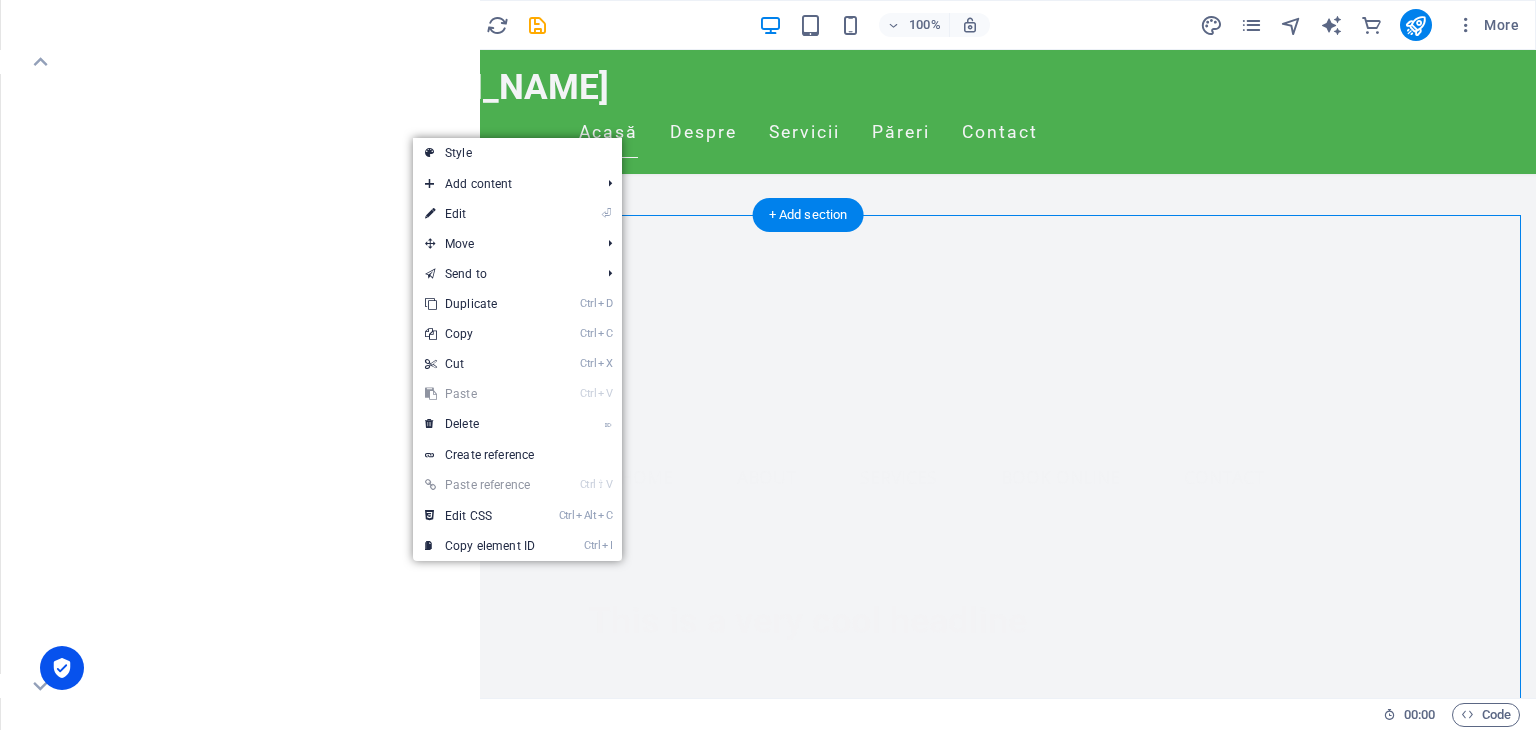 click on "Values Respect for customers We treat every rider with the highest respect, ensuring dignified, judgment-free service regardless of circumstance. Your safety and comfort are our sacred priorities customer orinatation Lorem ipsum dolor sit amet, consectetuer adipiscing elit. Aenean commodo ligula eget dolor. Lorem ipsum dolor sit amet, consectetuer adipiscing elit leget dolor. Providing best service Lorem ipsum dolor sit amet, consectetuer adipiscing elit. Aenean commodo ligula eget dolor. Lorem ipsum dolor sit amet, consectetuer adipiscing elit leget dolor." at bounding box center [808, 2724] 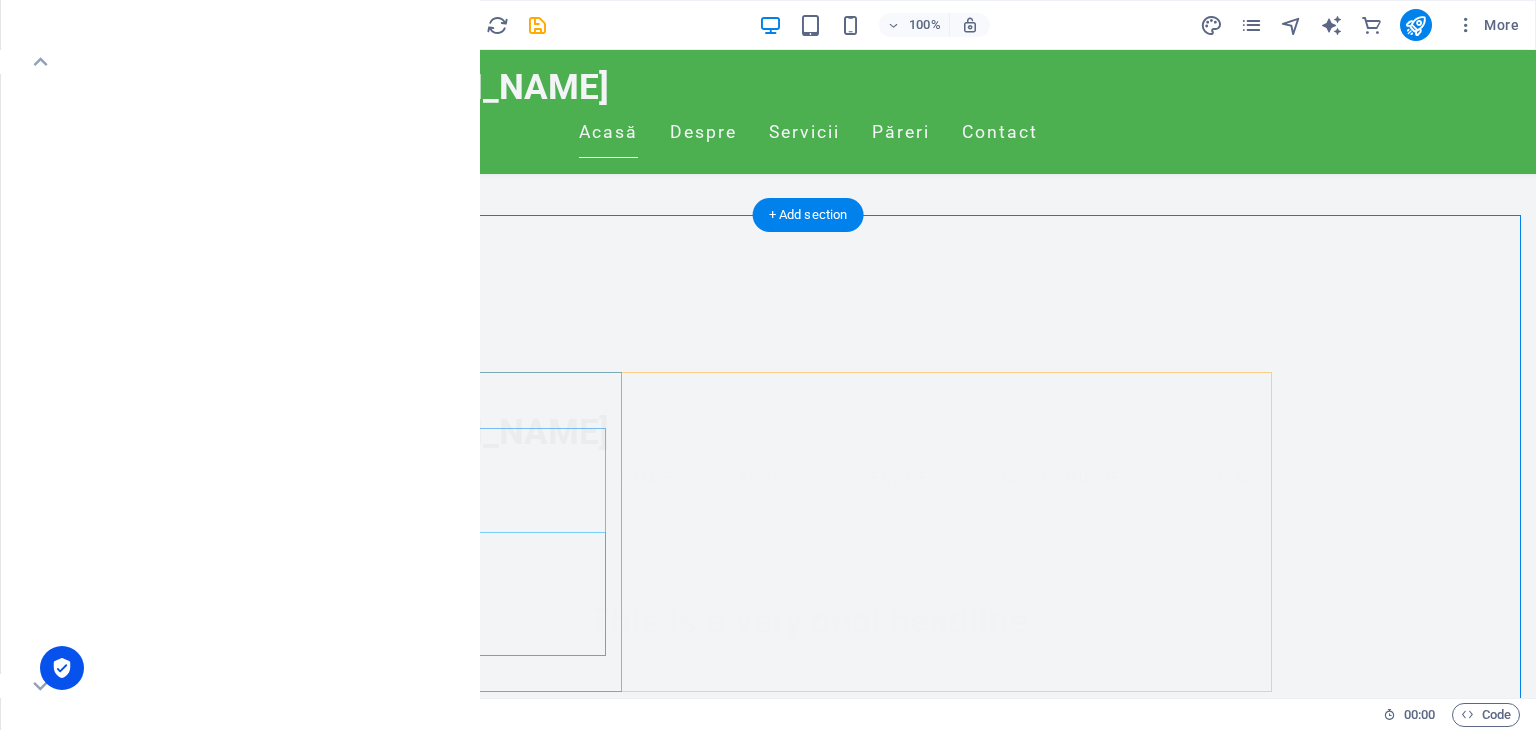 click on "We treat every rider with the highest respect, ensuring dignified, judgment-free service regardless of circumstance. Your safety and comfort are our sacred priorities" at bounding box center (482, 2498) 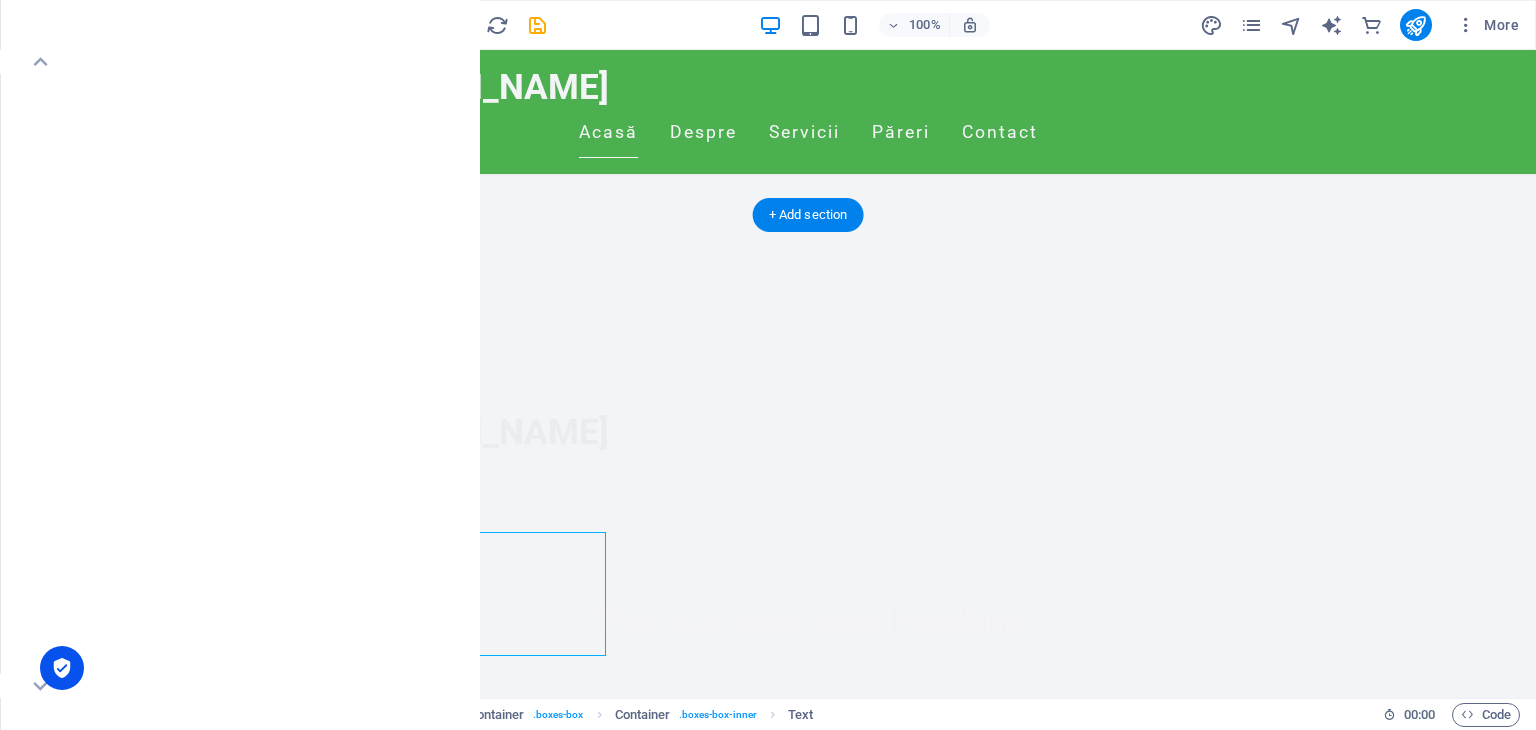 click on "We treat every rider with the highest respect, ensuring dignified, judgment-free service regardless of circumstance. Your safety and comfort are our sacred priorities" at bounding box center [482, 2498] 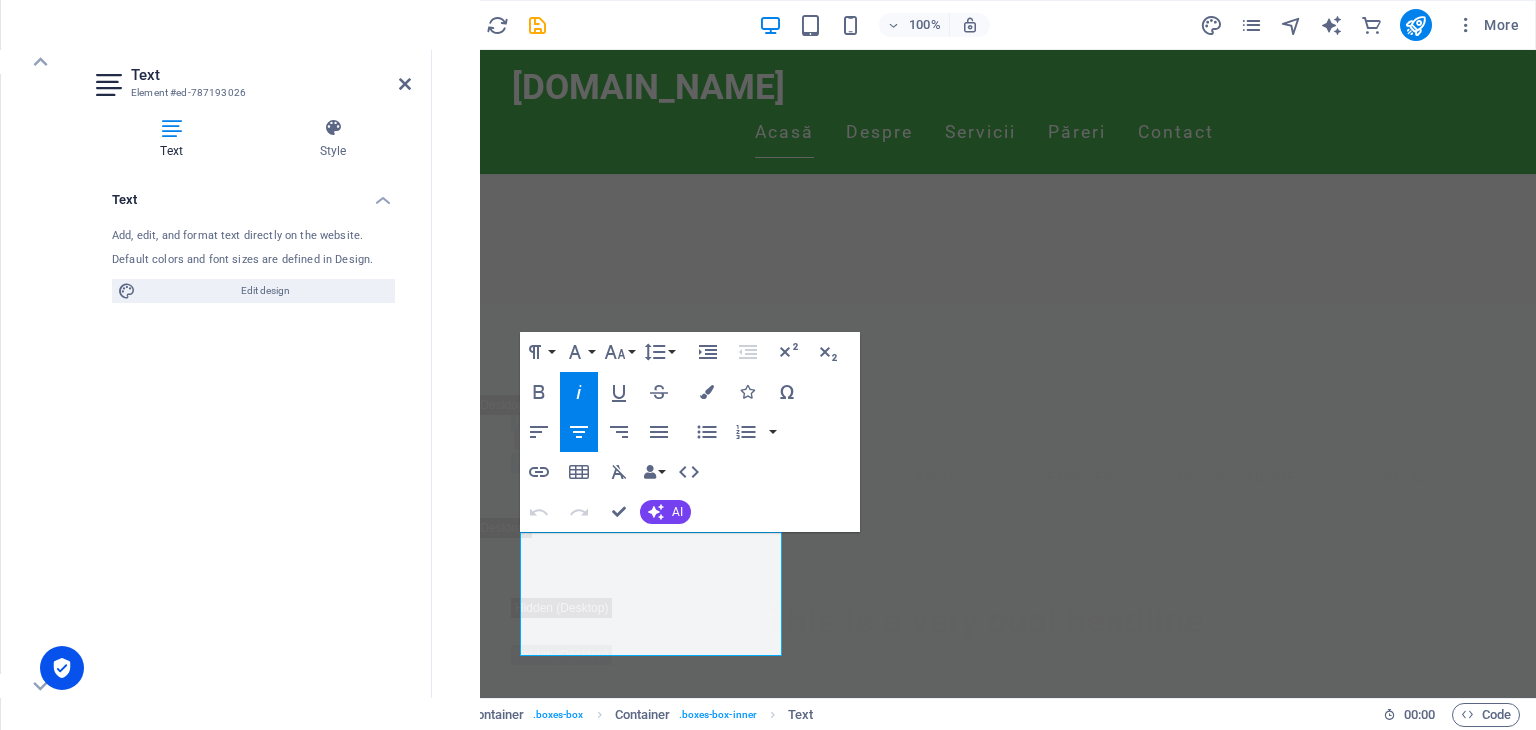 click 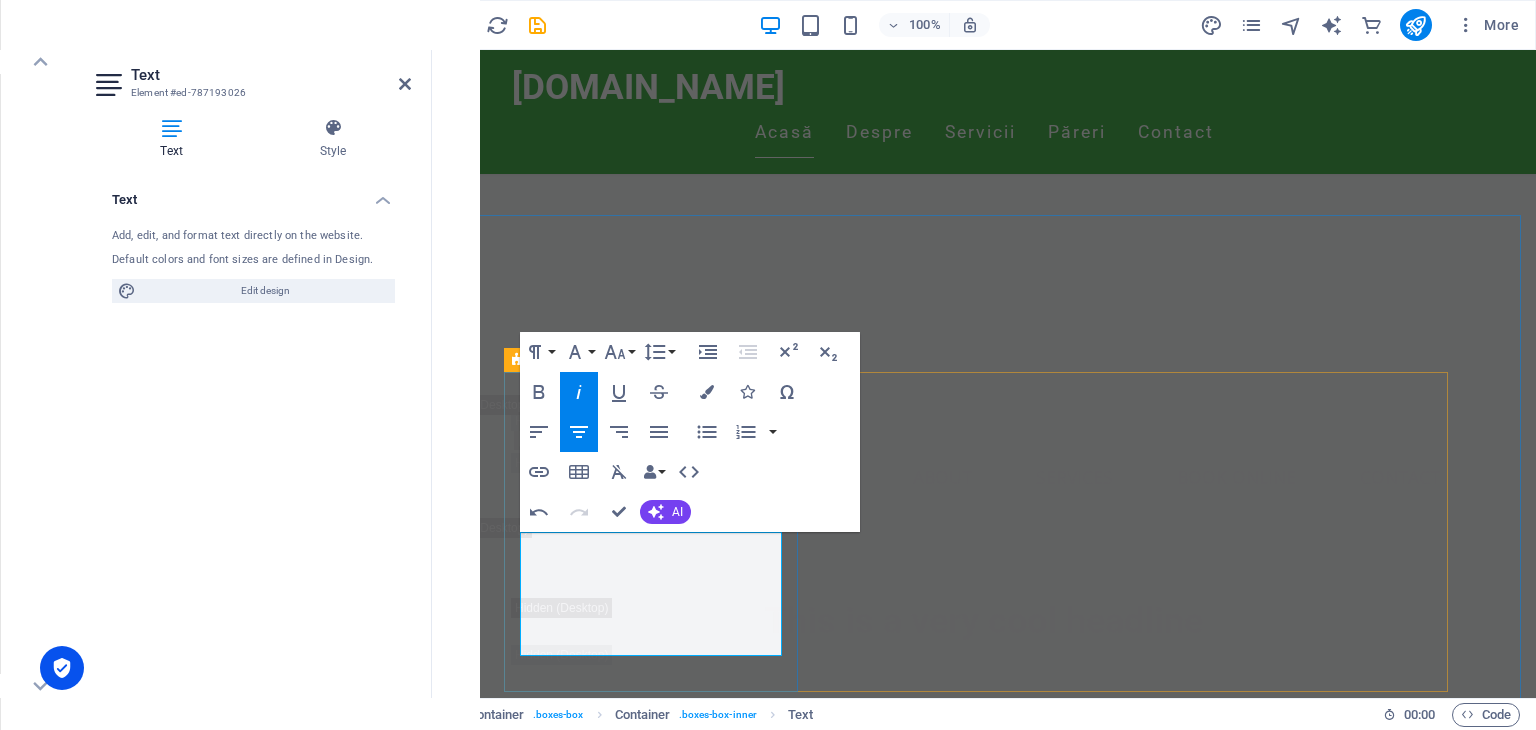 drag, startPoint x: 772, startPoint y: 647, endPoint x: 521, endPoint y: 537, distance: 274.04562 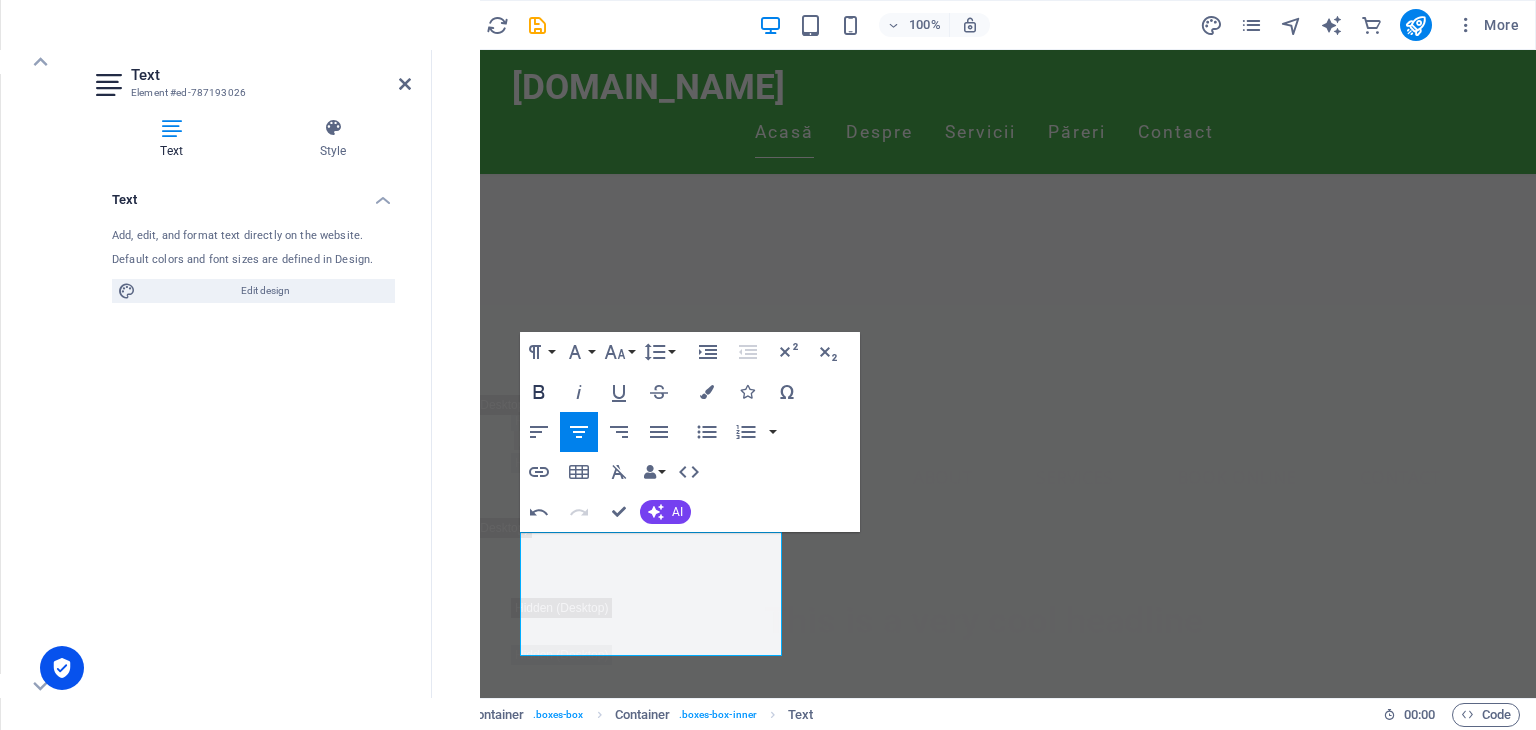 click 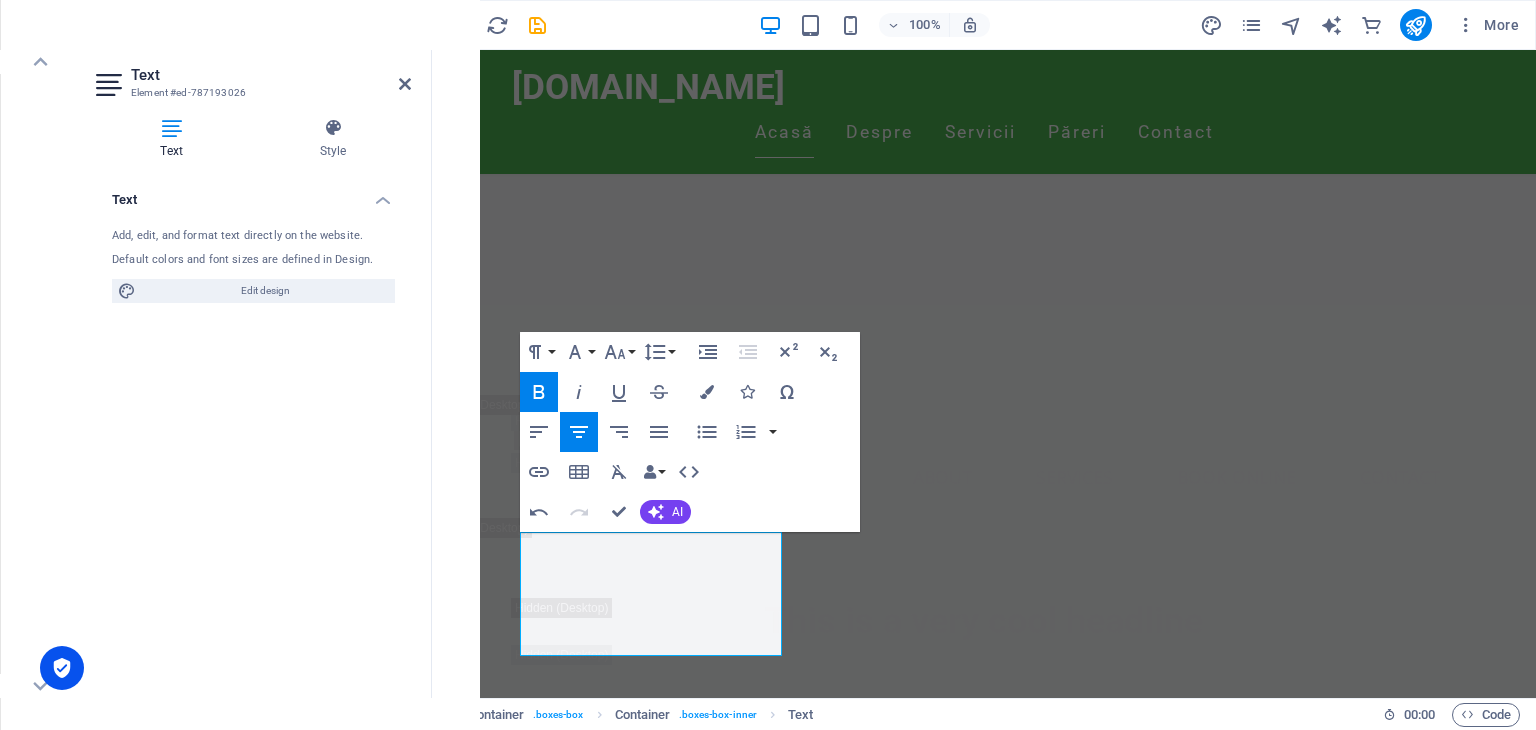 click 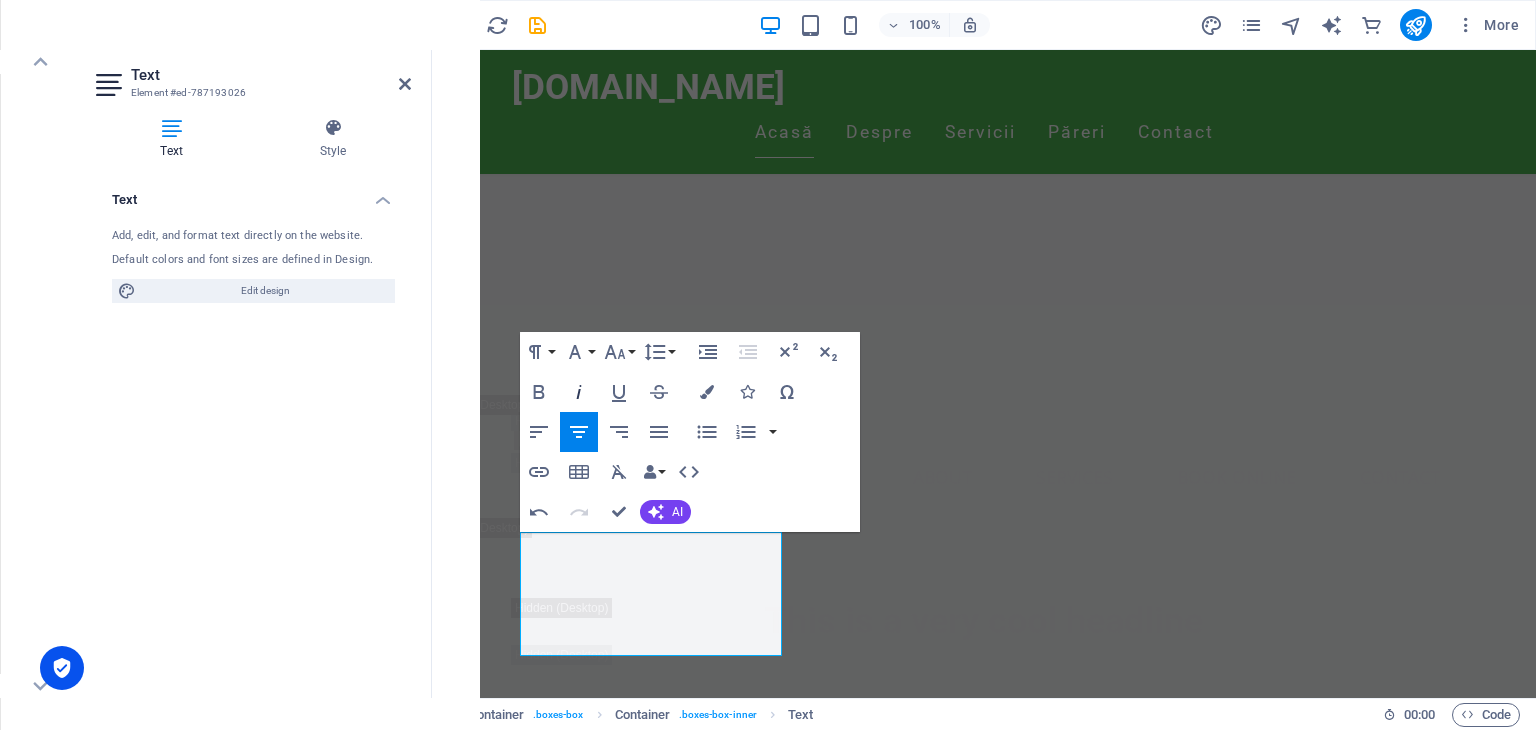 click 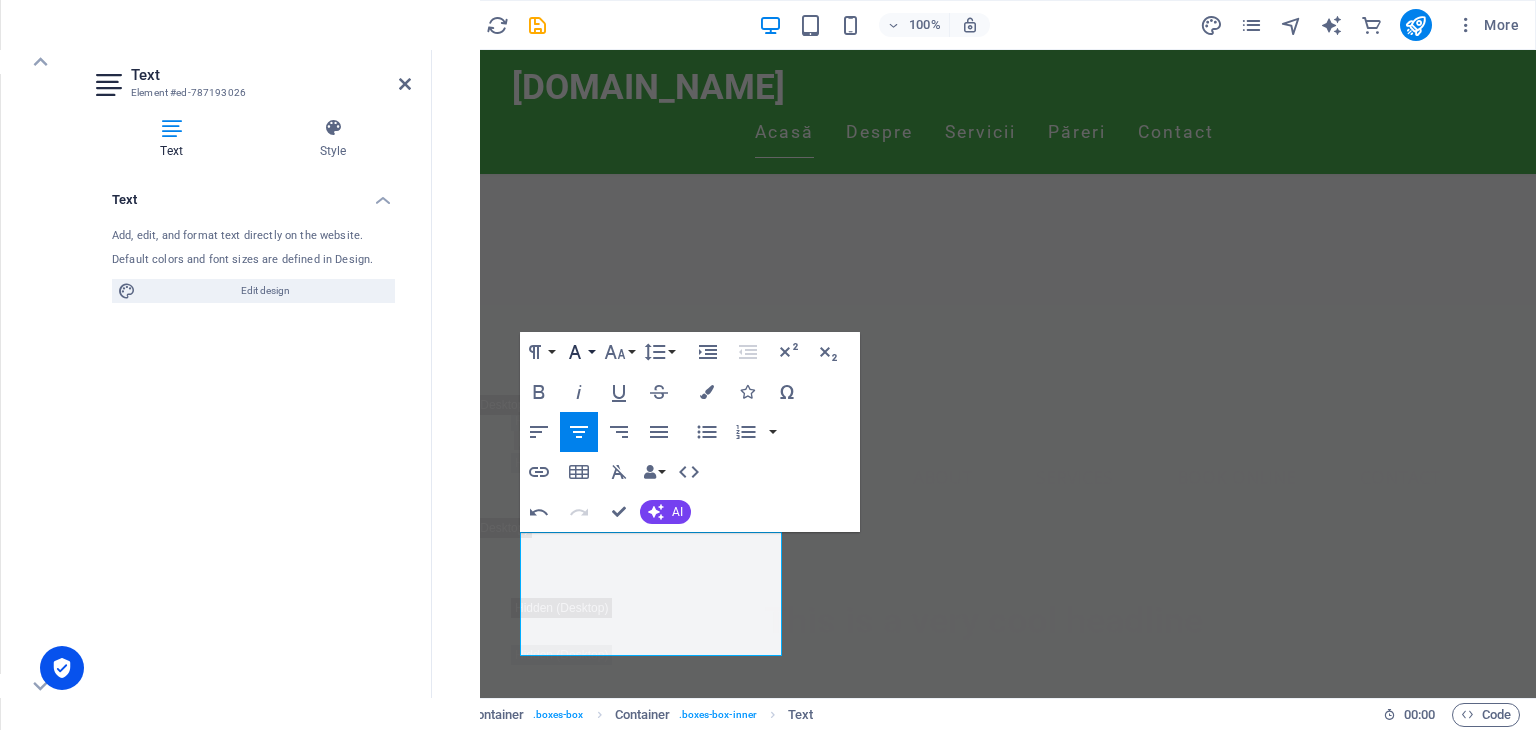 click on "Font Family" at bounding box center [579, 352] 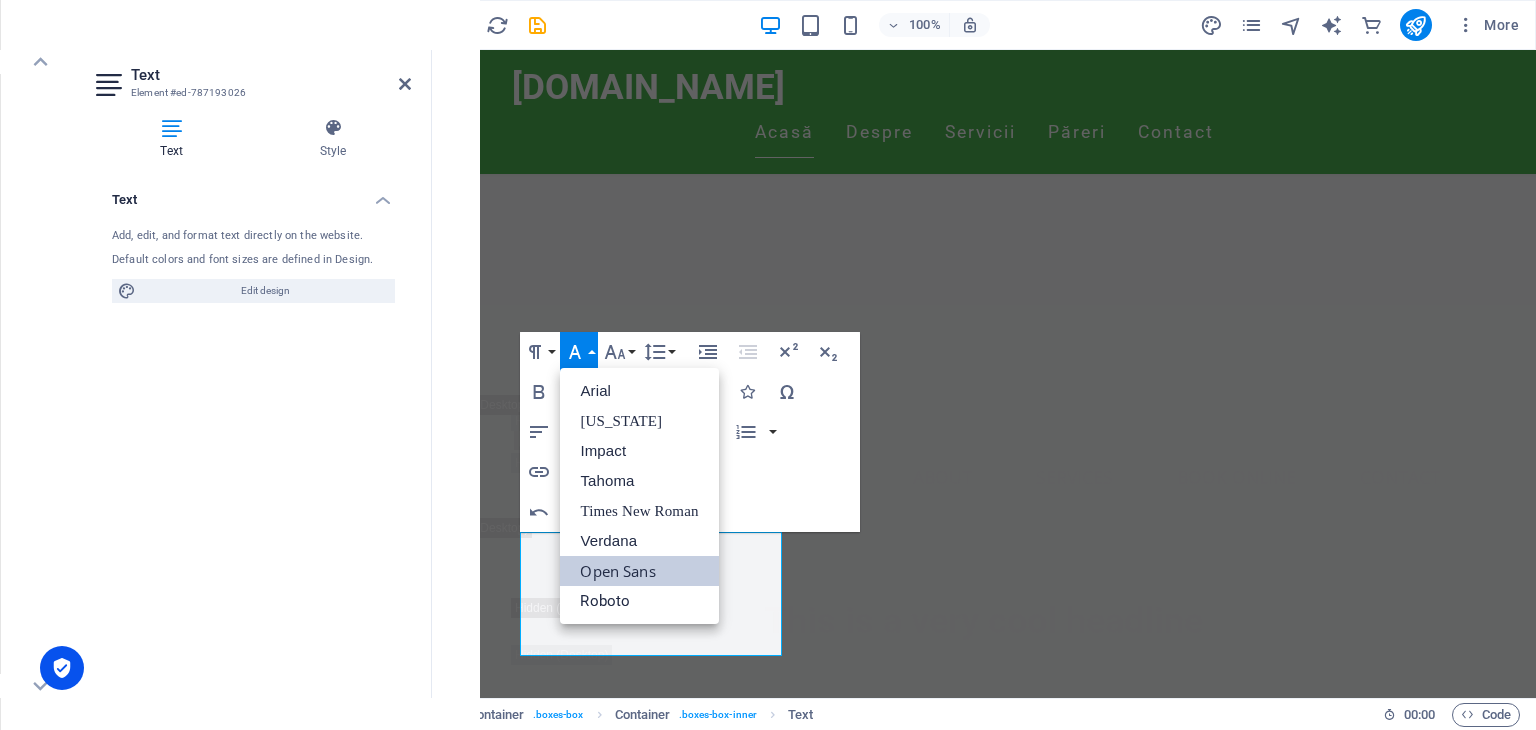 scroll, scrollTop: 0, scrollLeft: 0, axis: both 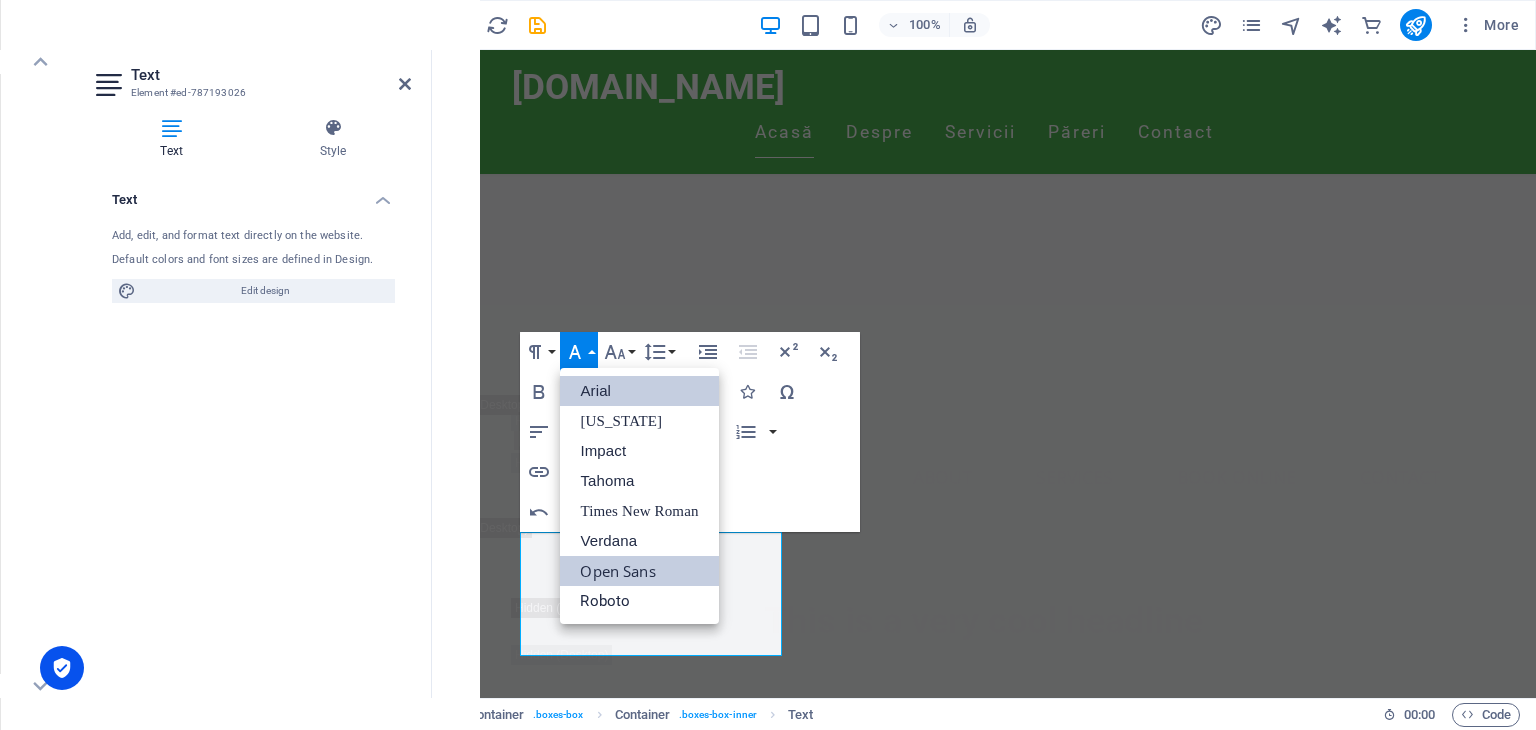 click on "Arial" at bounding box center [639, 391] 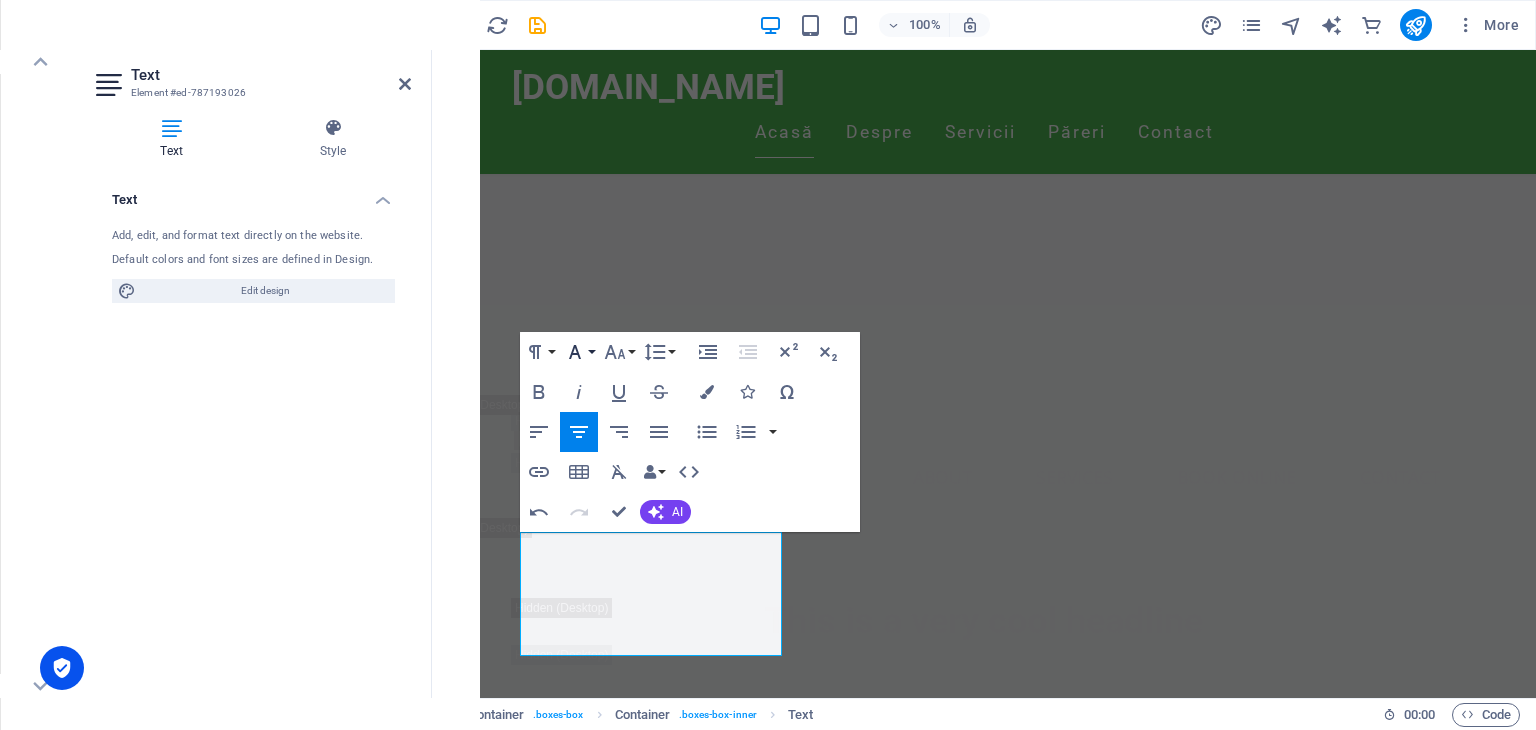click on "Font Family" at bounding box center [579, 352] 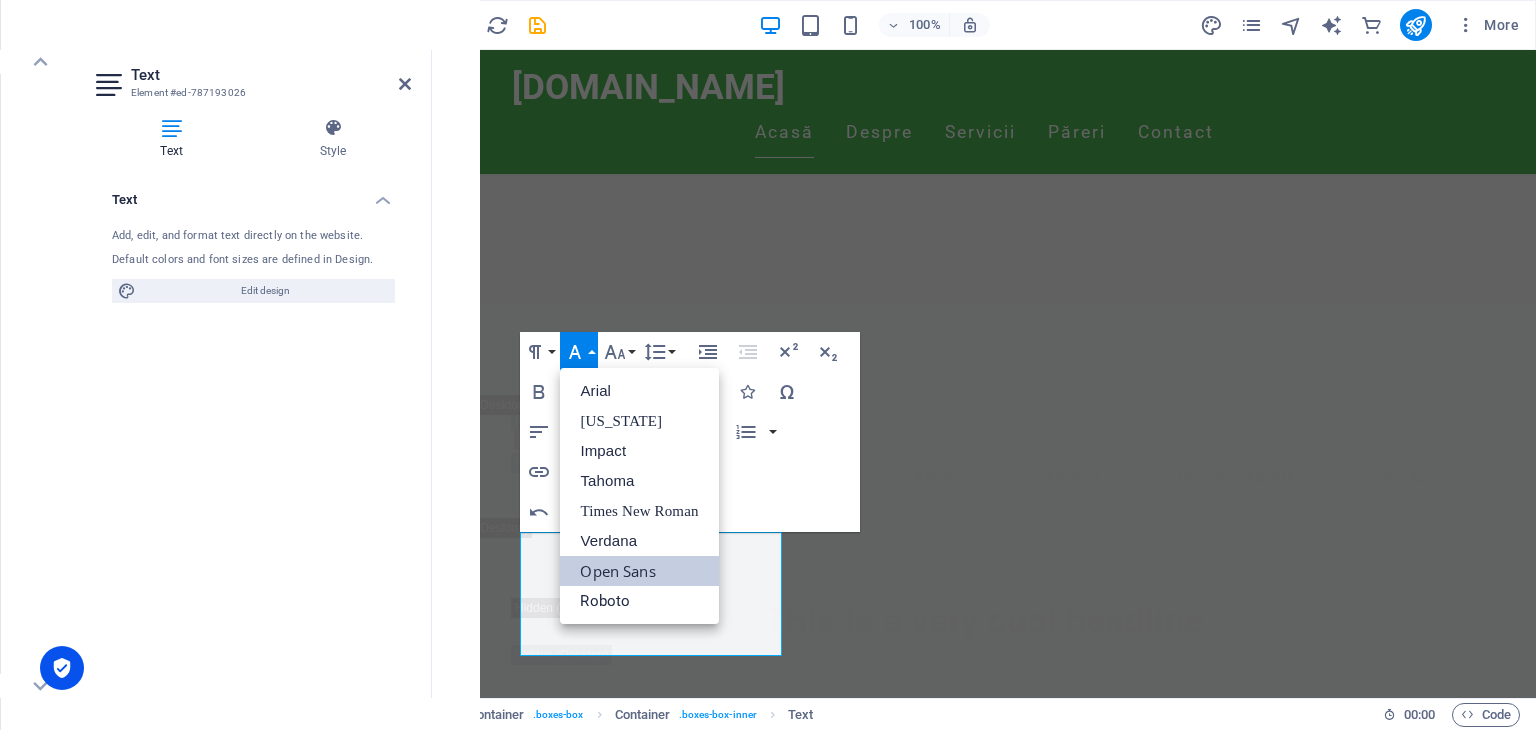 scroll, scrollTop: 0, scrollLeft: 0, axis: both 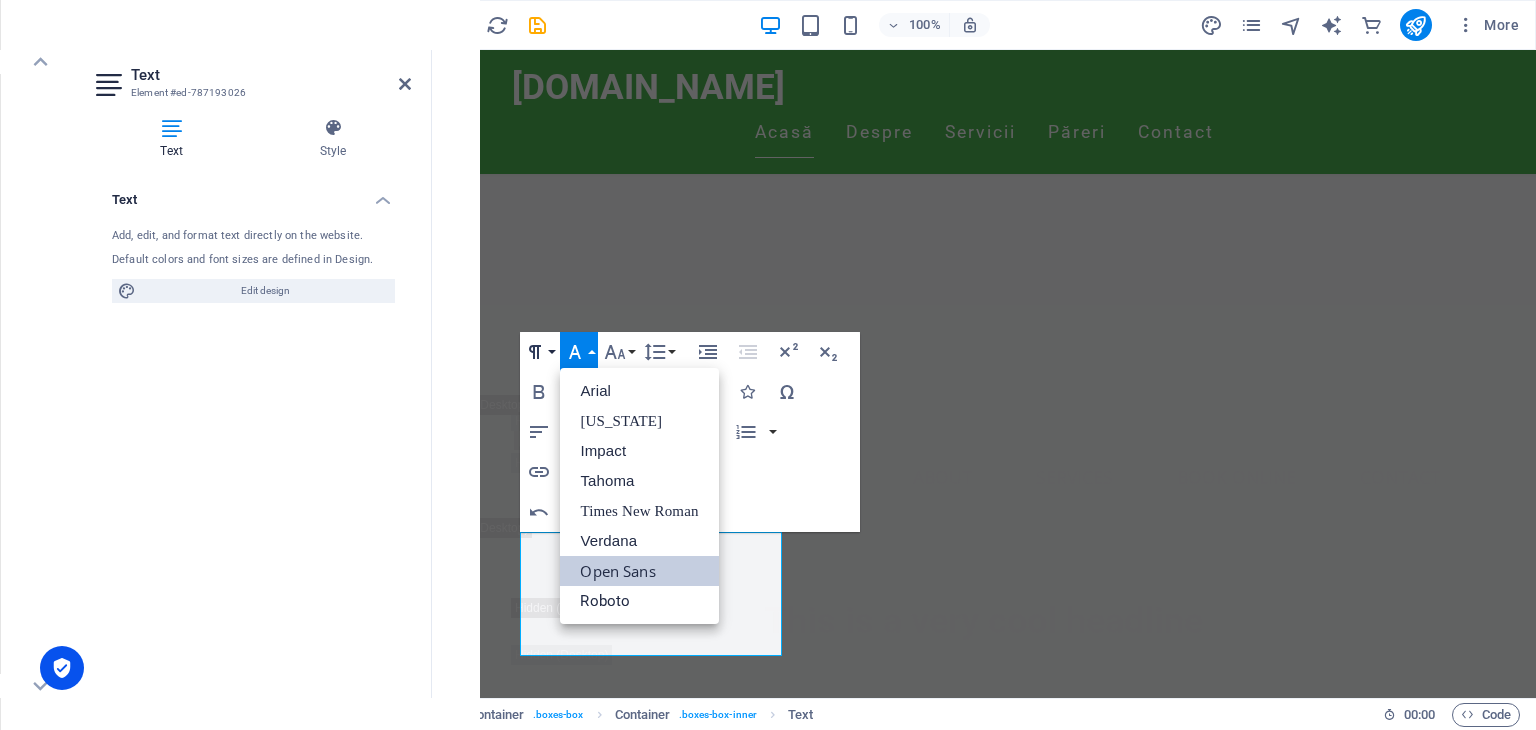 click on "Paragraph Format" at bounding box center (539, 352) 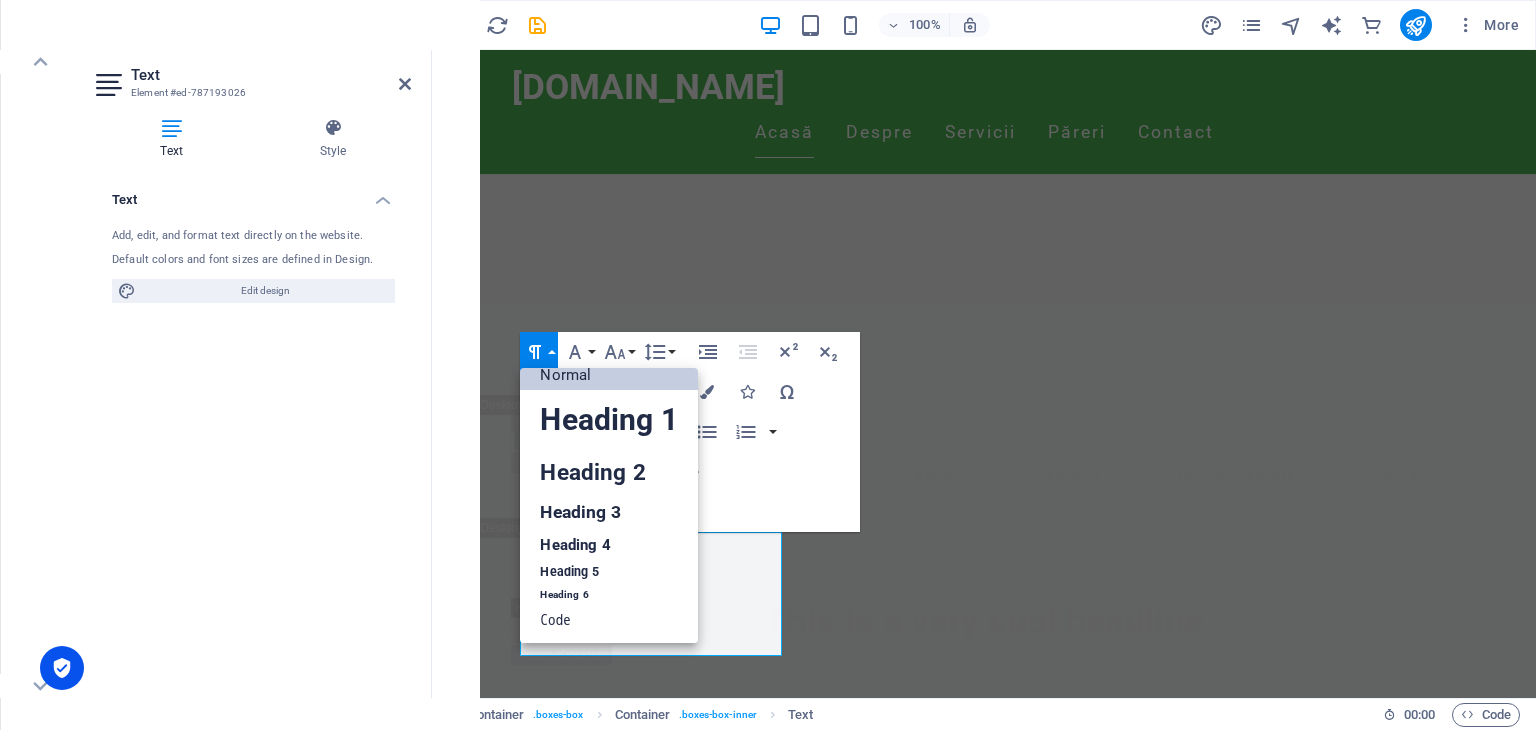 scroll, scrollTop: 16, scrollLeft: 0, axis: vertical 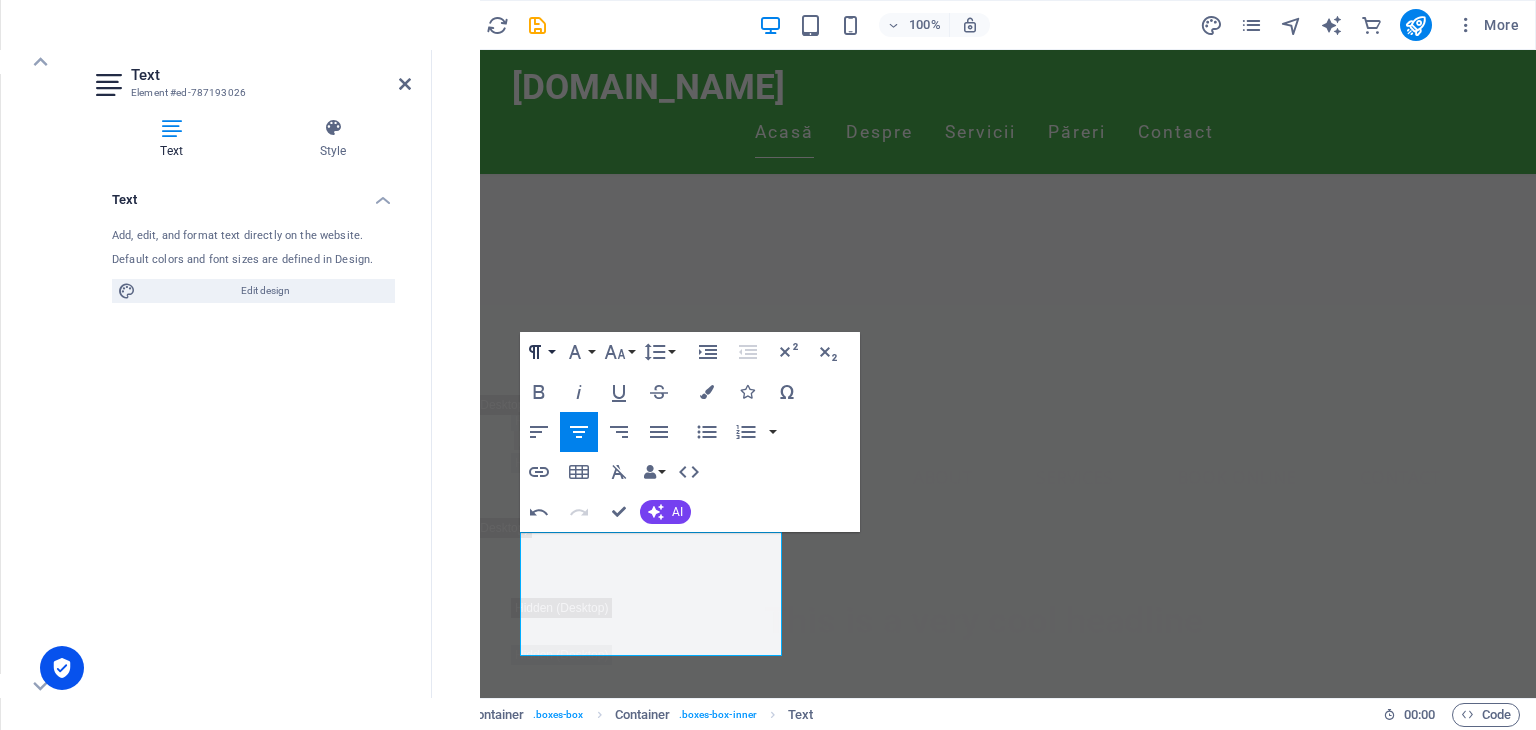 type 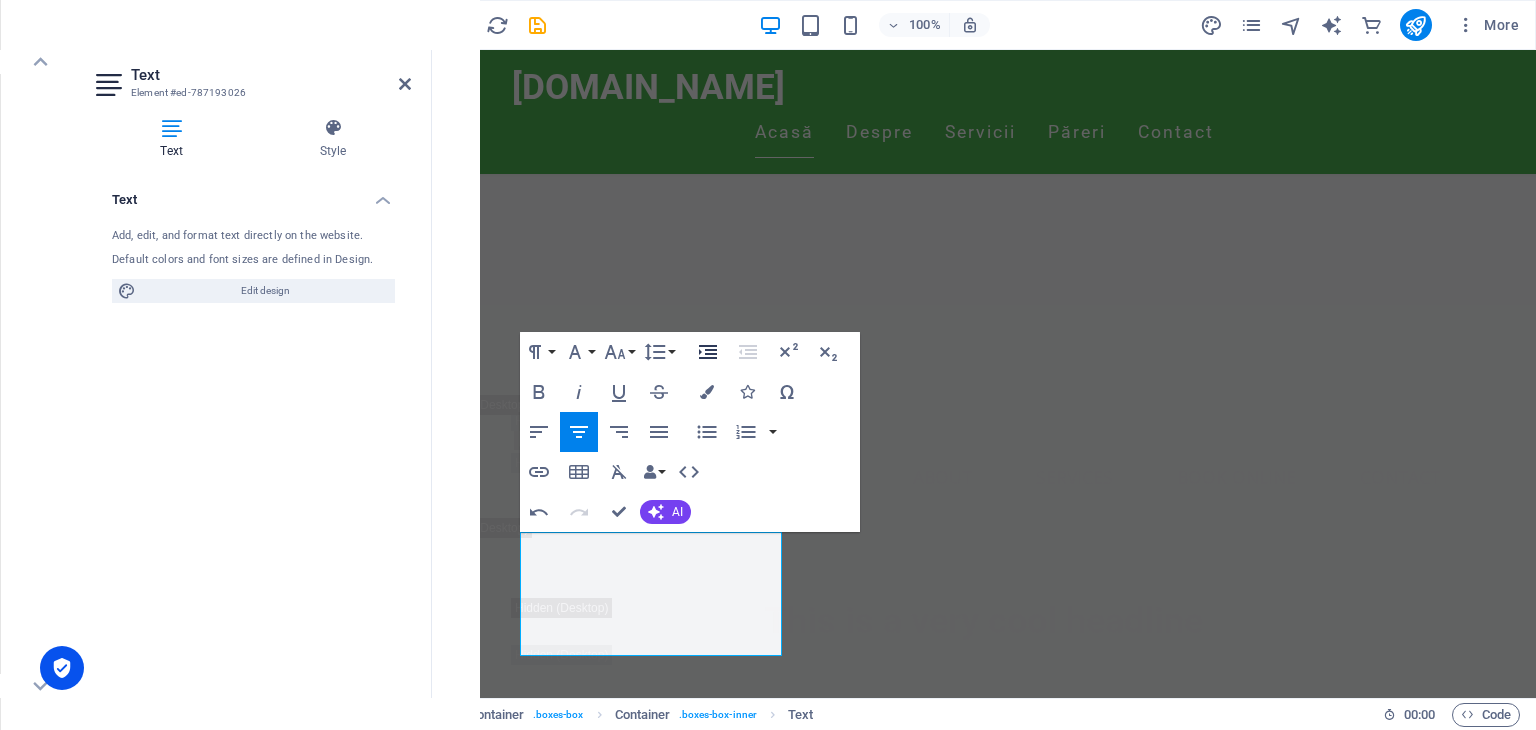 click 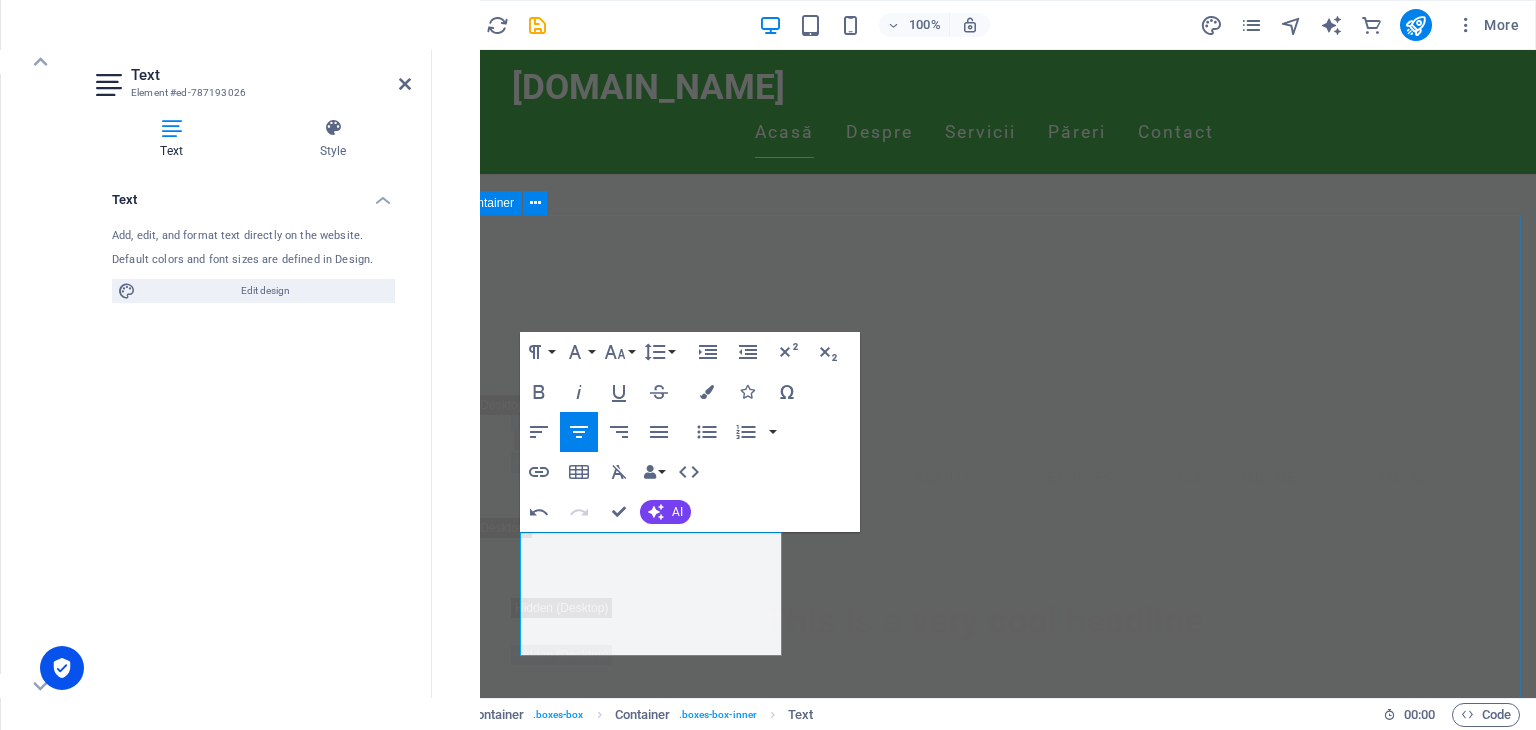 click on "Values Respect for customers ​ We treat every rider with the highest respect, ensuring dignified, judgment-free service regardless of circumstance. Your safety and comfort are our sacred priorities customer orinatation Lorem ipsum dolor sit amet, consectetuer adipiscing elit. Aenean commodo ligula eget dolor. Lorem ipsum dolor sit amet, consectetuer adipiscing elit leget dolor. Providing best service Lorem ipsum dolor sit amet, consectetuer adipiscing elit. Aenean commodo ligula eget dolor. Lorem ipsum dolor sit amet, consectetuer adipiscing elit leget dolor." at bounding box center [984, 2736] 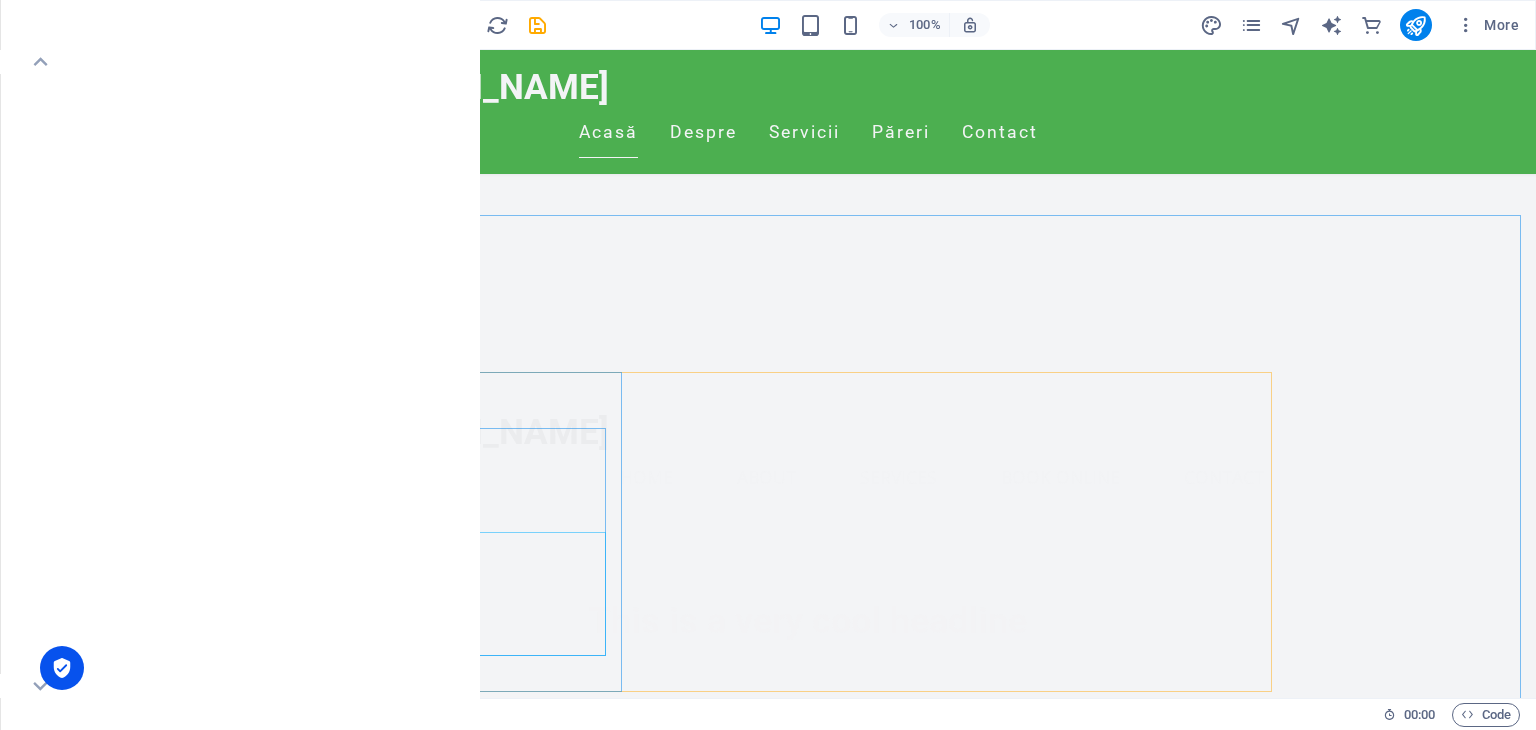 click at bounding box center (417, 520) 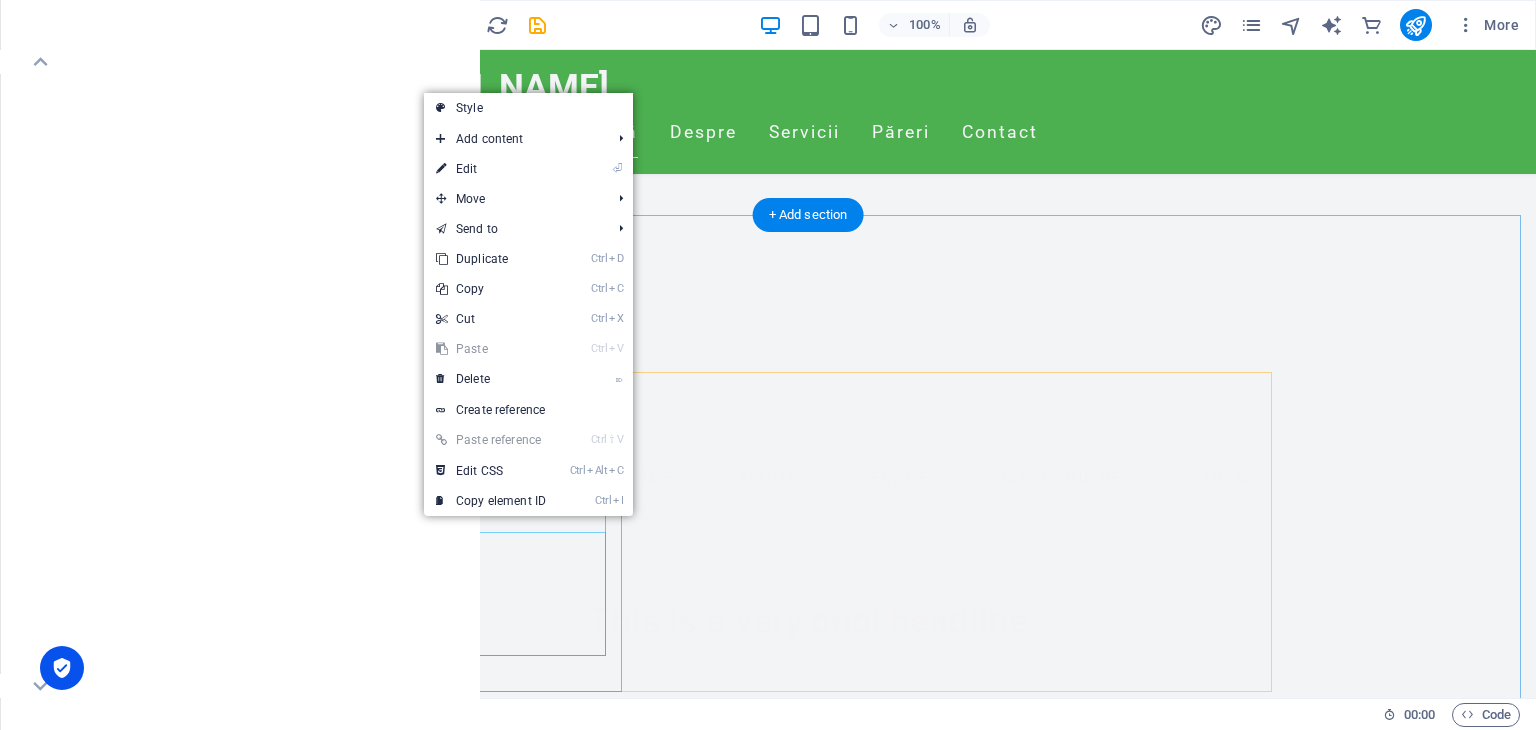 click on "We treat every rider with the highest respect, ensuring dignified, judgment-free service regardless of circumstance. Your safety and comfort are our sacred priorities" at bounding box center [482, 2511] 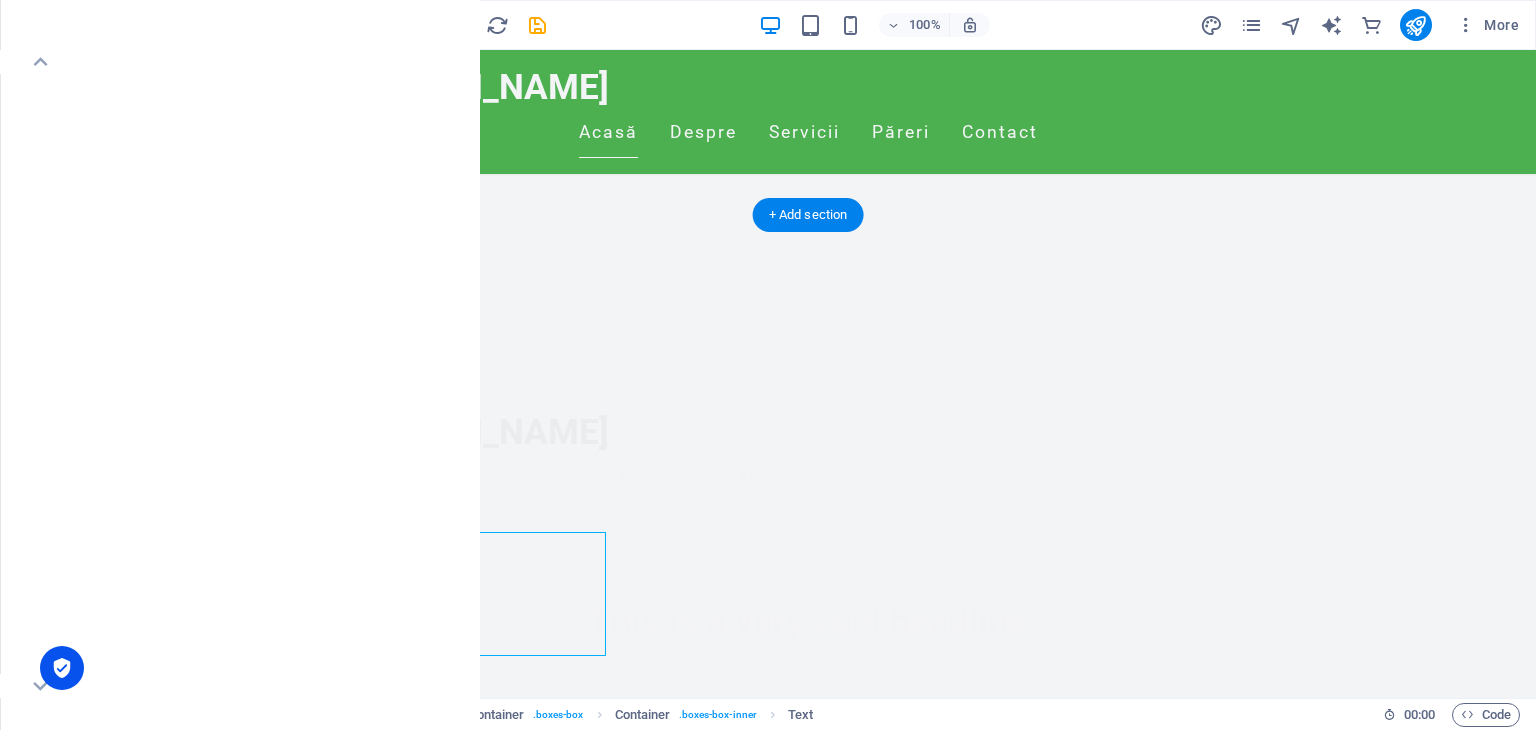 click on "We treat every rider with the highest respect, ensuring dignified, judgment-free service regardless of circumstance. Your safety and comfort are our sacred priorities" at bounding box center [482, 2511] 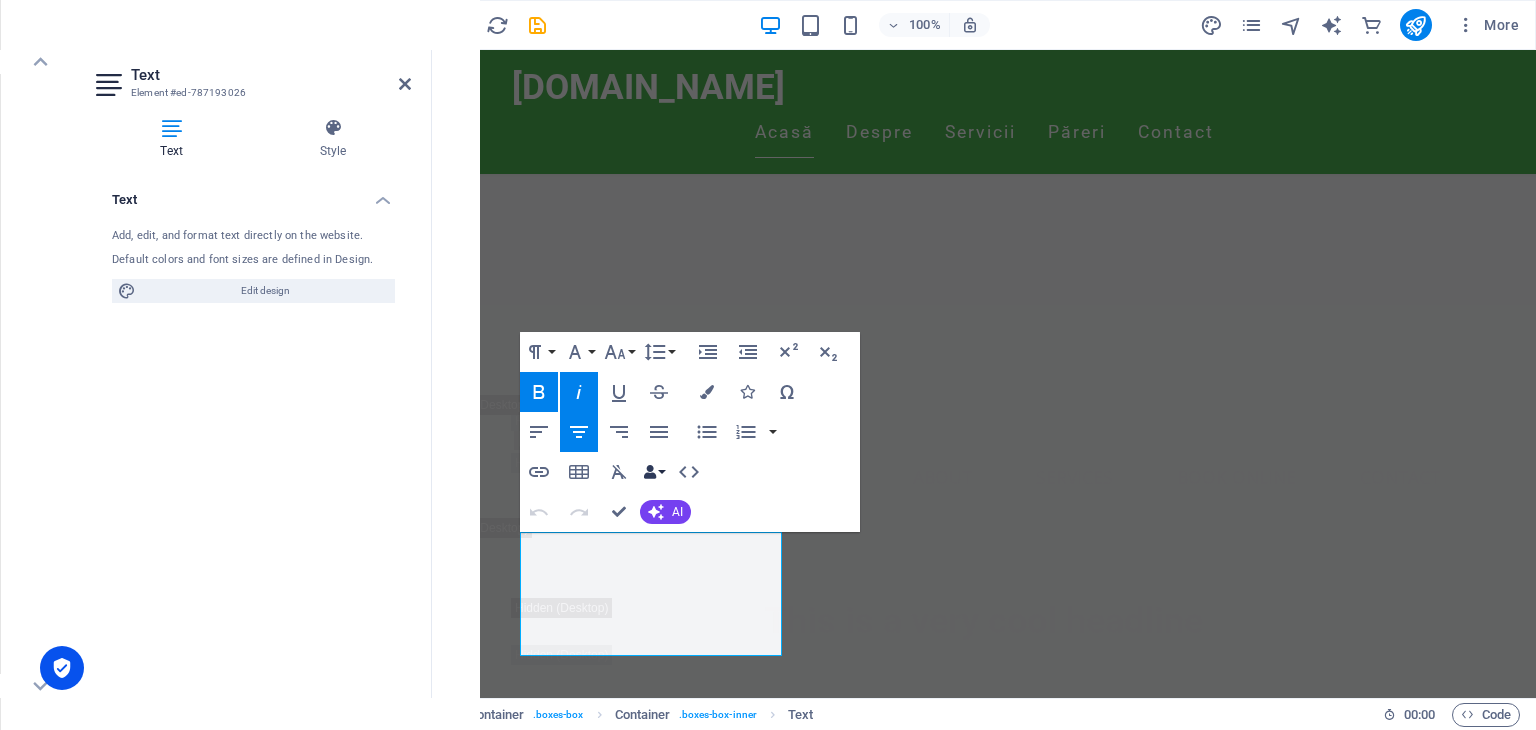 click on "Data Bindings" at bounding box center [654, 472] 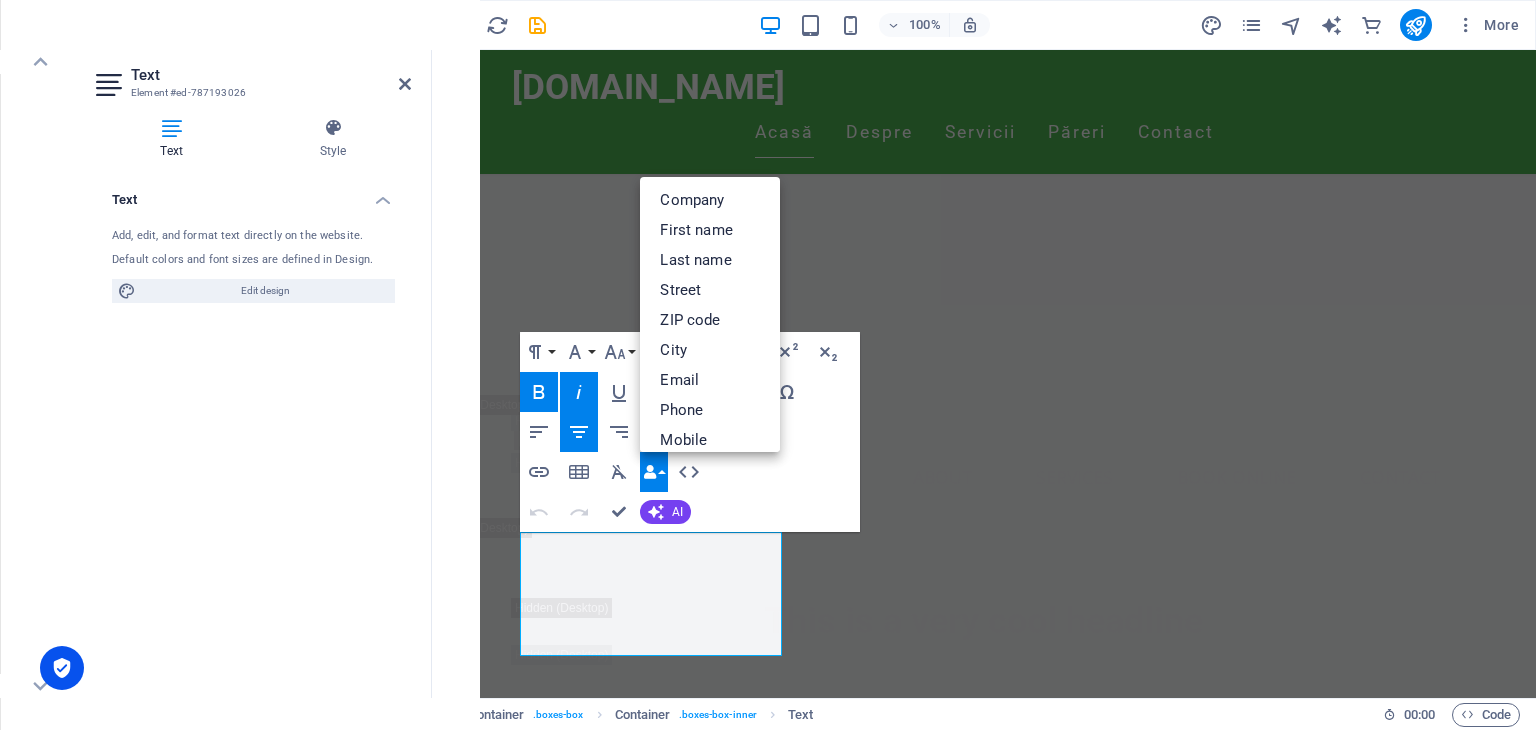type 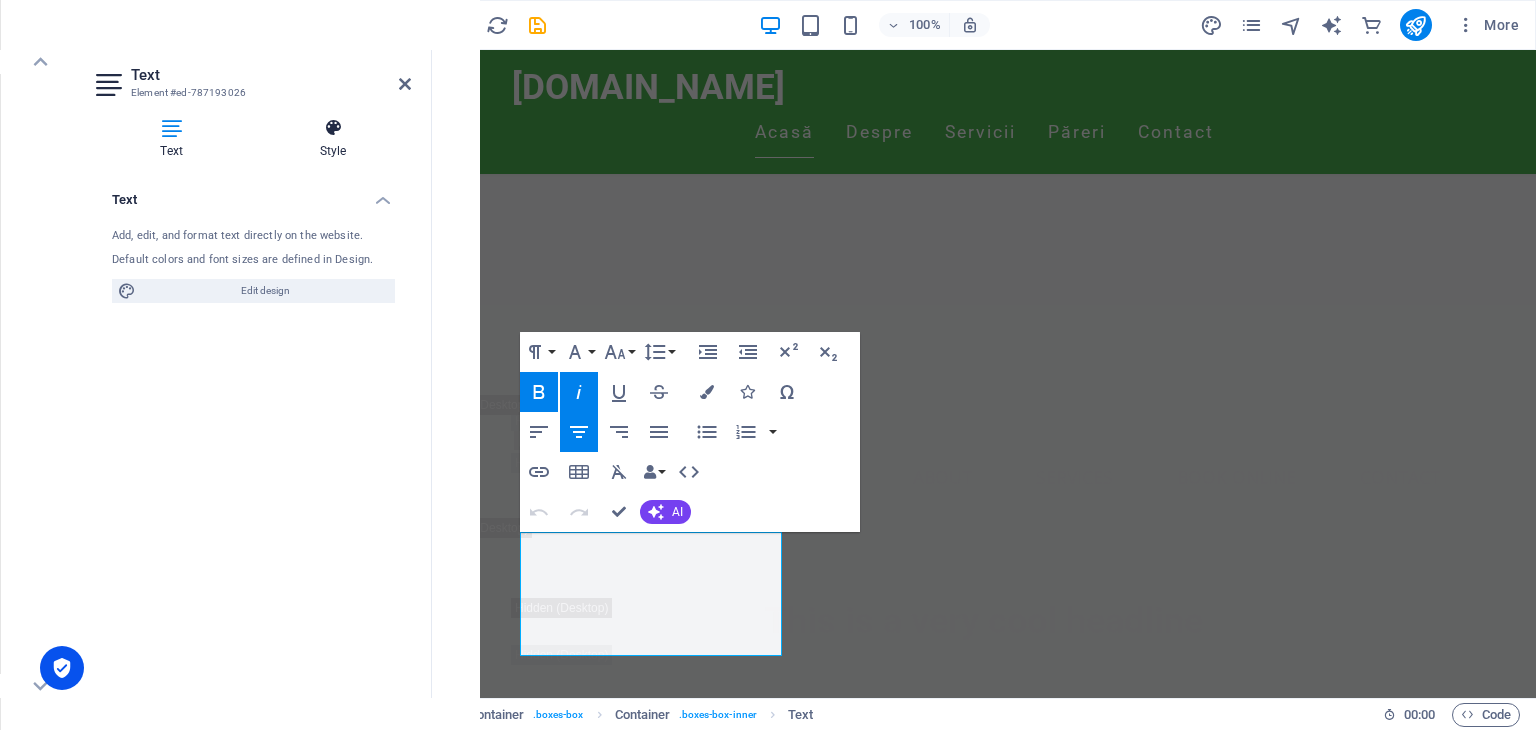 click at bounding box center [333, 128] 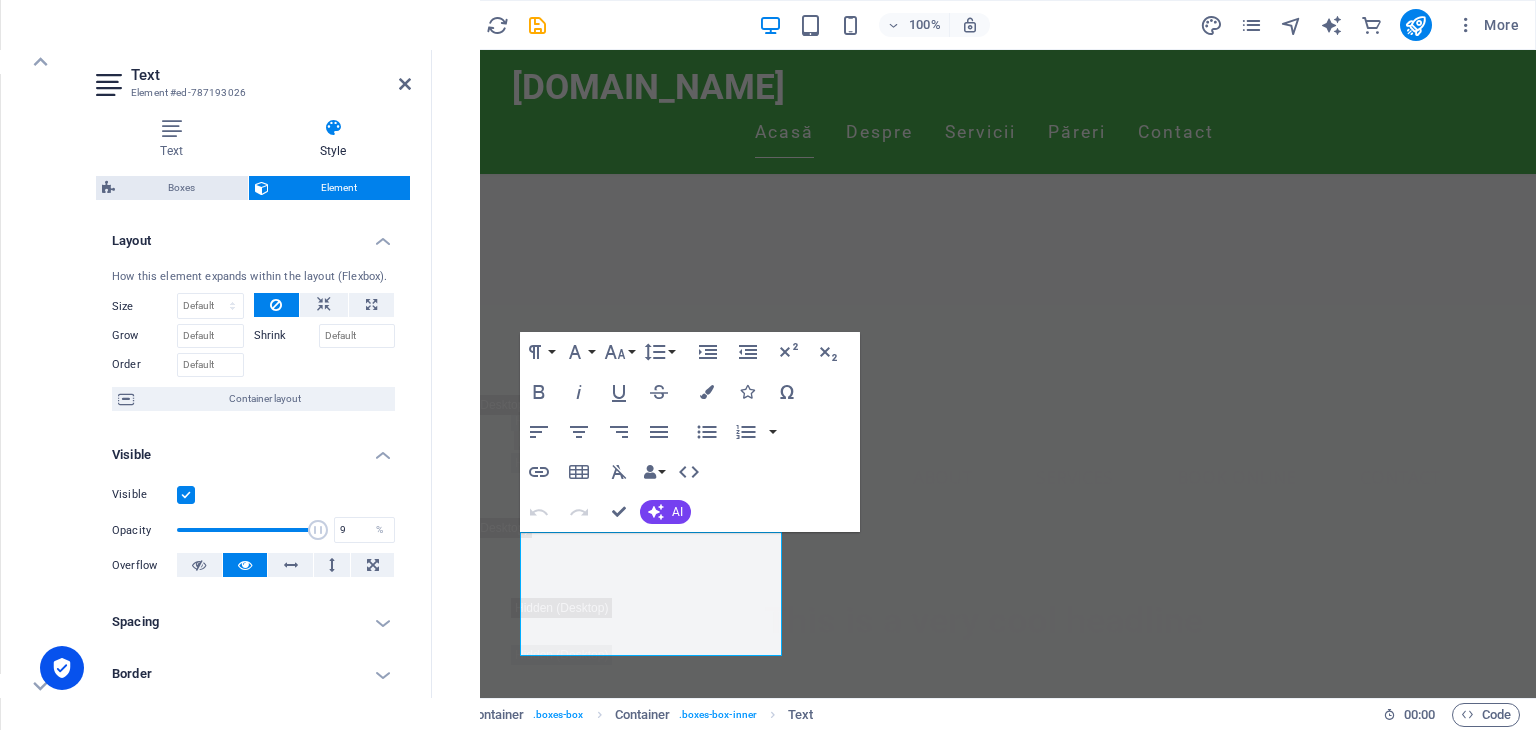 click at bounding box center (247, 530) 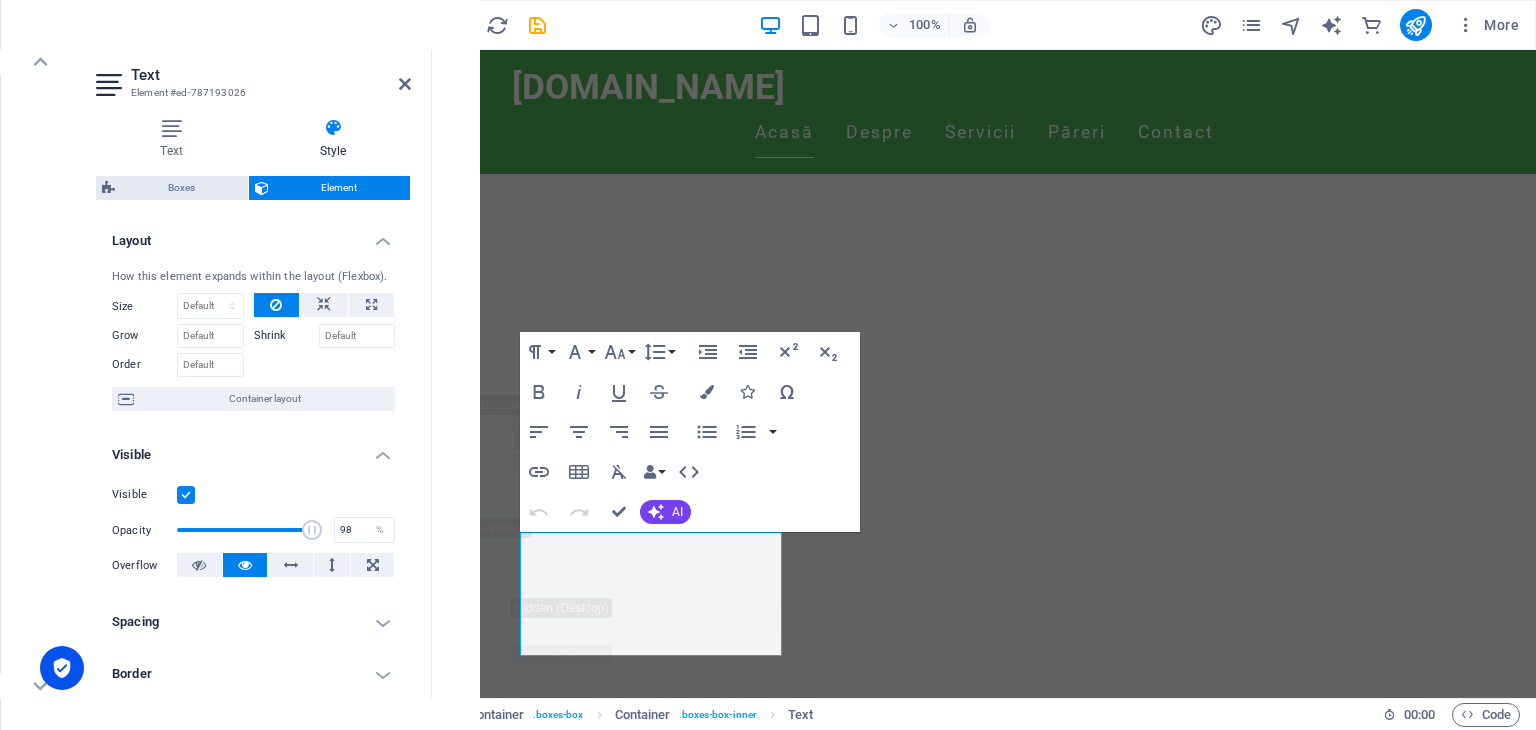 type on "100" 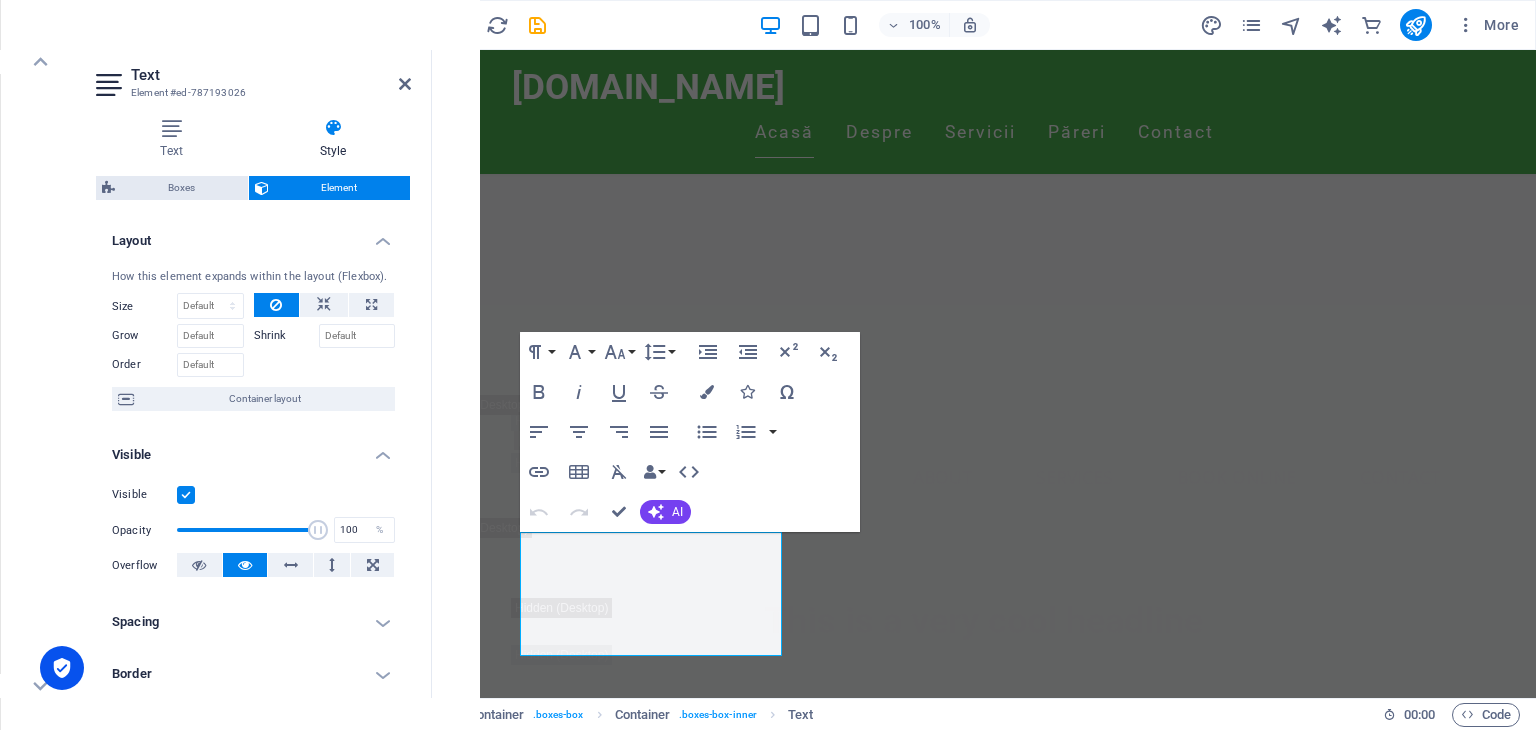 drag, startPoint x: 190, startPoint y: 529, endPoint x: 317, endPoint y: 533, distance: 127.06297 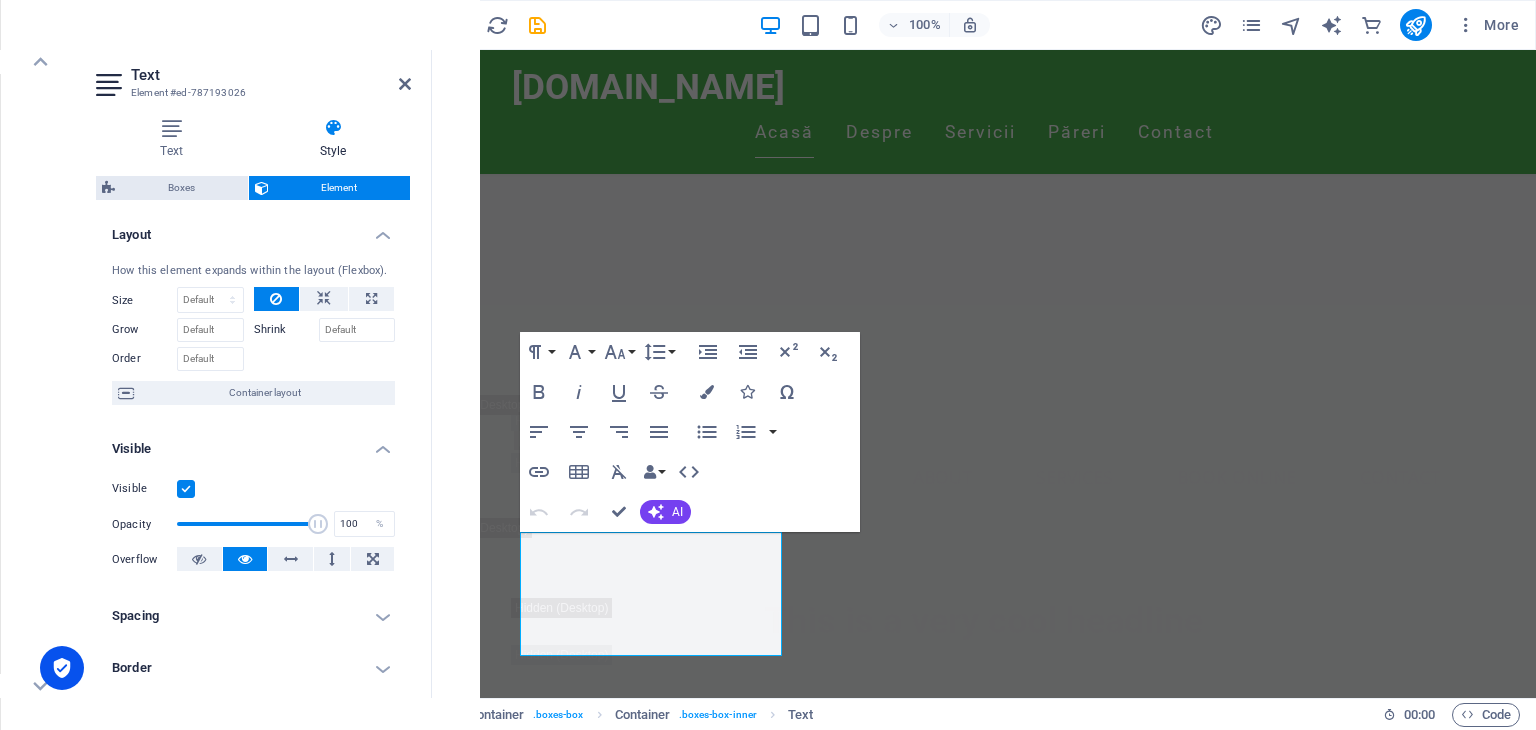 scroll, scrollTop: 0, scrollLeft: 0, axis: both 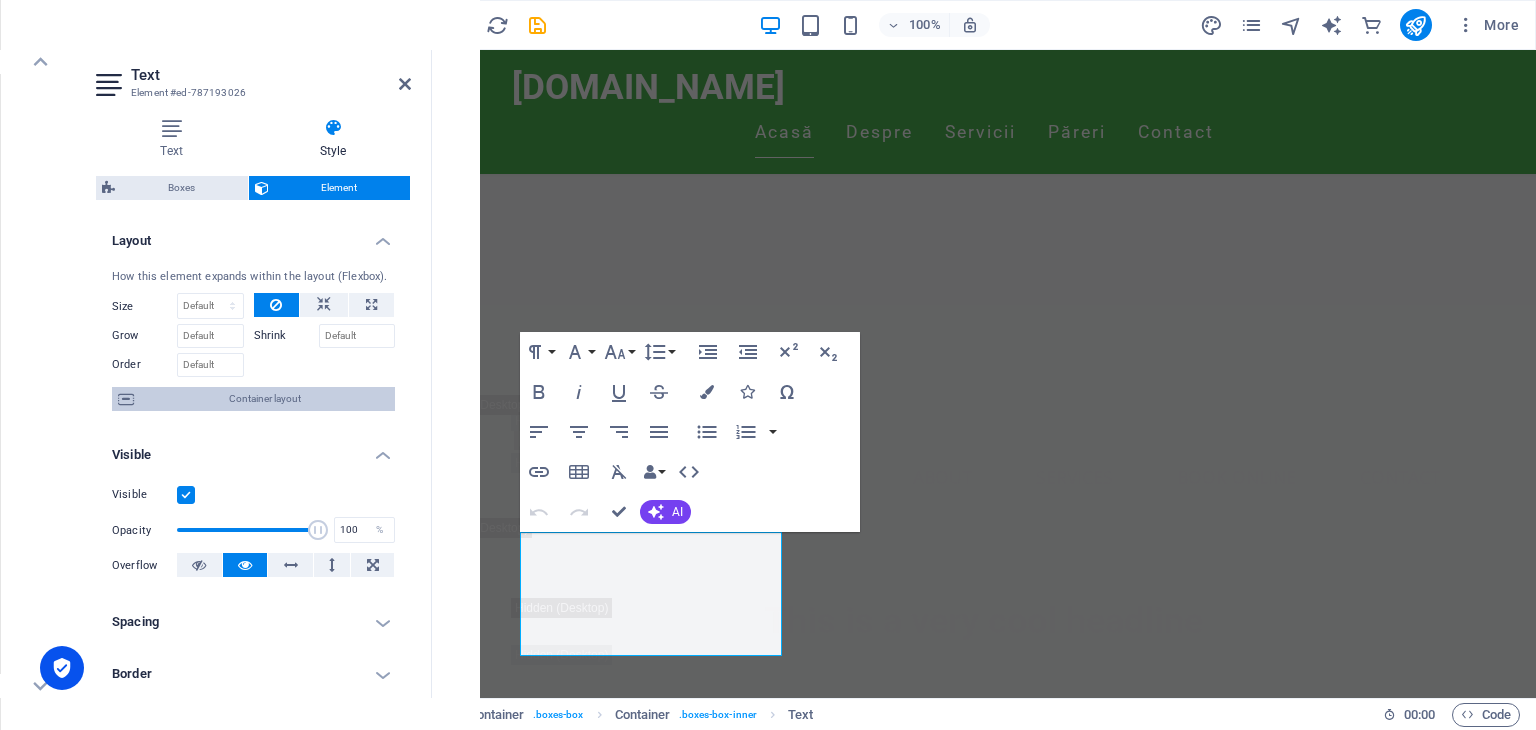 click on "Container layout" at bounding box center [264, 399] 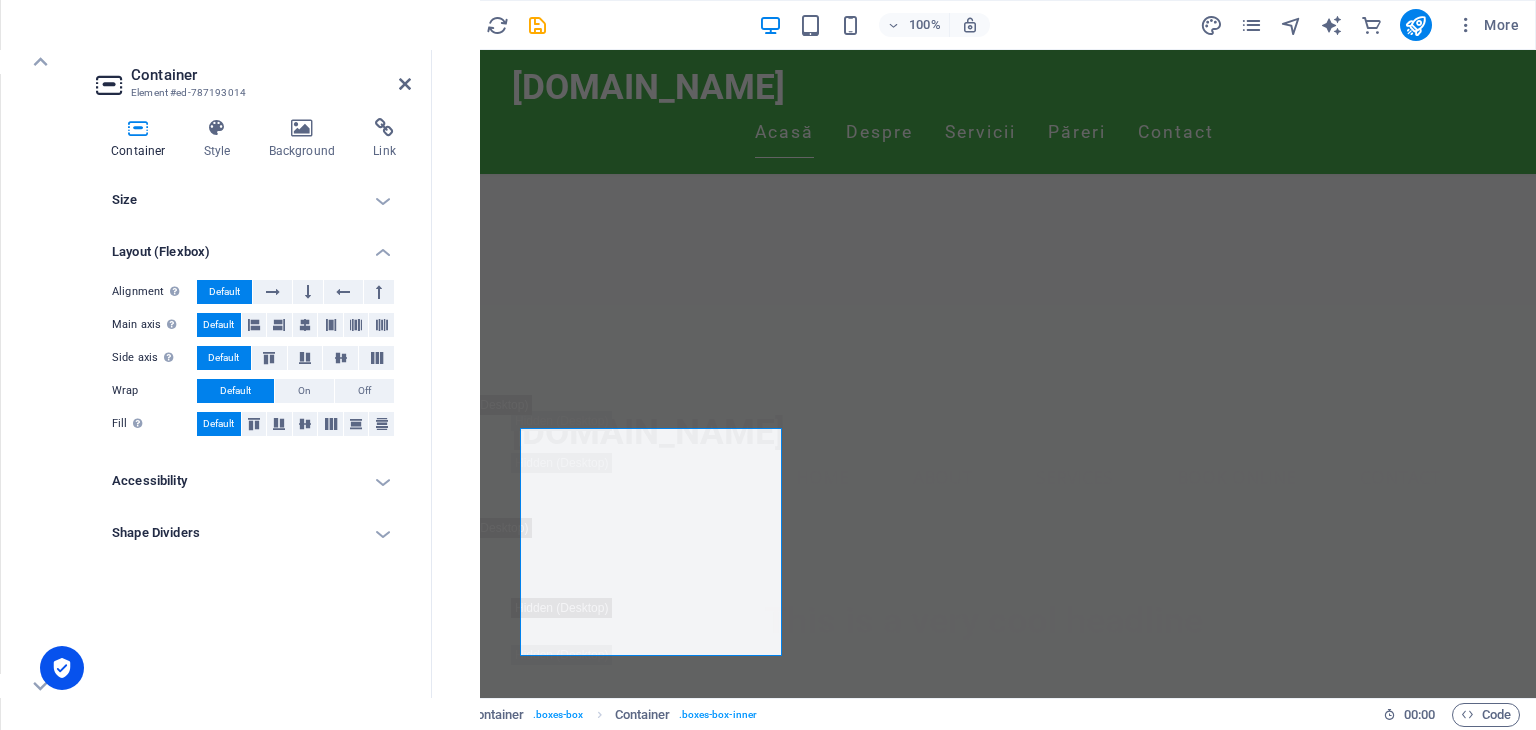 click on "Accessibility" at bounding box center [253, 481] 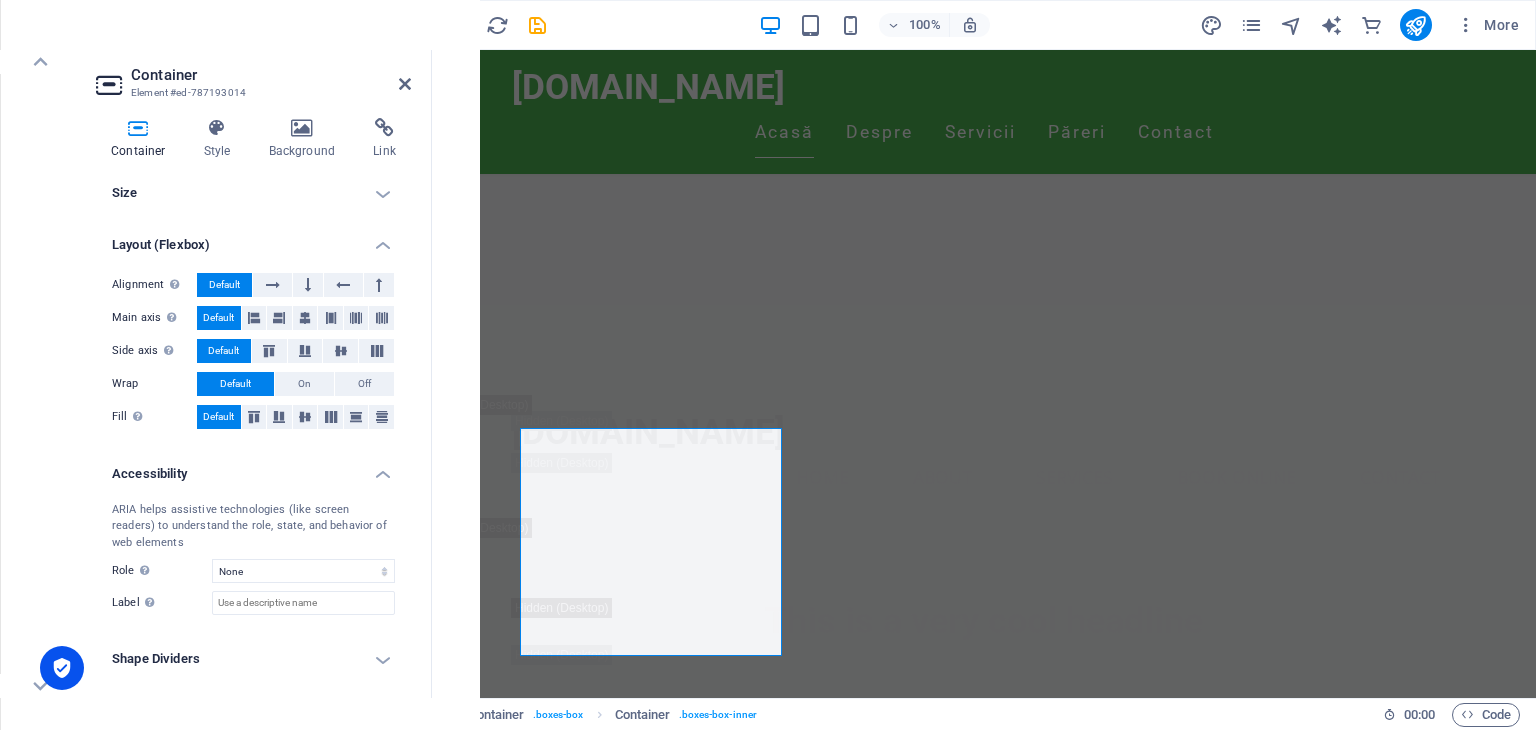 scroll, scrollTop: 8, scrollLeft: 0, axis: vertical 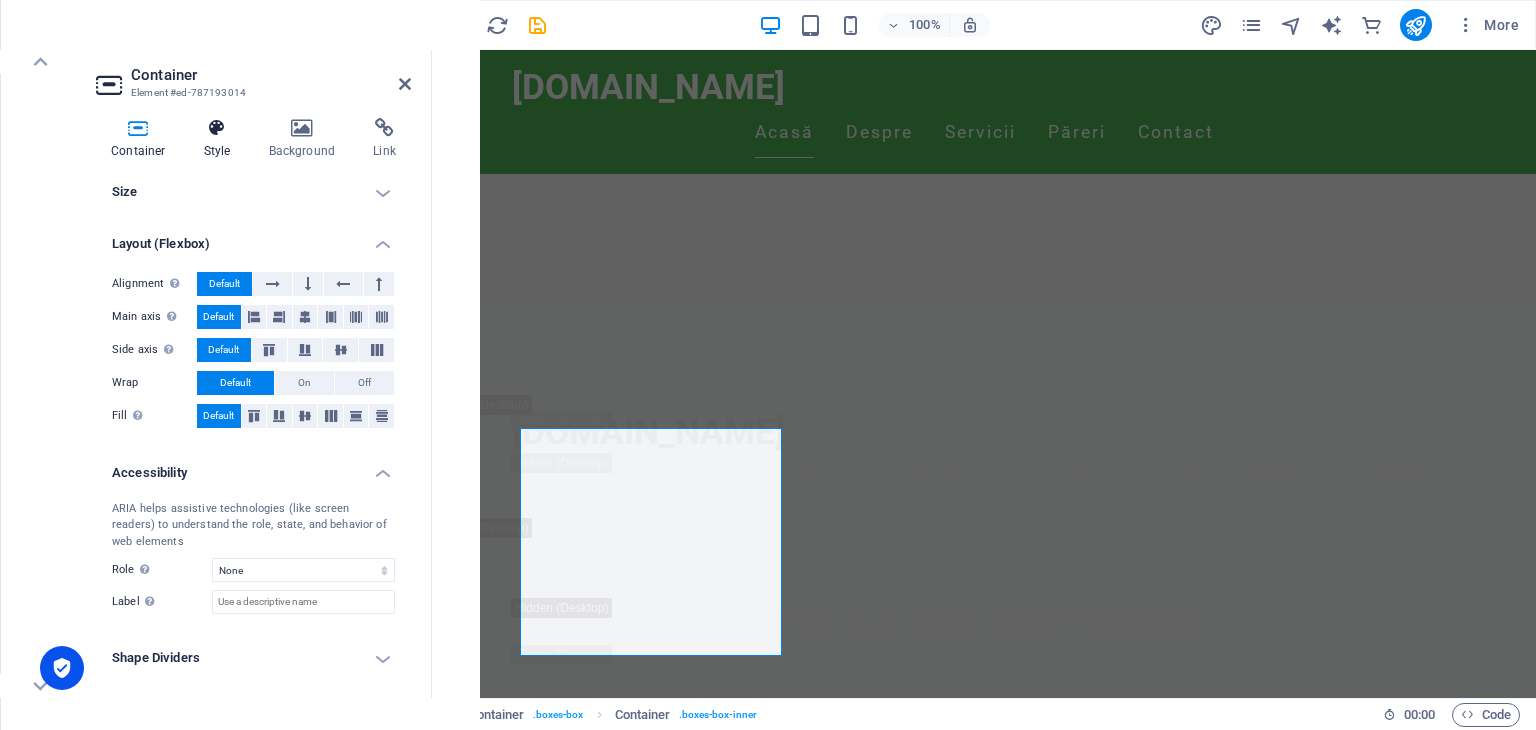 click at bounding box center [217, 128] 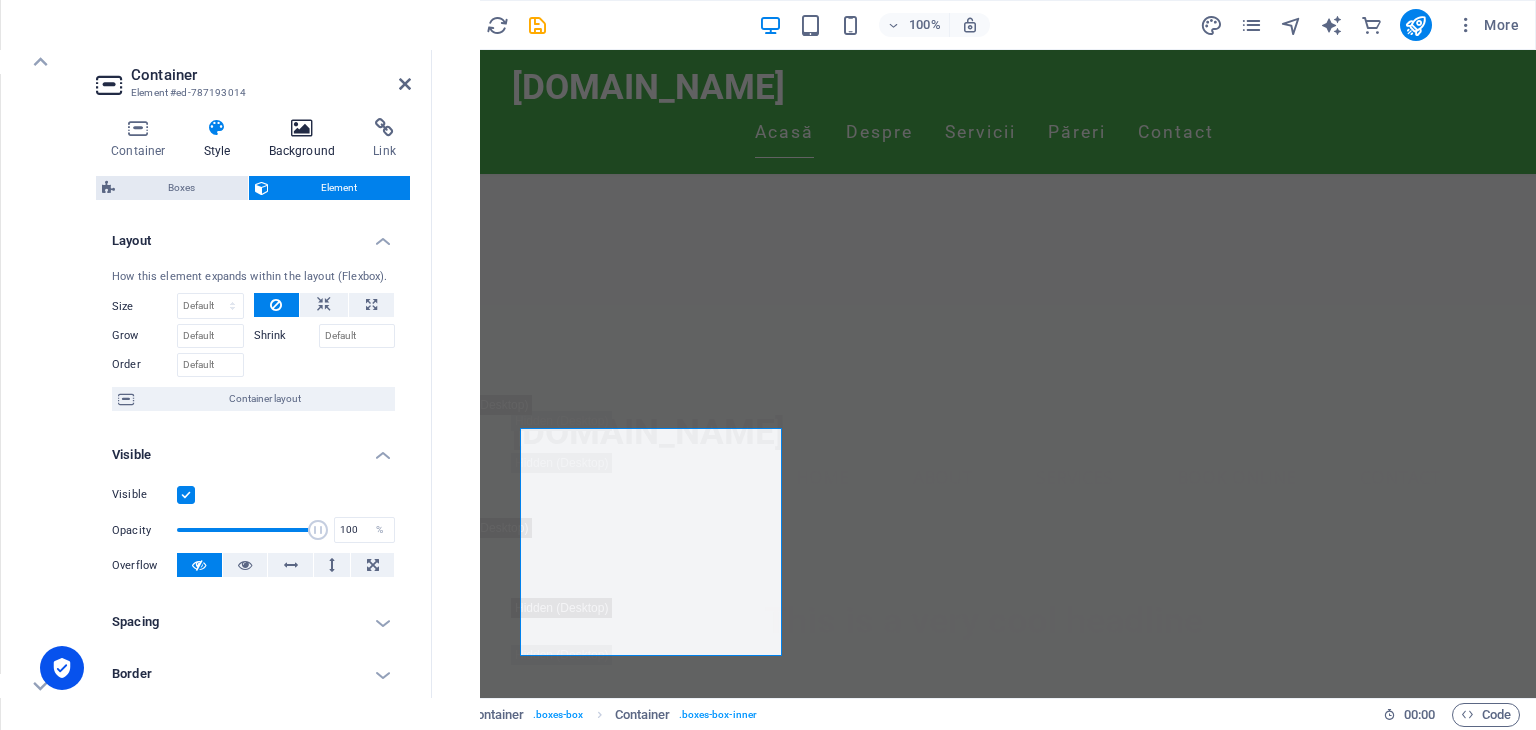 click at bounding box center (302, 128) 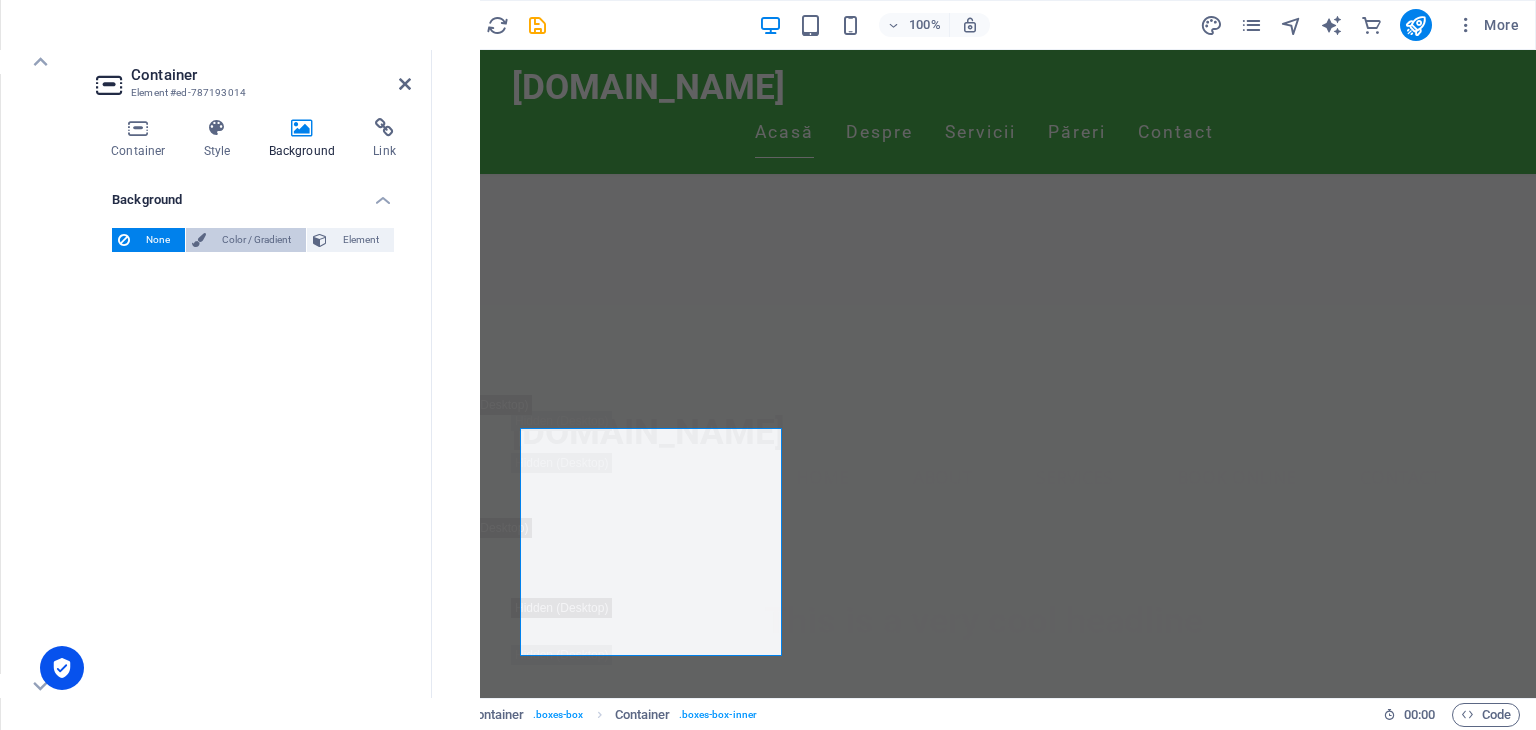 click on "Color / Gradient" at bounding box center (256, 240) 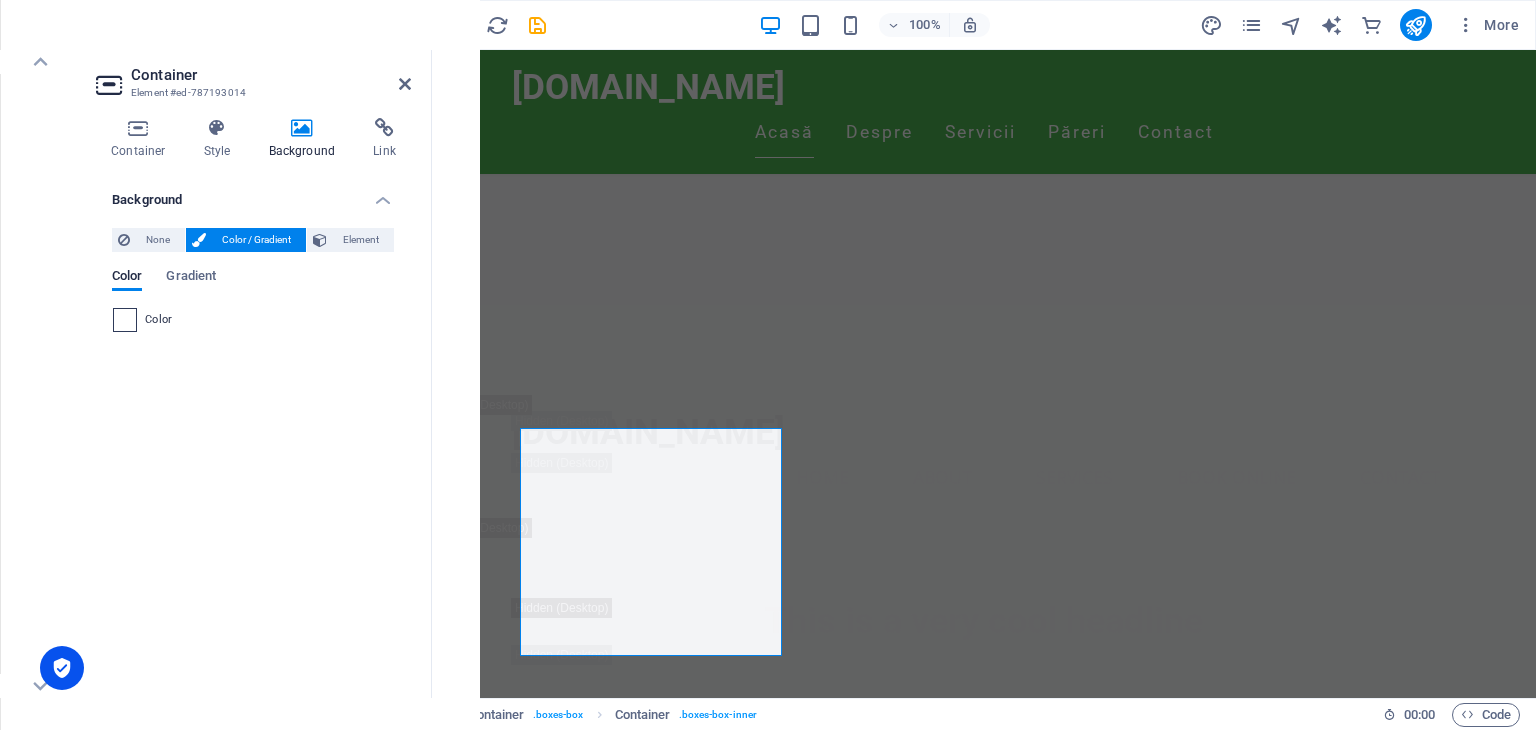 click at bounding box center [125, 320] 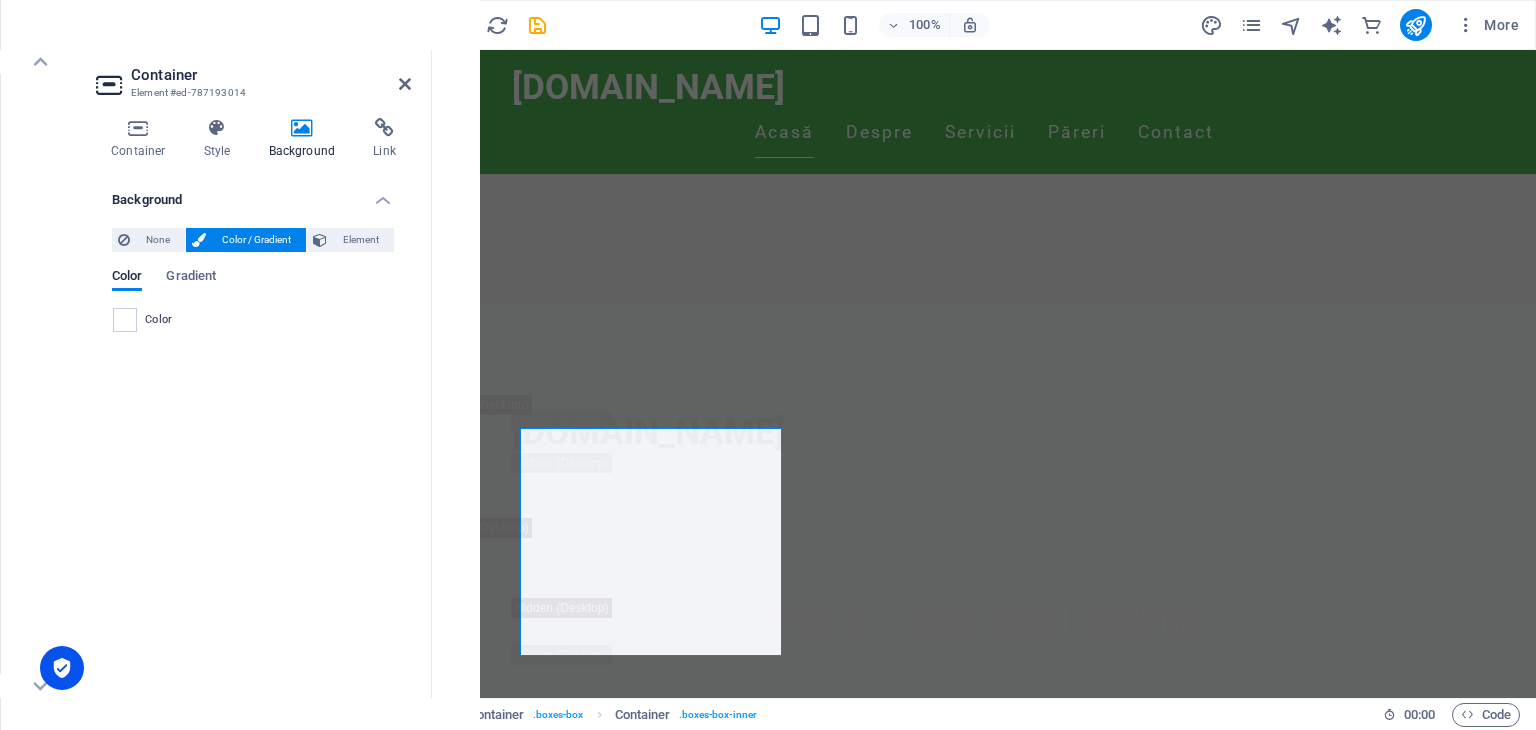 type on "#ffffff" 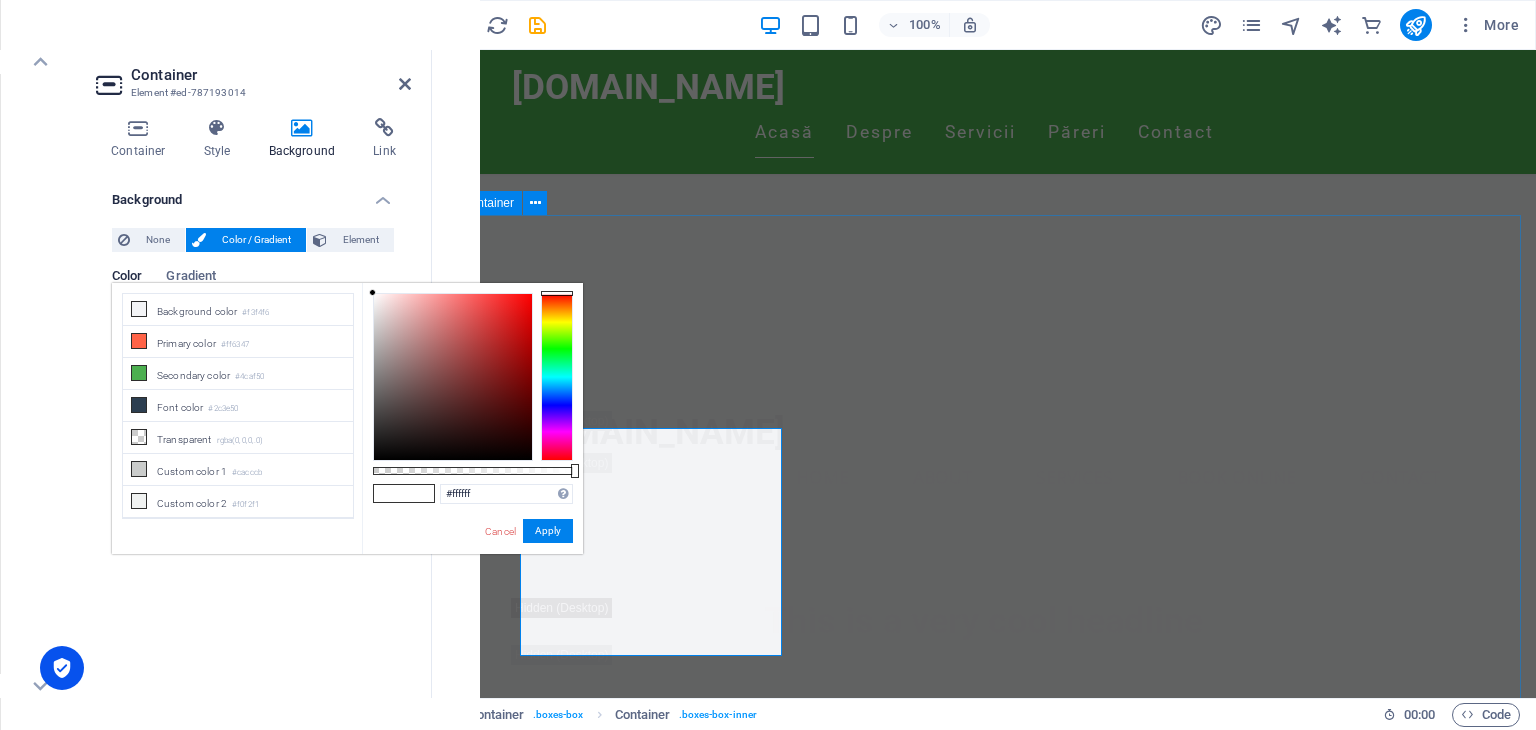 click on "Values Respect for customers We treat every rider with the highest respect, ensuring dignified, judgment-free service regardless of circumstance. Your safety and comfort are our sacred priorities customer orinatation Lorem ipsum dolor sit amet, consectetuer adipiscing elit. Aenean commodo ligula eget dolor. Lorem ipsum dolor sit amet, consectetuer adipiscing elit leget dolor. Providing best service Lorem ipsum dolor sit amet, consectetuer adipiscing elit. Aenean commodo ligula eget dolor. Lorem ipsum dolor sit amet, consectetuer adipiscing elit leget dolor." at bounding box center [984, 2736] 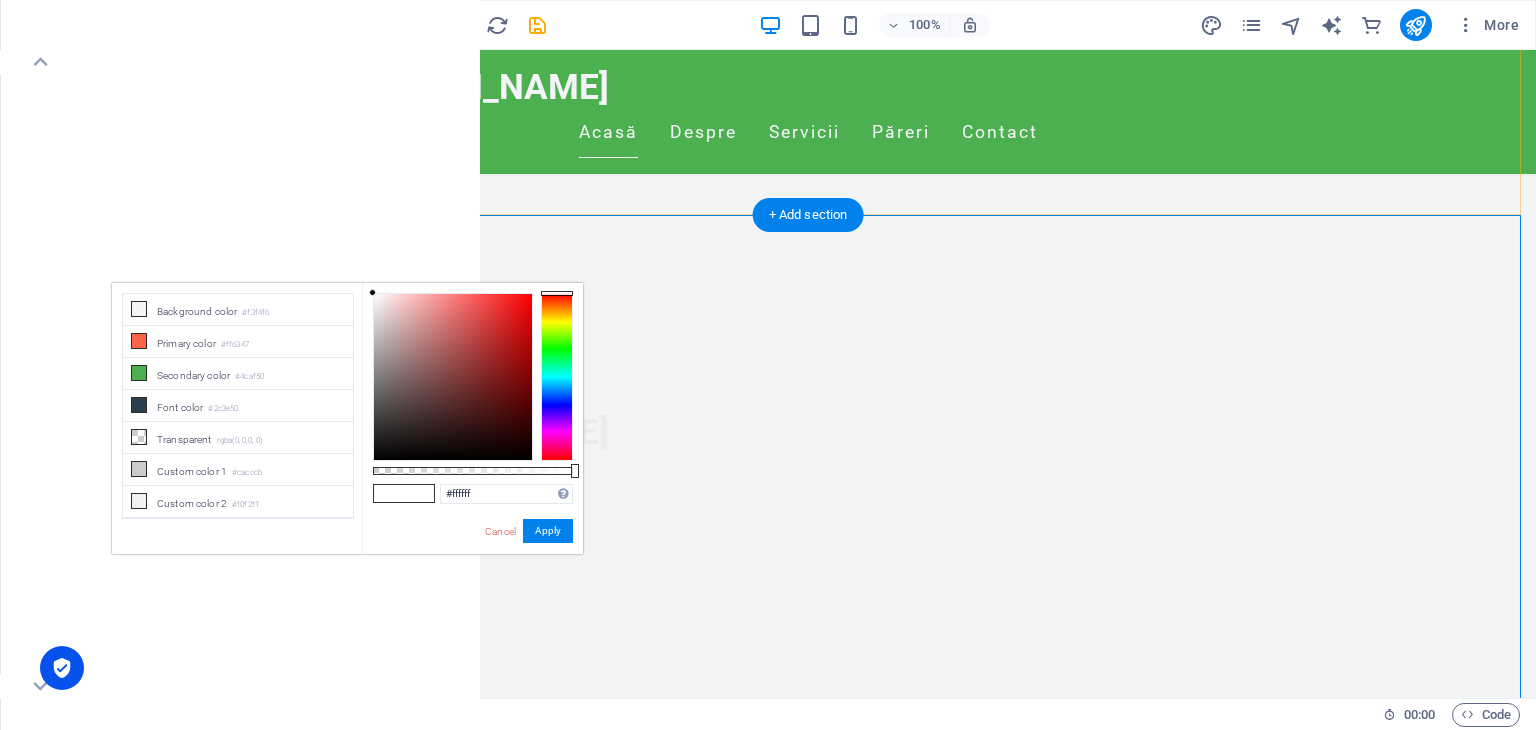 click on "About MotoAngel At MotoAngel, we understand the importance of safety when it comes to getting home after a night out. Our service provides a reliable and fast way to transport inebriated individuals to their destination on a folding motorcycle. We prioritize your safety and offer affordable rates." at bounding box center [808, 1964] 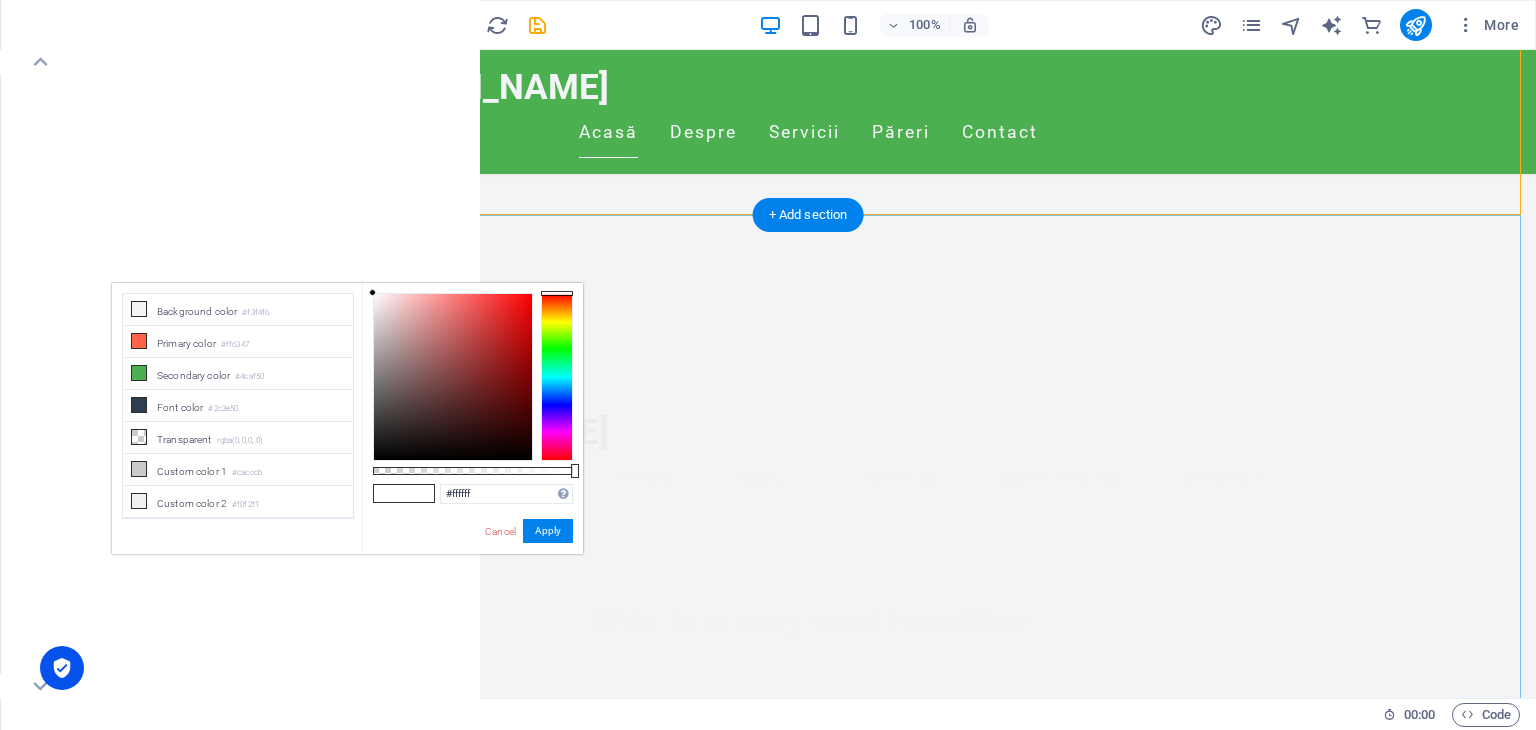 click on "Values Respect for customers We treat every rider with the highest respect, ensuring dignified, judgment-free service regardless of circumstance. Your safety and comfort are our sacred priorities customer orinatation Lorem ipsum dolor sit amet, consectetuer adipiscing elit. Aenean commodo ligula eget dolor. Lorem ipsum dolor sit amet, consectetuer adipiscing elit leget dolor. Providing best service Lorem ipsum dolor sit amet, consectetuer adipiscing elit. Aenean commodo ligula eget dolor. Lorem ipsum dolor sit amet, consectetuer adipiscing elit leget dolor." at bounding box center [808, 2736] 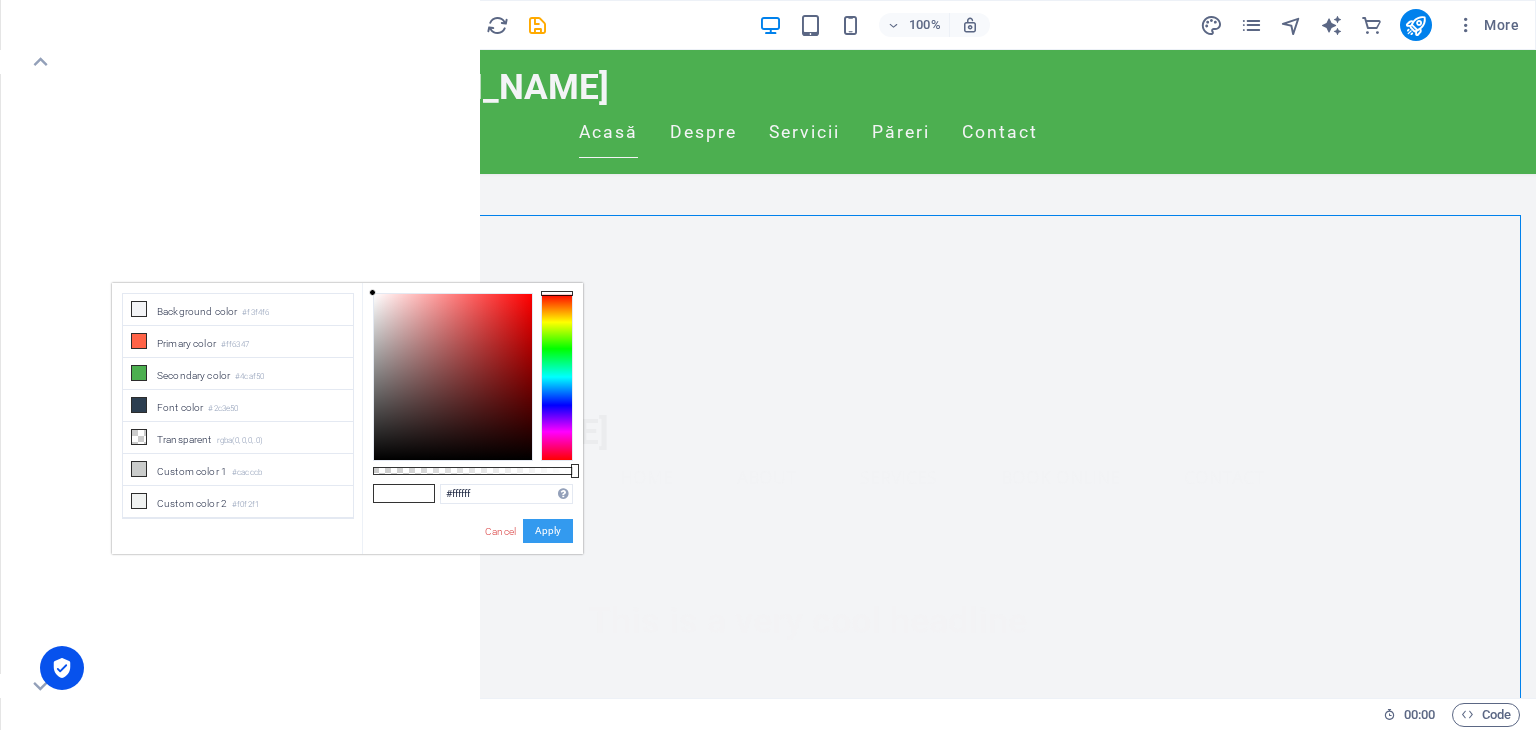 click on "Apply" at bounding box center [548, 531] 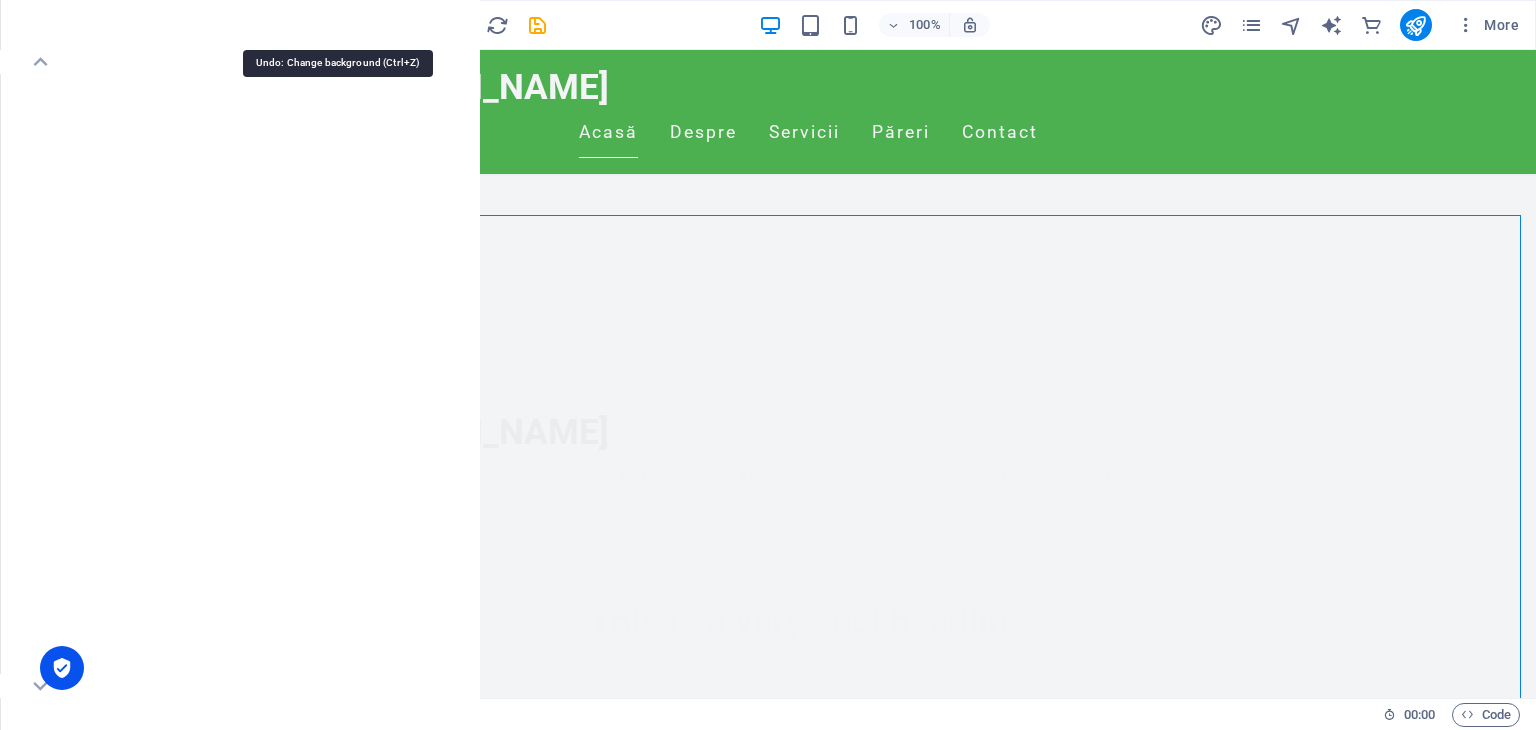 click at bounding box center [337, 25] 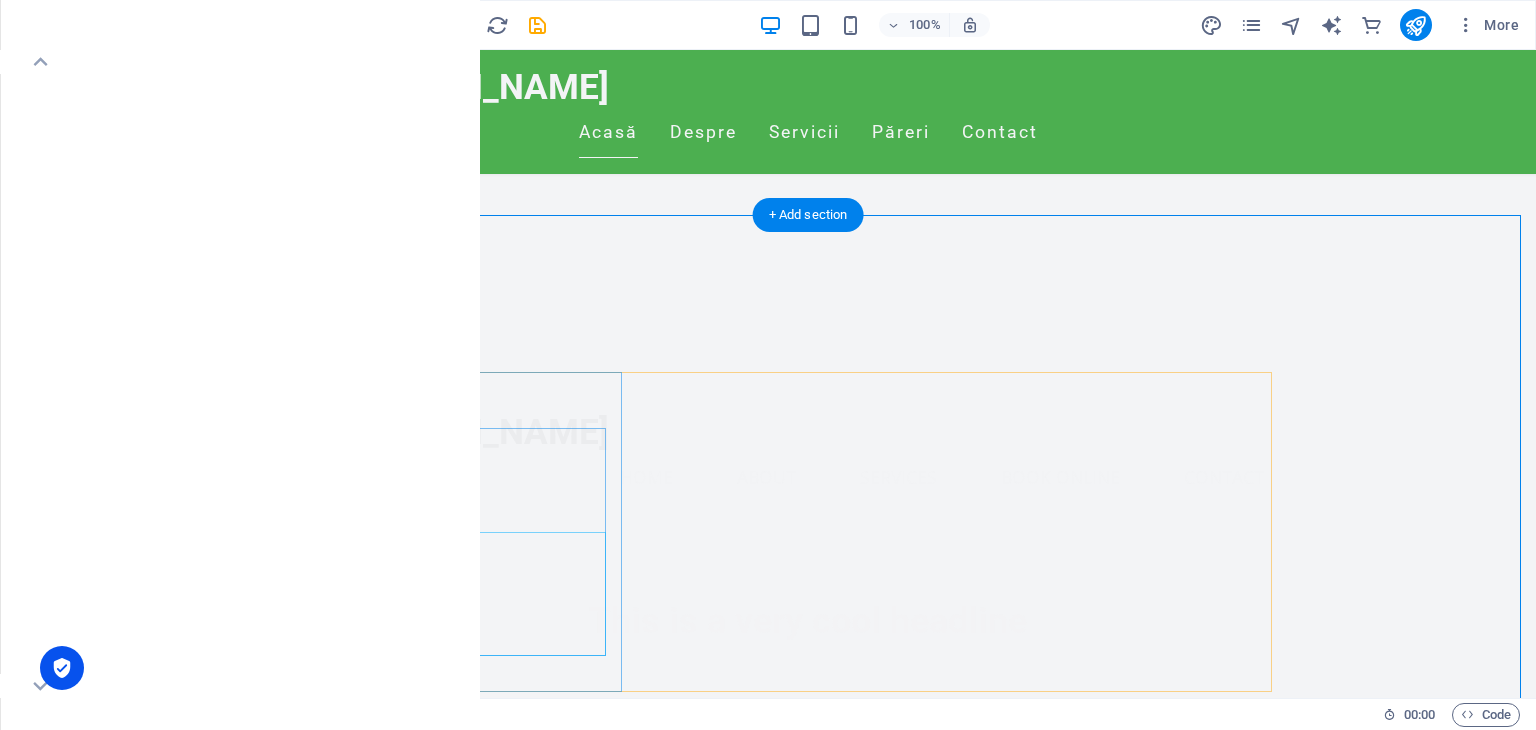 click on "We treat every rider with the highest respect, ensuring dignified, judgment-free service regardless of circumstance. Your safety and comfort are our sacred priorities" at bounding box center [482, 2511] 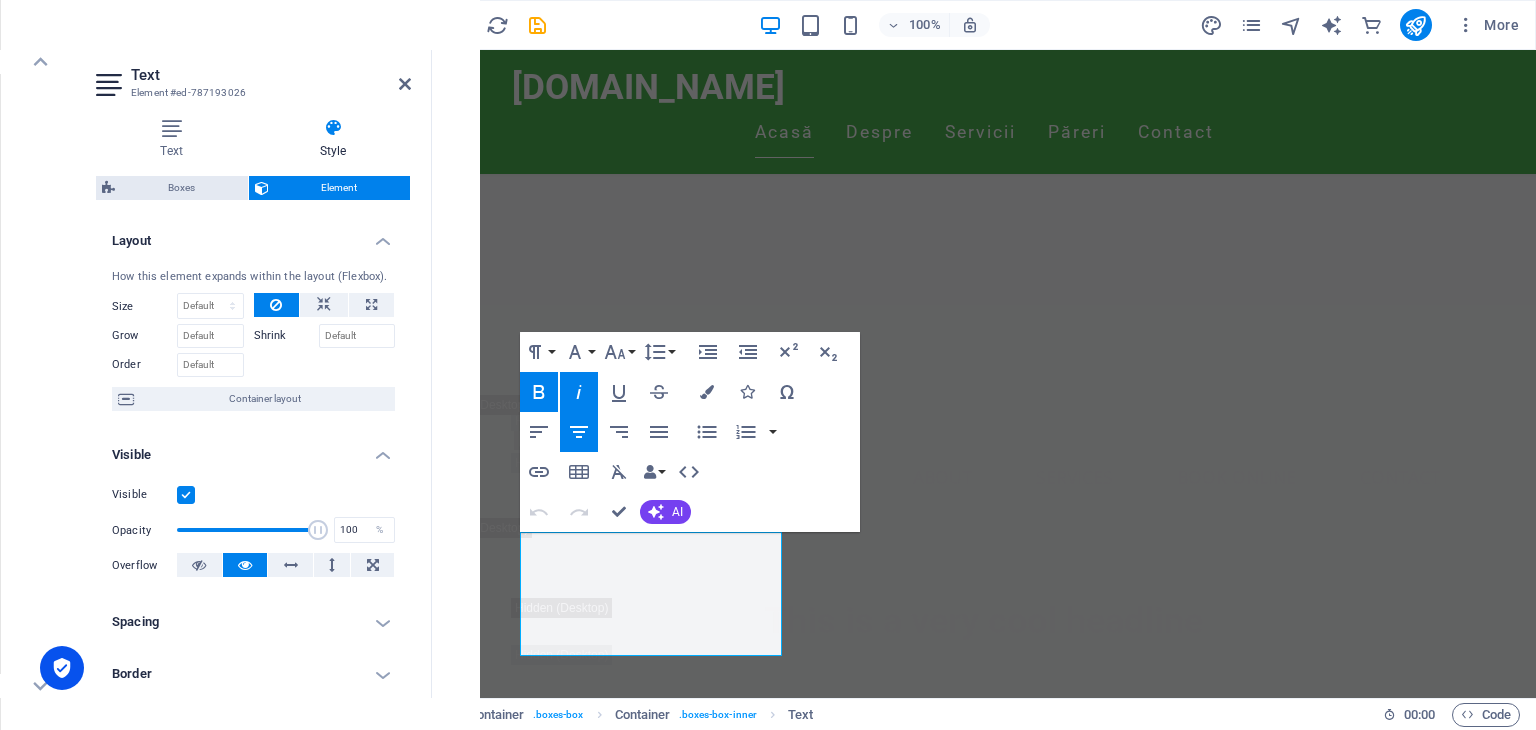 click at bounding box center [186, 495] 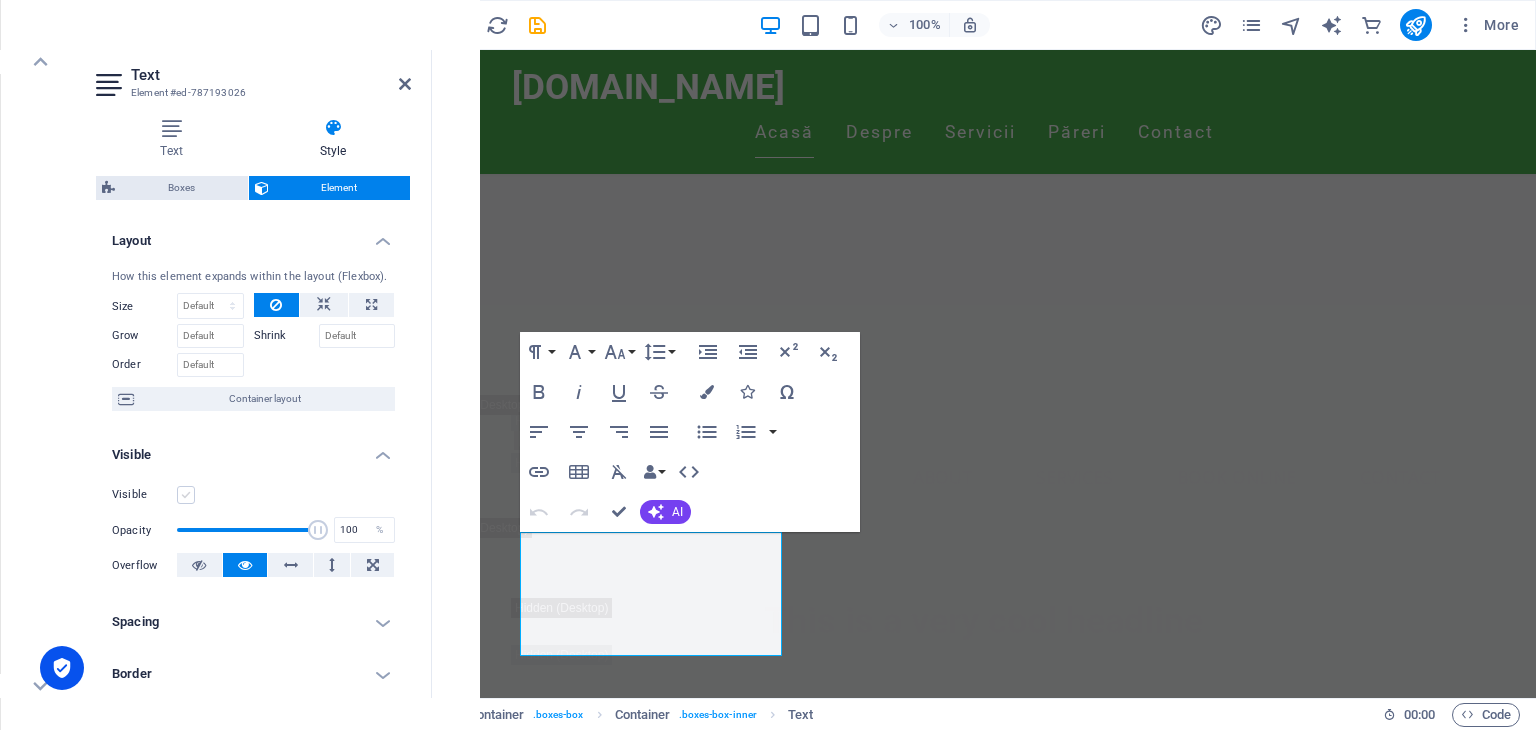 click at bounding box center (186, 495) 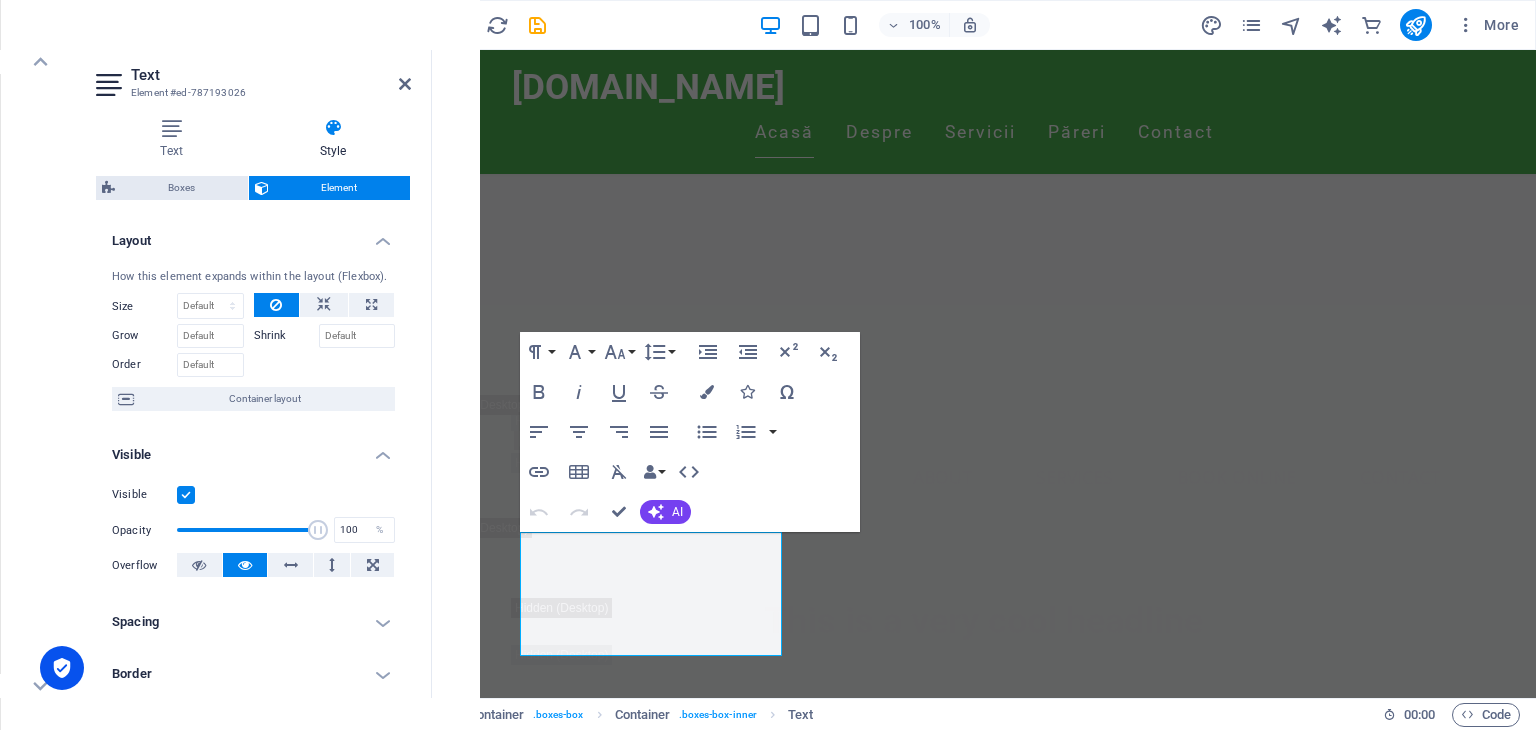click at bounding box center (186, 495) 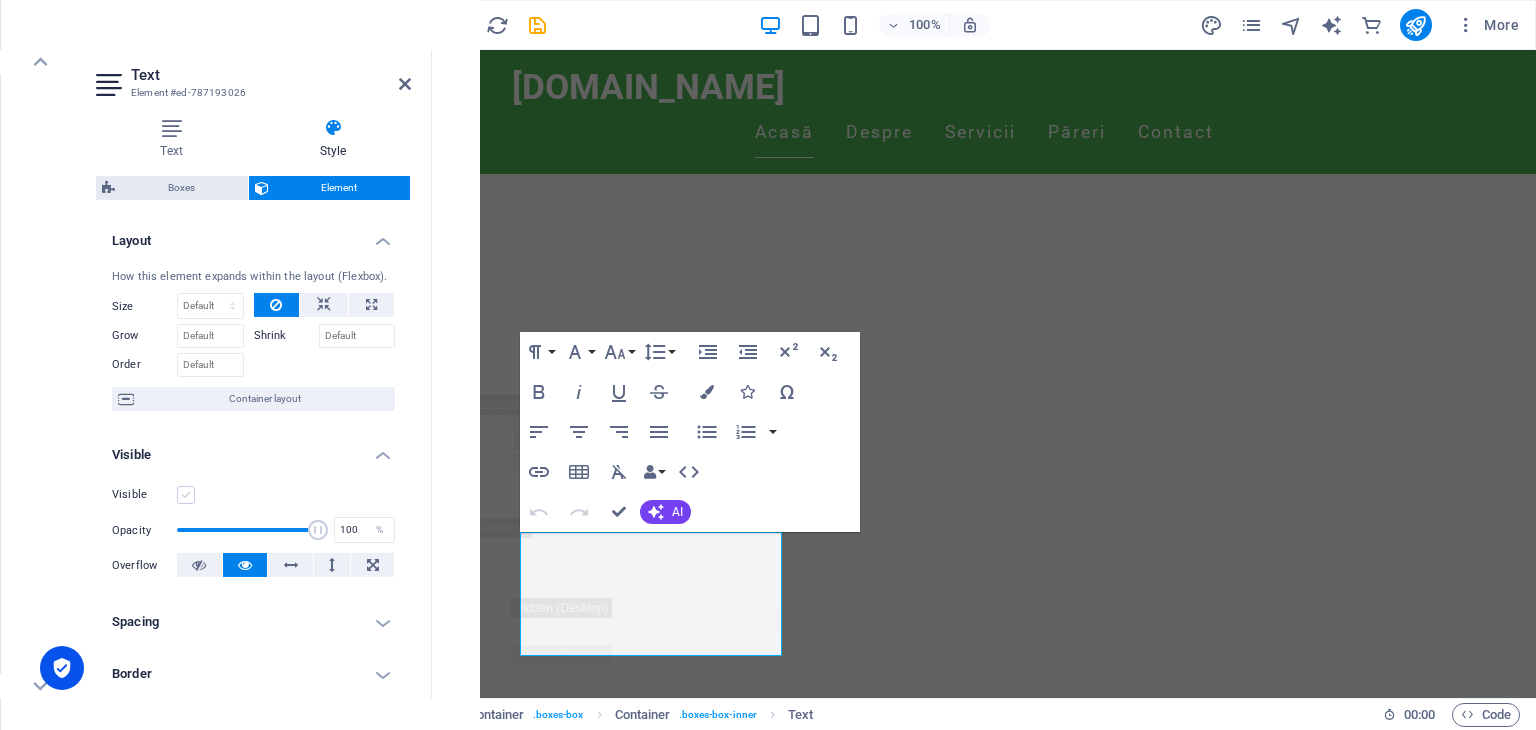 click at bounding box center (186, 495) 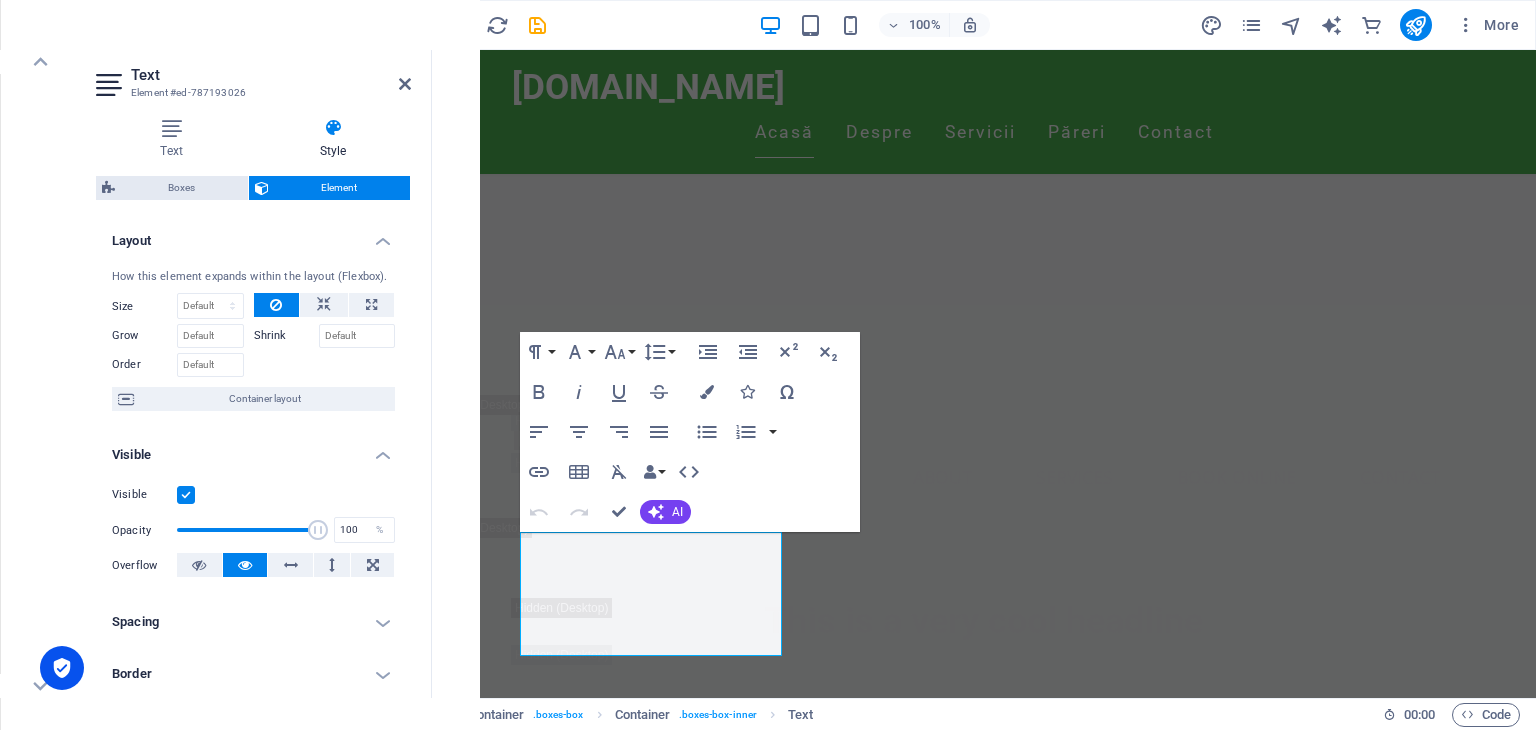 scroll, scrollTop: 100, scrollLeft: 0, axis: vertical 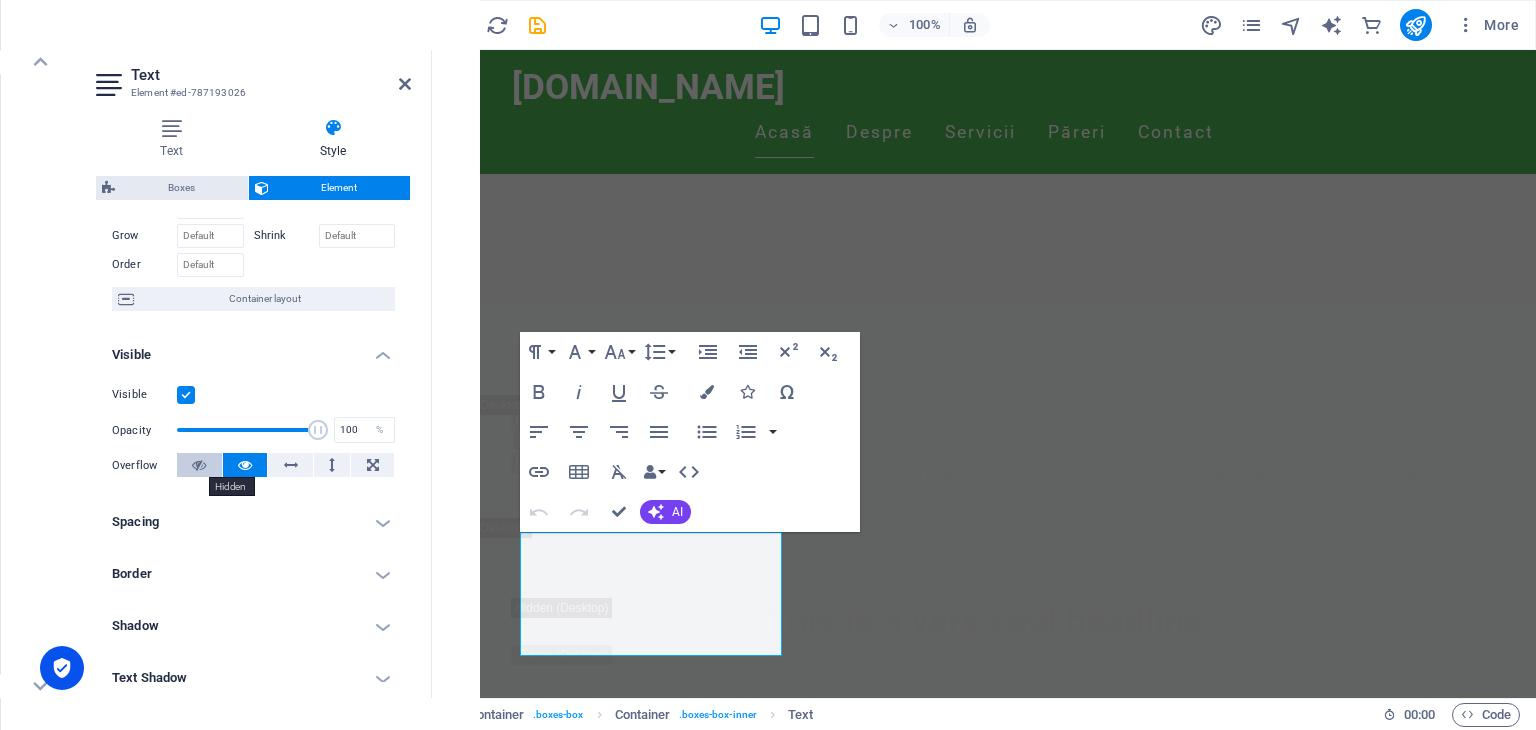 click at bounding box center [199, 465] 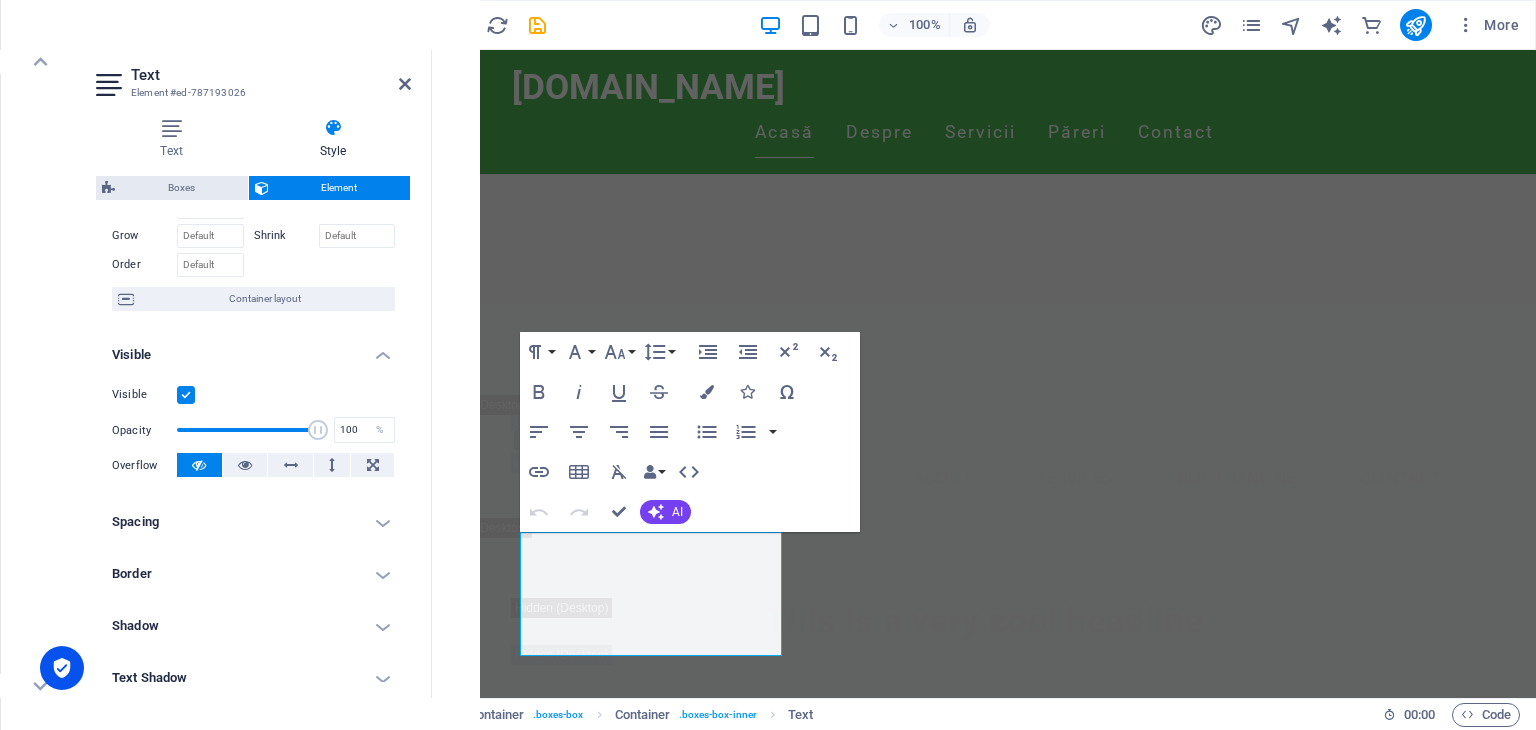 click at bounding box center [199, 465] 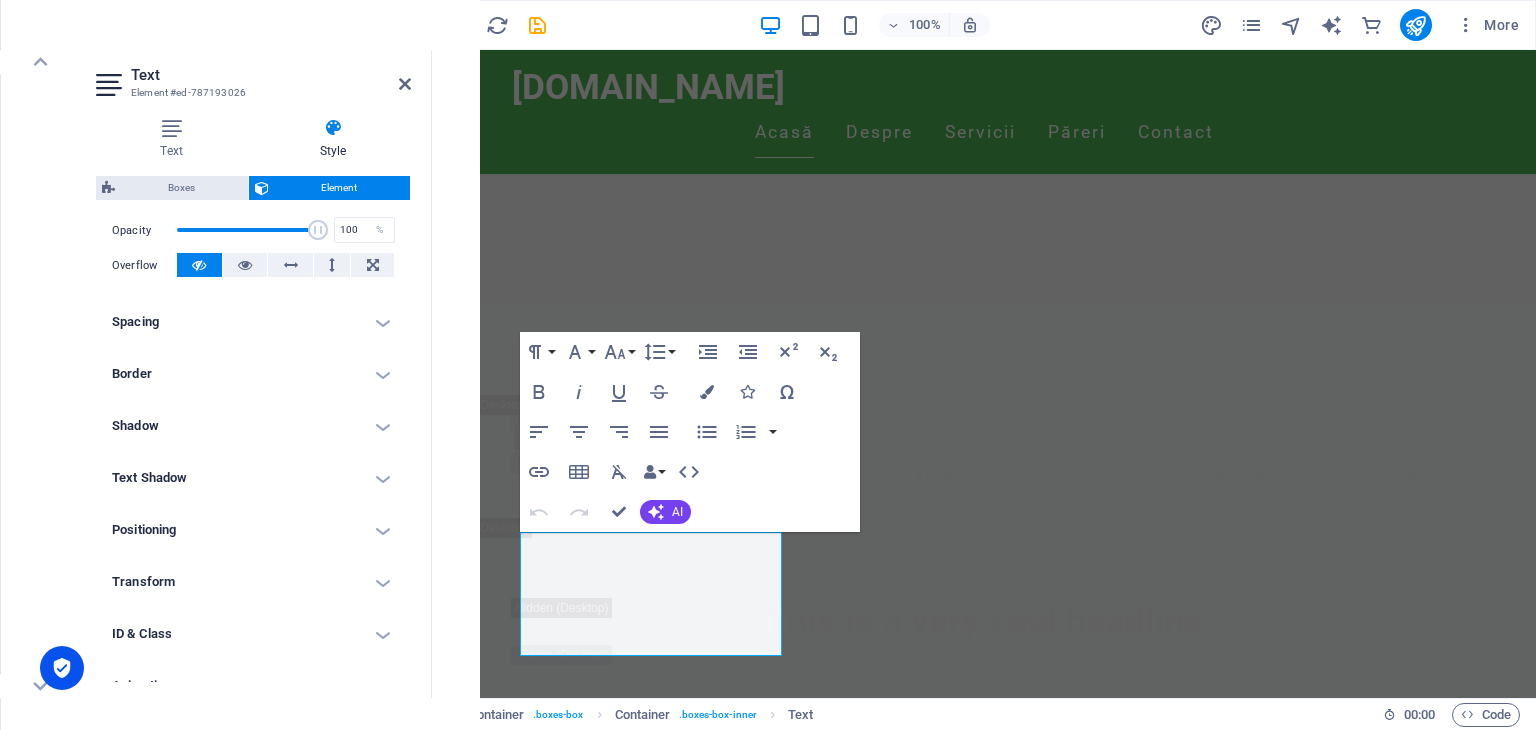 click on "Shadow" at bounding box center (253, 426) 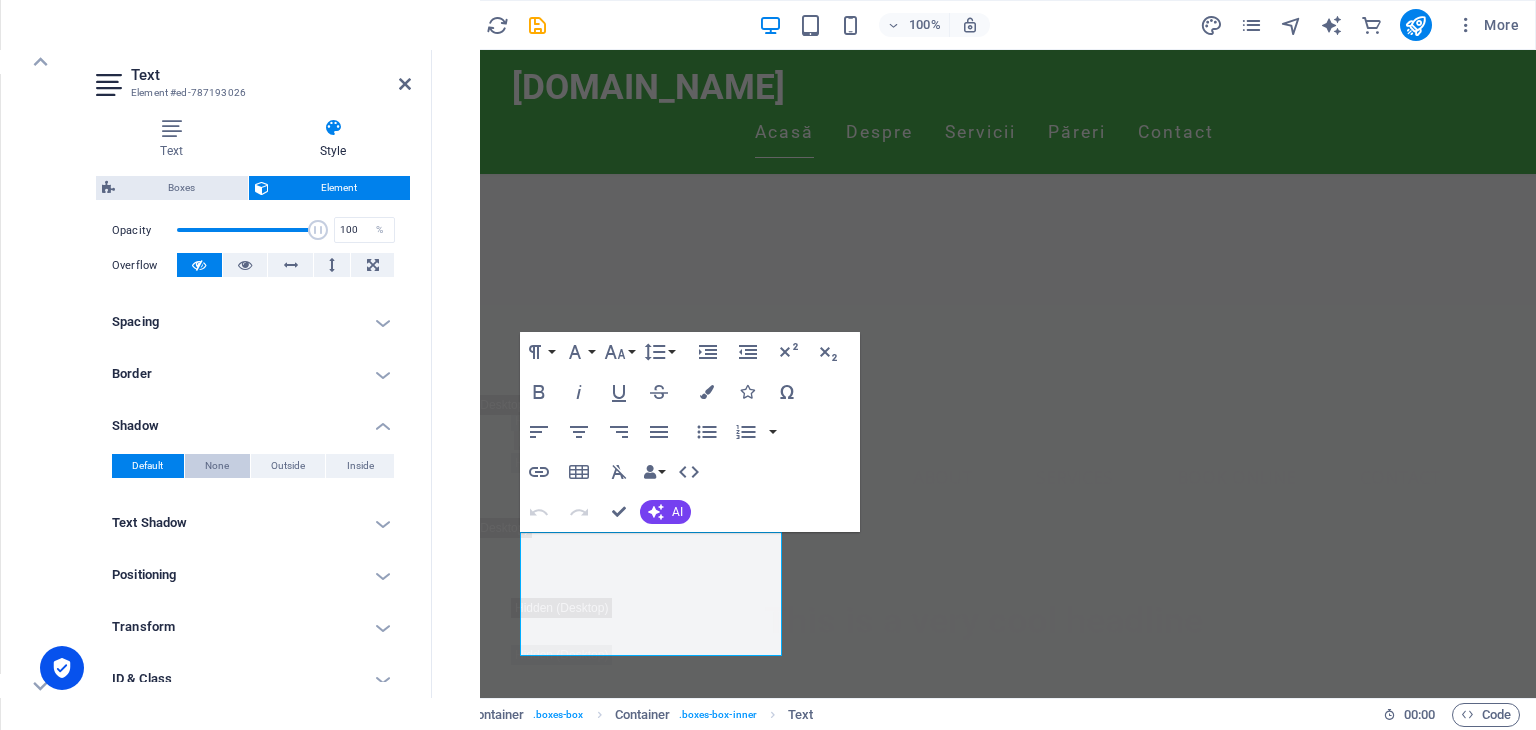 click on "None" at bounding box center [217, 466] 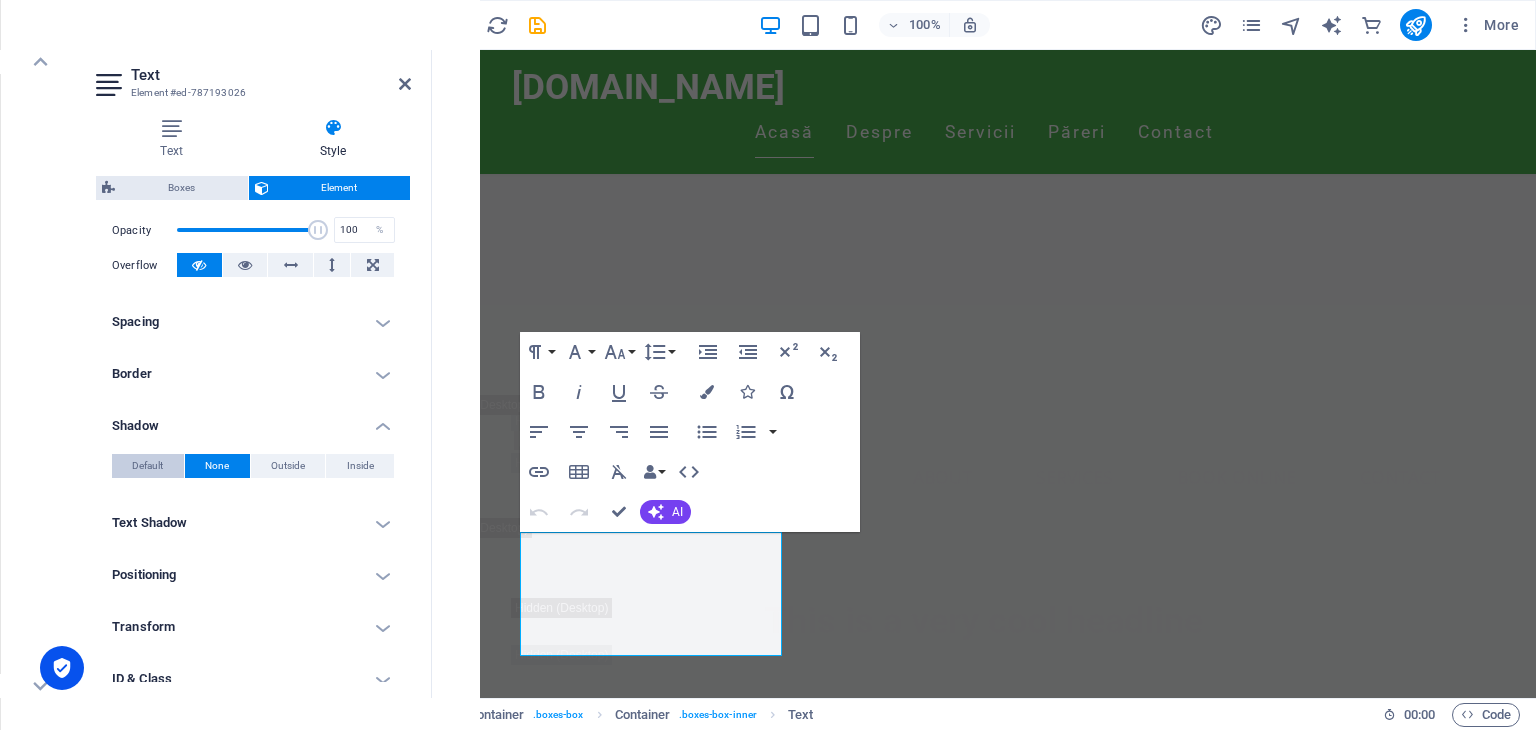click on "Default" at bounding box center [148, 466] 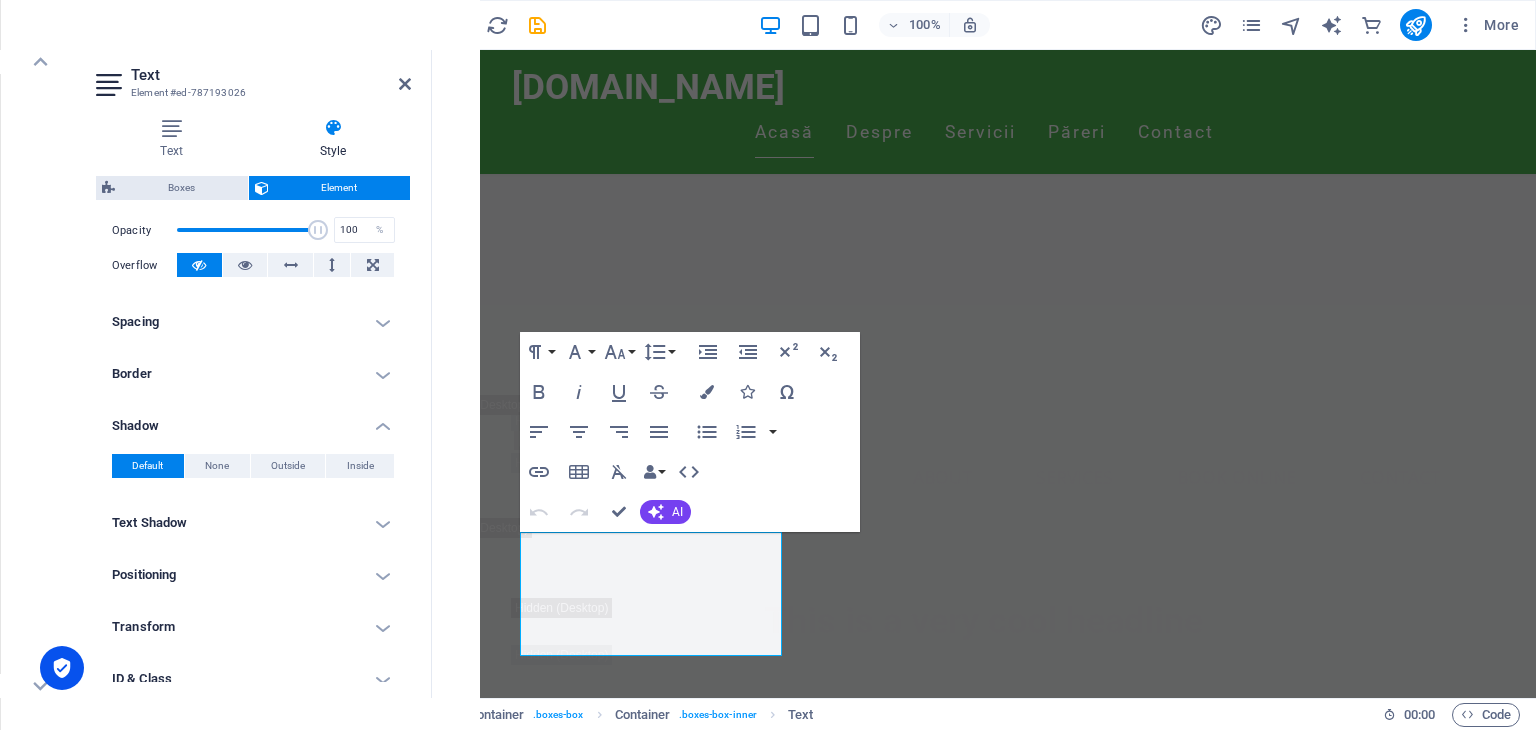 click on "Text Shadow" at bounding box center [253, 523] 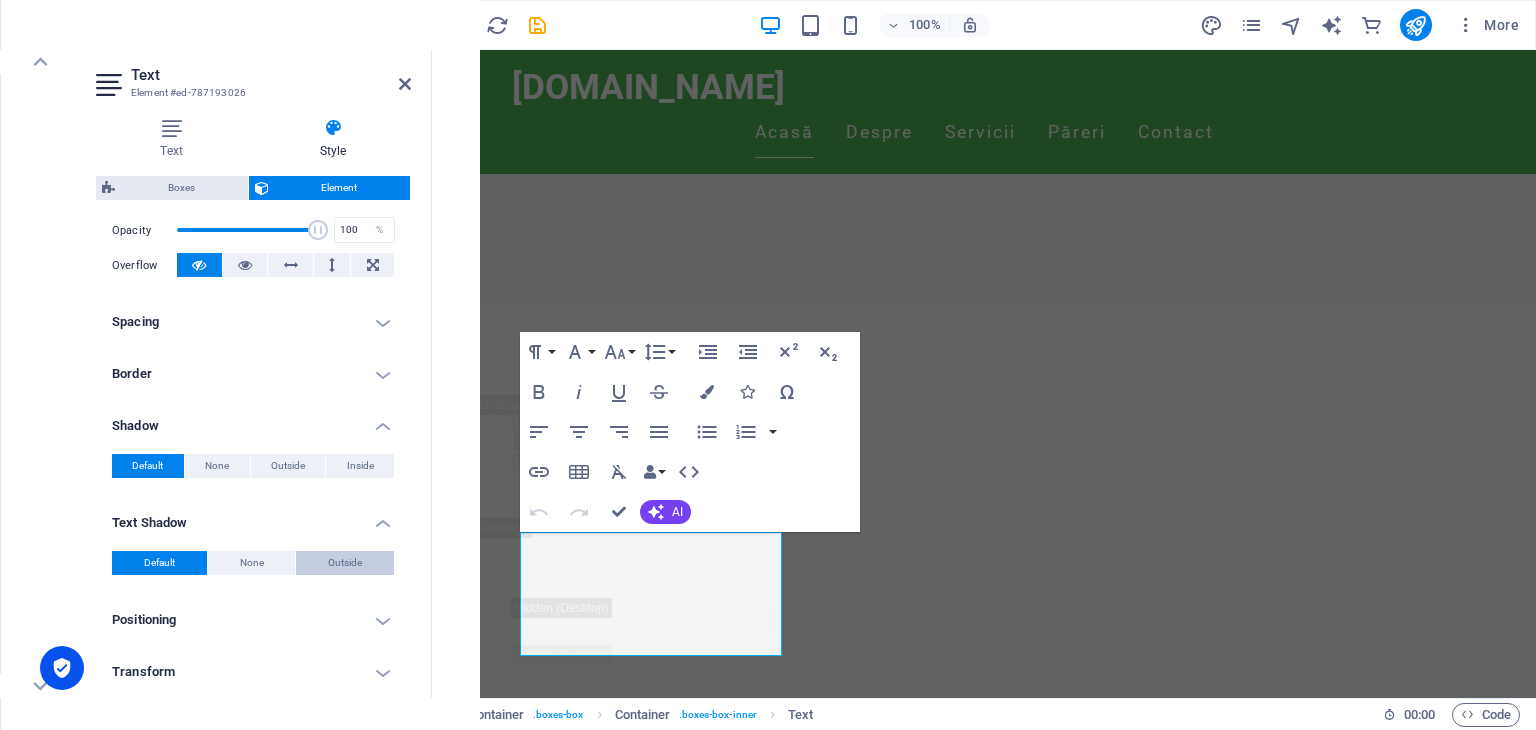 click on "Outside" at bounding box center (345, 563) 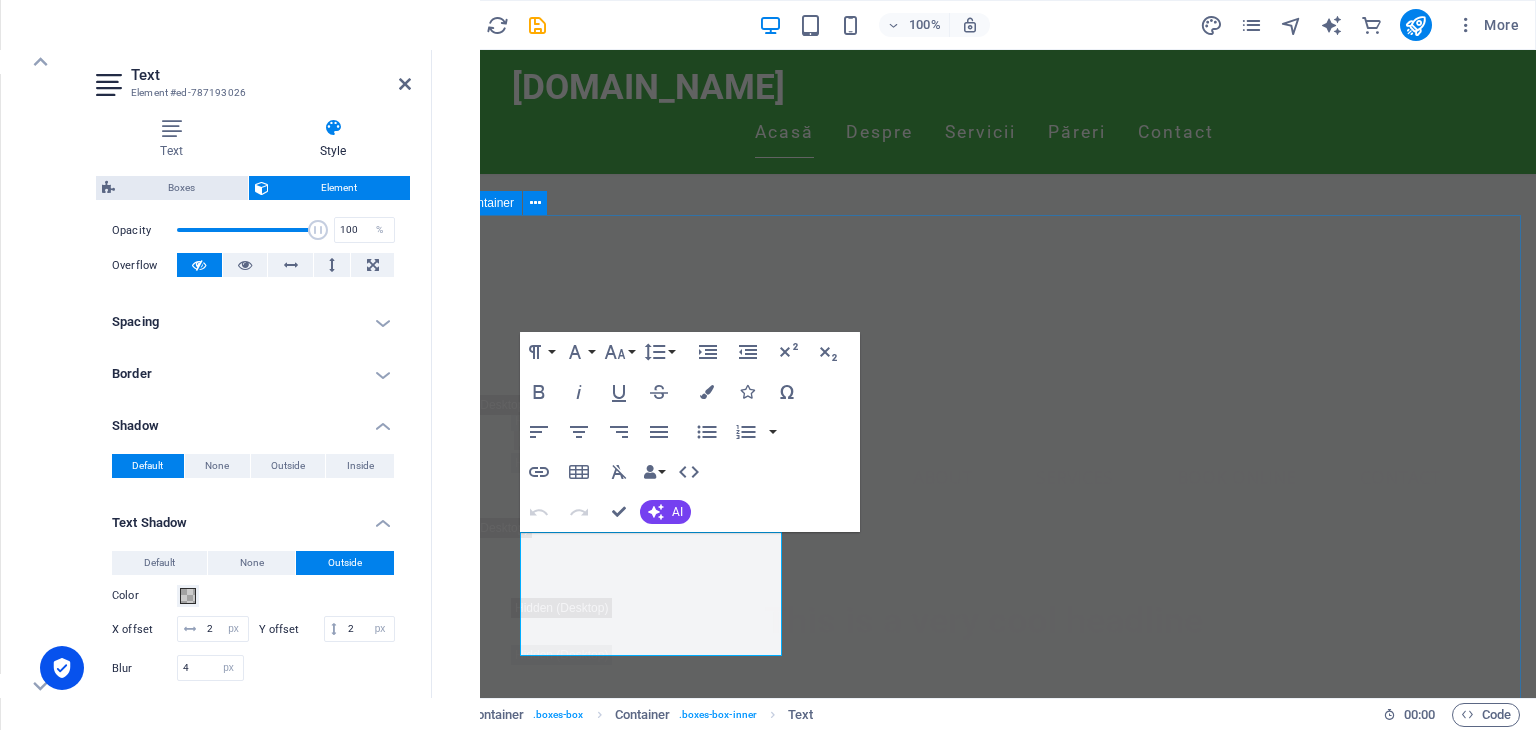 click on "Values Respect for customers We treat every rider with the highest respect, ensuring dignified, judgment-free service regardless of circumstance. Your safety and comfort are our sacred priorities customer orinatation Lorem ipsum dolor sit amet, consectetuer adipiscing elit. Aenean commodo ligula eget dolor. Lorem ipsum dolor sit amet, consectetuer adipiscing elit leget dolor. Providing best service Lorem ipsum dolor sit amet, consectetuer adipiscing elit. Aenean commodo ligula eget dolor. Lorem ipsum dolor sit amet, consectetuer adipiscing elit leget dolor." at bounding box center [984, 2736] 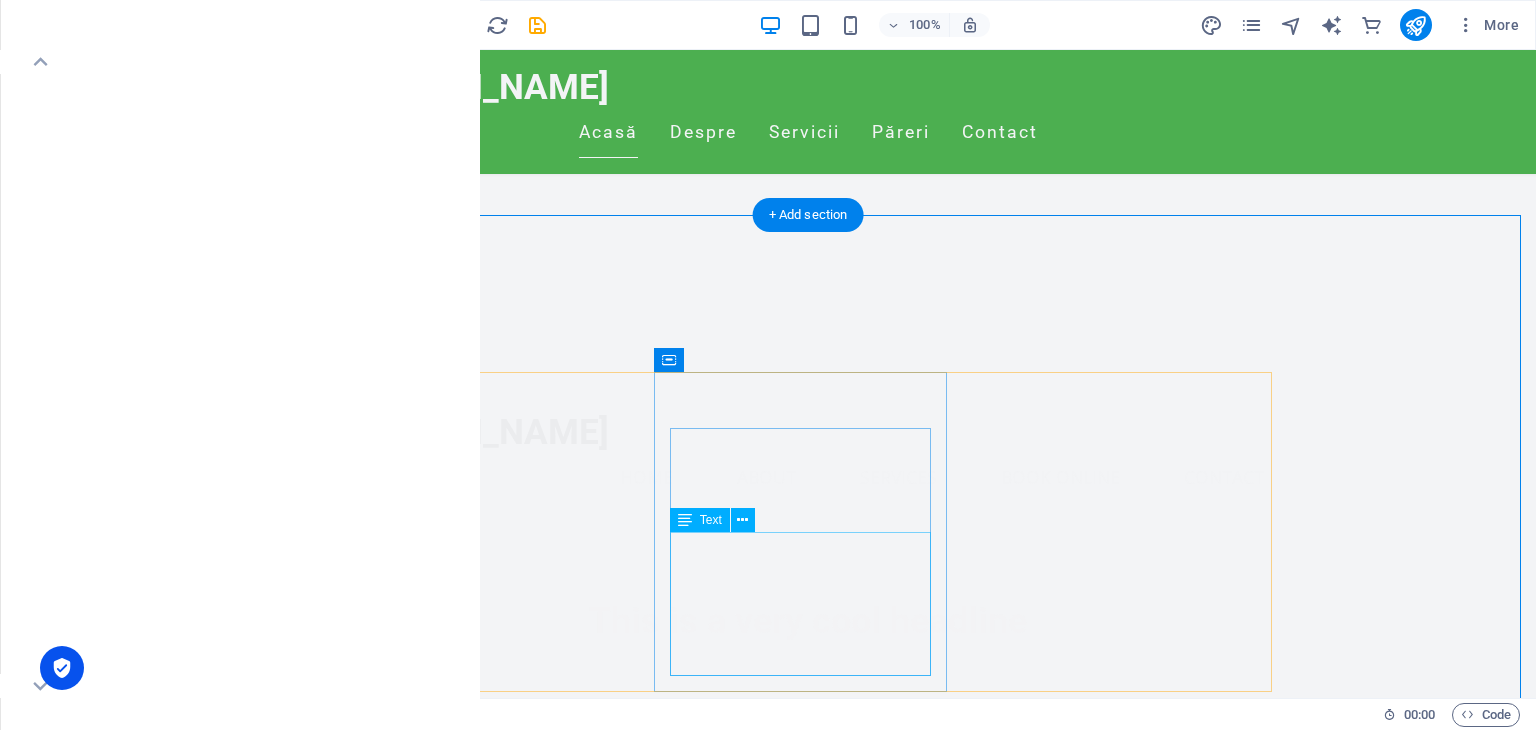 click on "Lorem ipsum dolor sit amet, consectetuer adipiscing elit. Aenean commodo ligula eget dolor. Lorem ipsum dolor sit amet, consectetuer adipiscing elit leget dolor." at bounding box center (482, 2850) 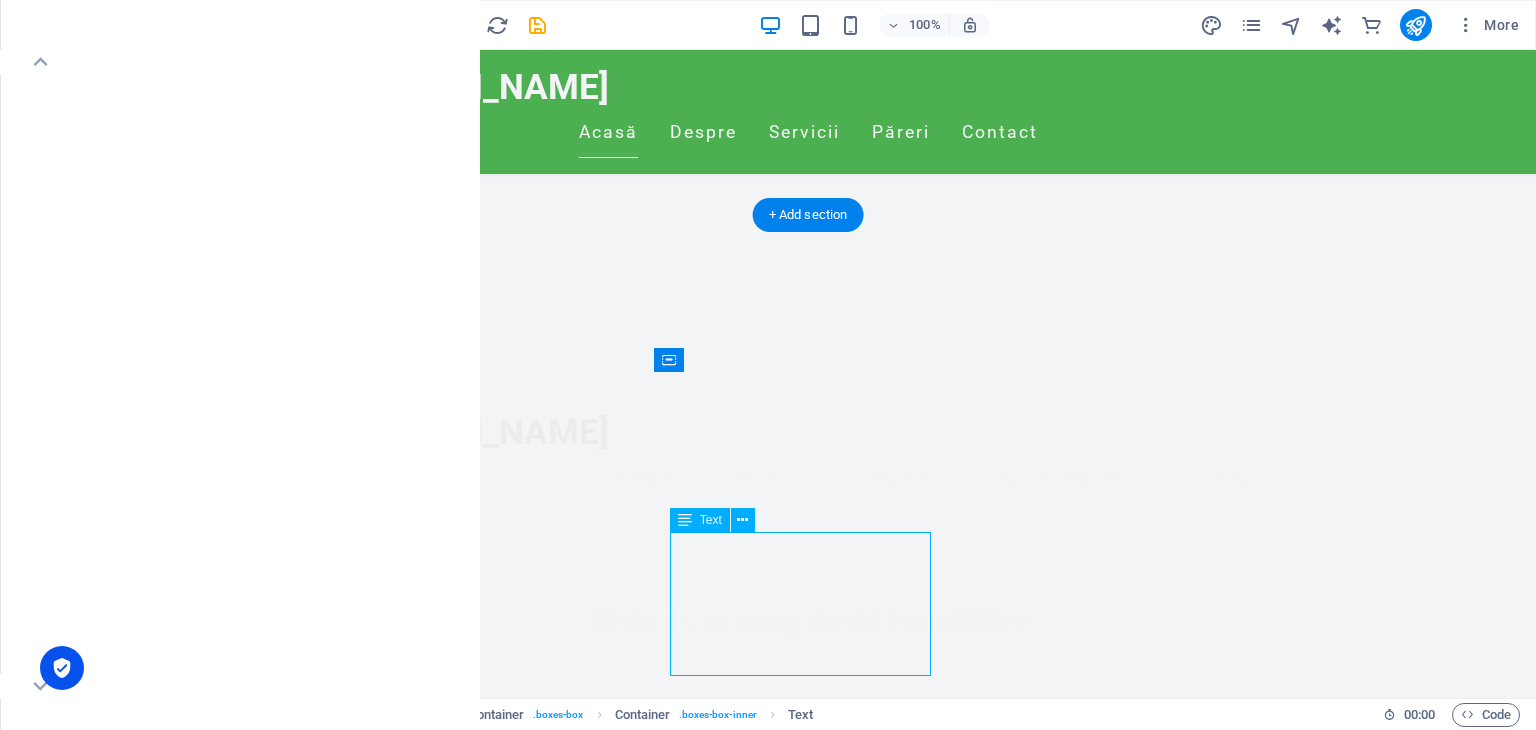 click on "Lorem ipsum dolor sit amet, consectetuer adipiscing elit. Aenean commodo ligula eget dolor. Lorem ipsum dolor sit amet, consectetuer adipiscing elit leget dolor." at bounding box center [482, 2850] 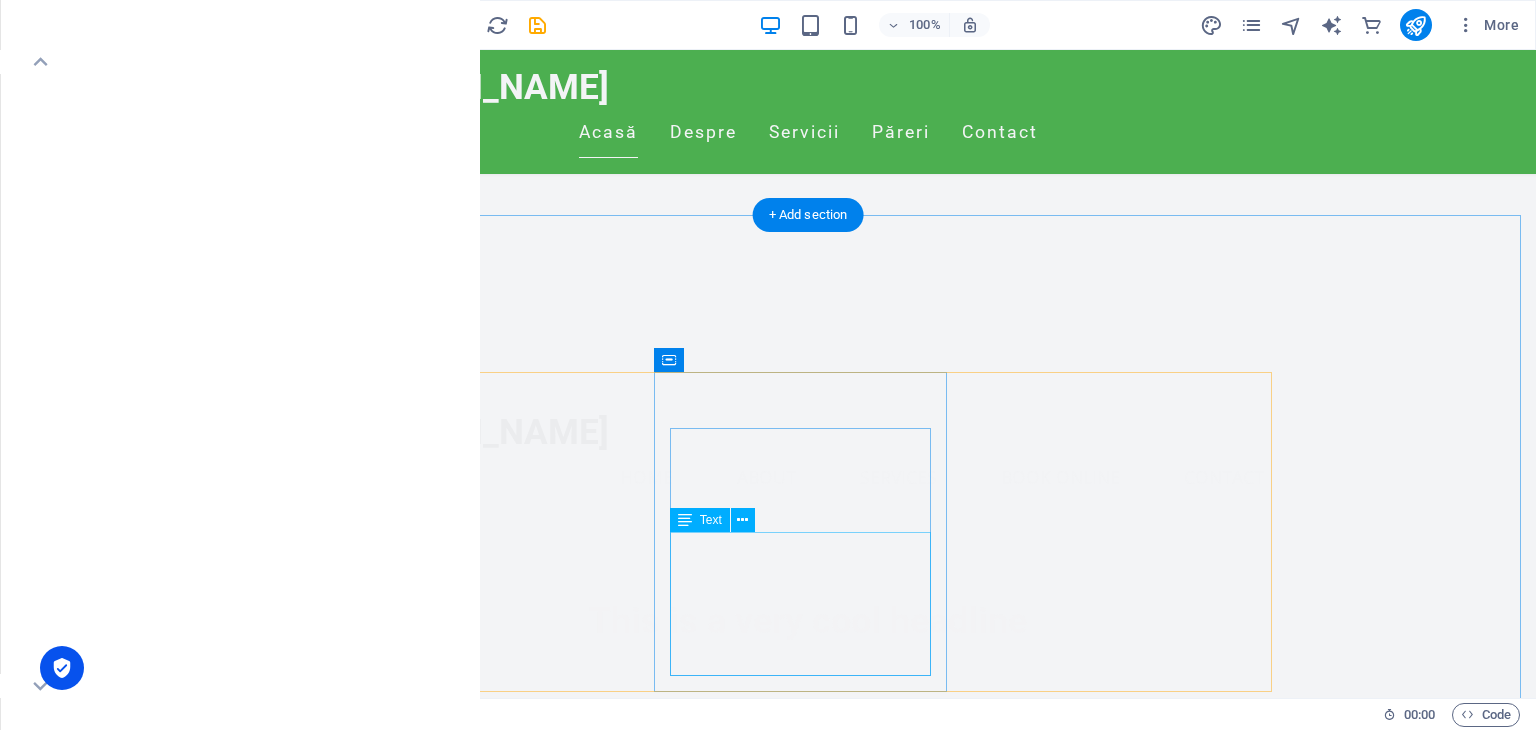 click on "Lorem ipsum dolor sit amet, consectetuer adipiscing elit. Aenean commodo ligula eget dolor. Lorem ipsum dolor sit amet, consectetuer adipiscing elit leget dolor." at bounding box center [482, 2850] 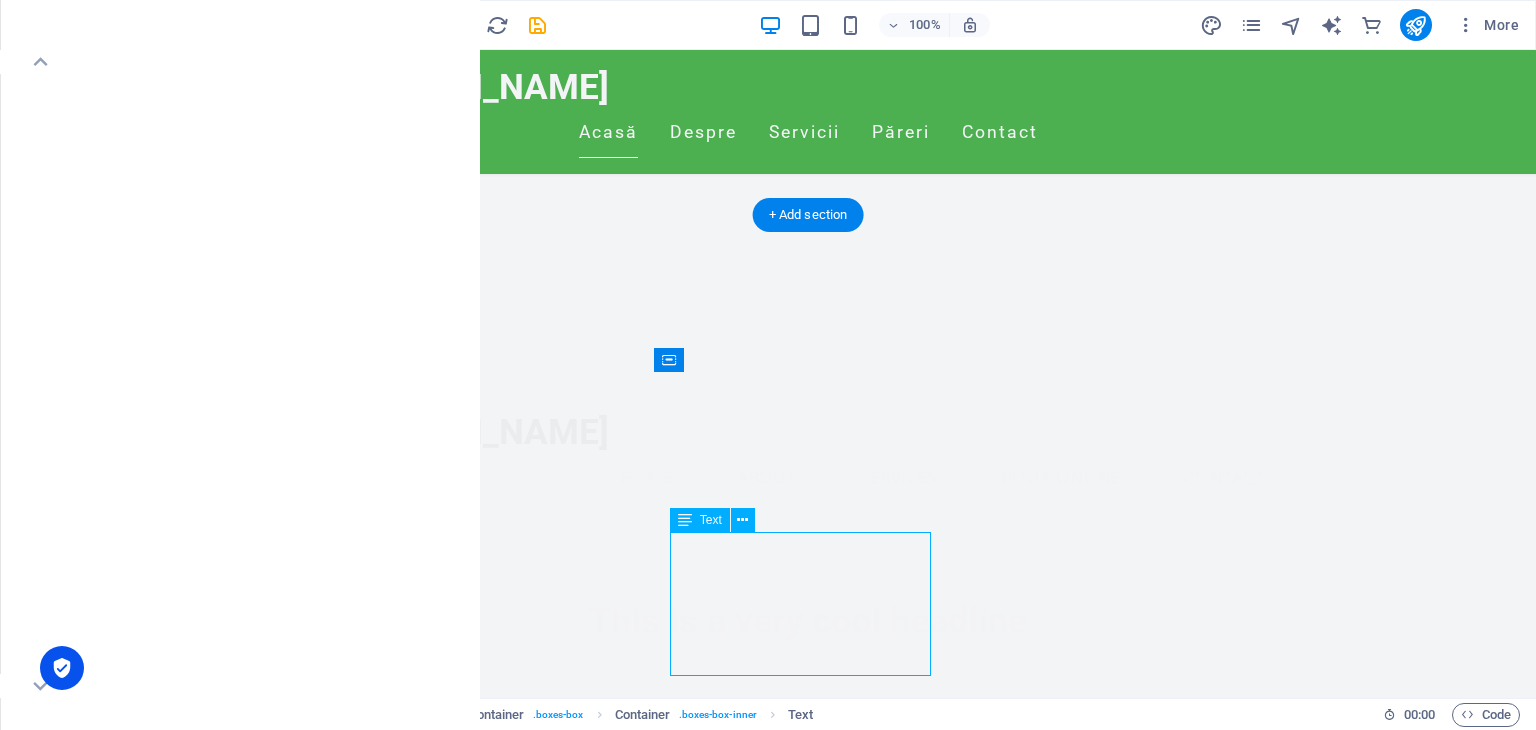 click on "Lorem ipsum dolor sit amet, consectetuer adipiscing elit. Aenean commodo ligula eget dolor. Lorem ipsum dolor sit amet, consectetuer adipiscing elit leget dolor." at bounding box center [482, 2850] 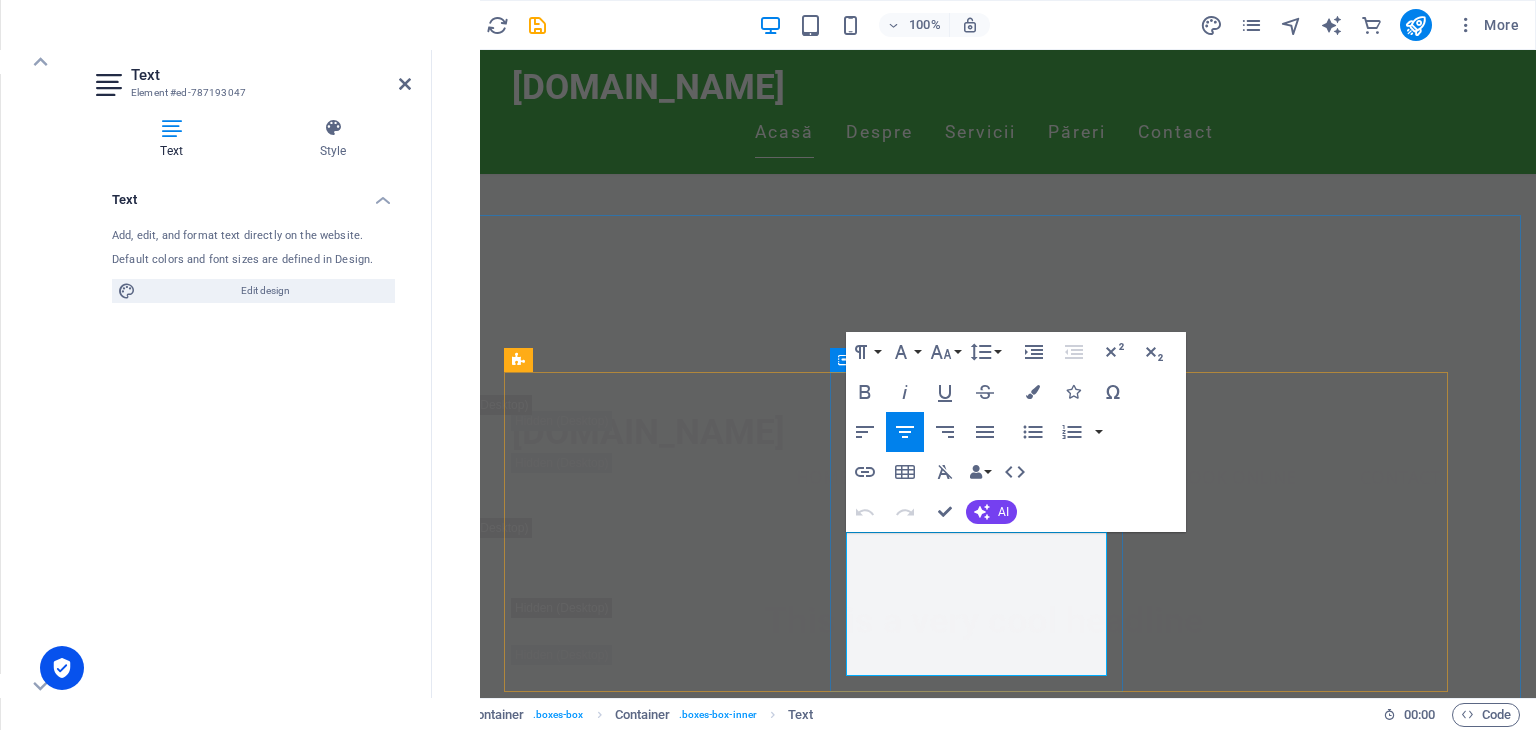 drag, startPoint x: 1021, startPoint y: 665, endPoint x: 861, endPoint y: 529, distance: 209.99048 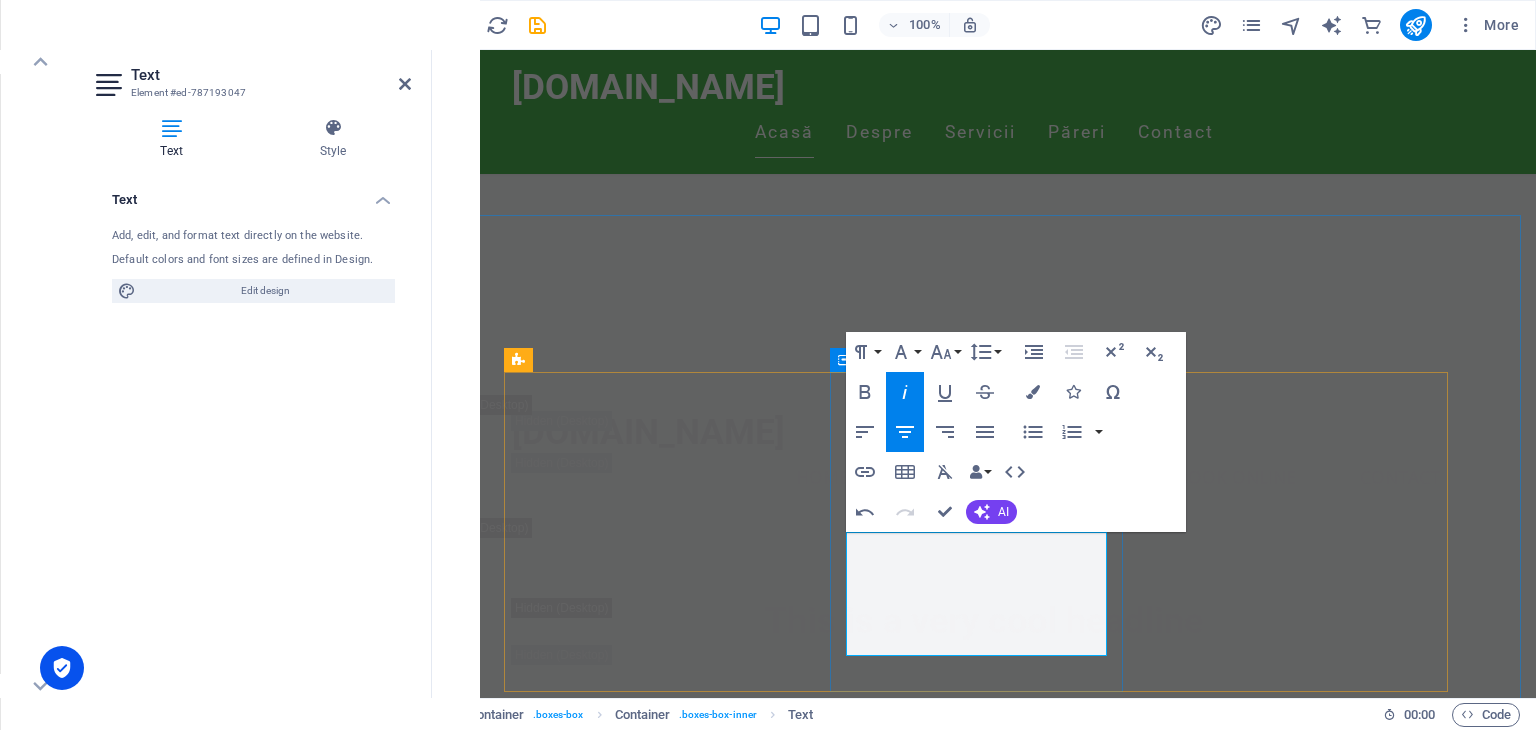 click on "Whether it's 2 AM or 2 PM, we provide discreet, professional transportation without questions or stigma. Your choices are yours; our job is to get you home safely" at bounding box center (658, 2841) 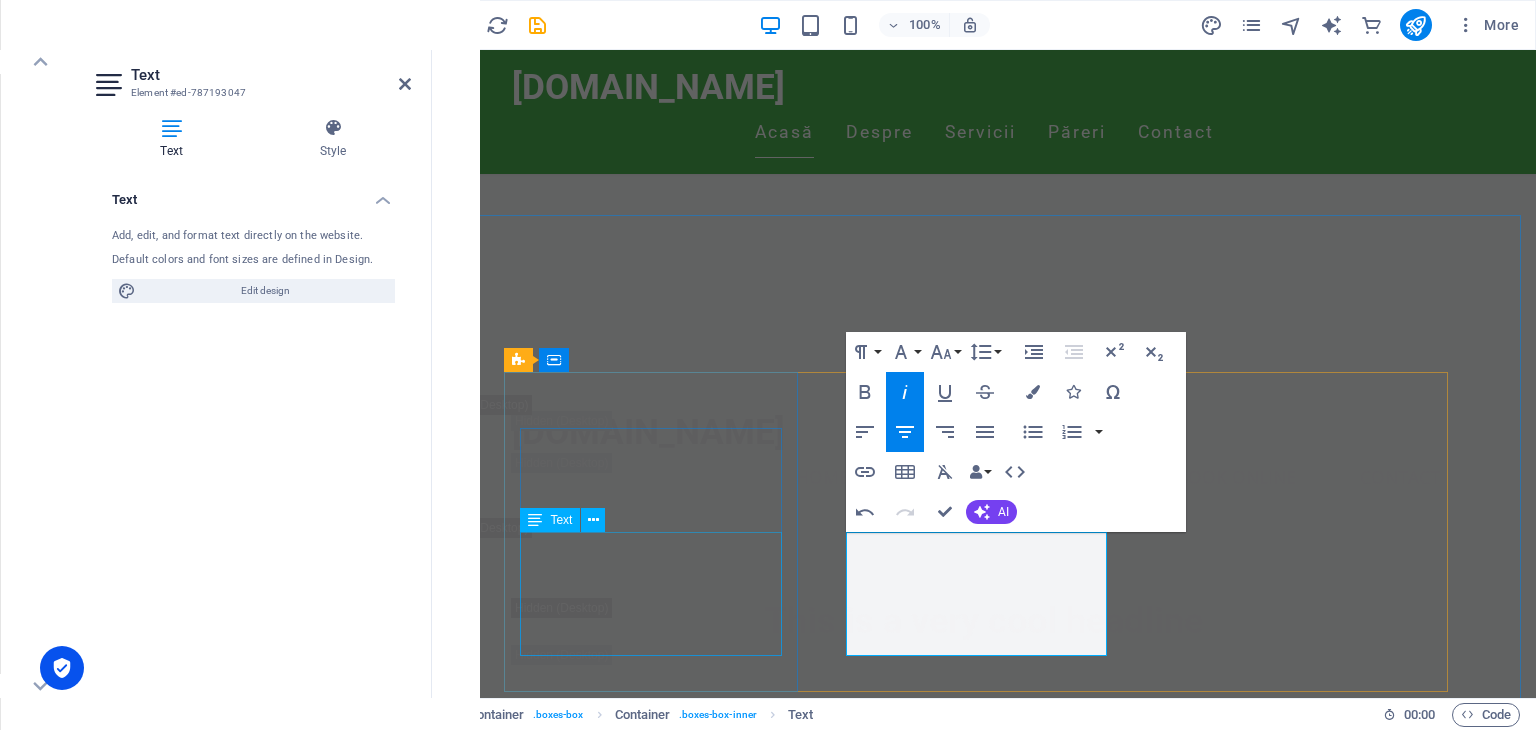 click on "We treat every rider with the highest respect, ensuring dignified, judgment-free service regardless of circumstance. Your safety and comfort are our sacred priorities" at bounding box center (658, 2511) 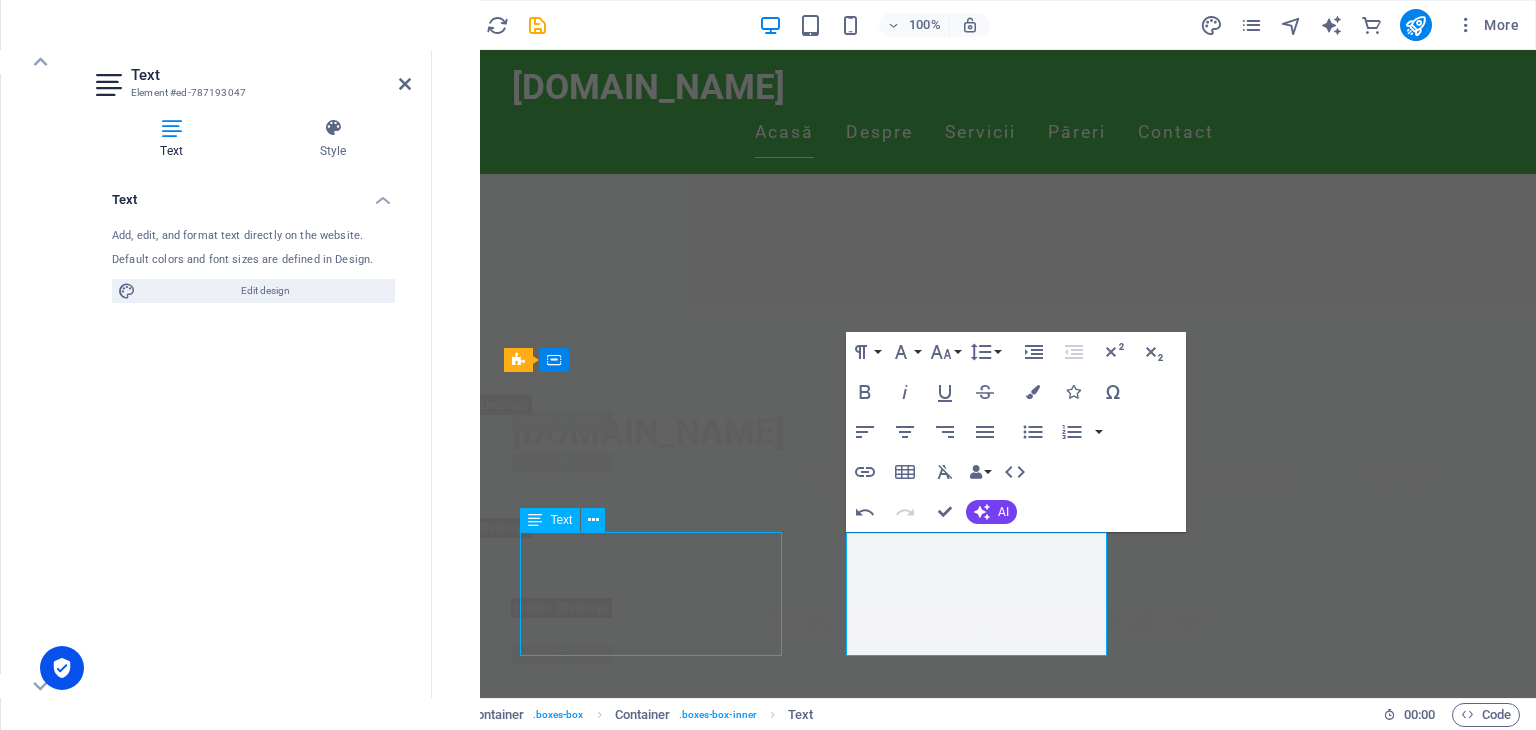 click on "Whether it's 2 AM or 2 PM, we provide discreet, professional transportation without questions or stigma. Your choices are yours; our job is to get you home safely." at bounding box center [658, 2840] 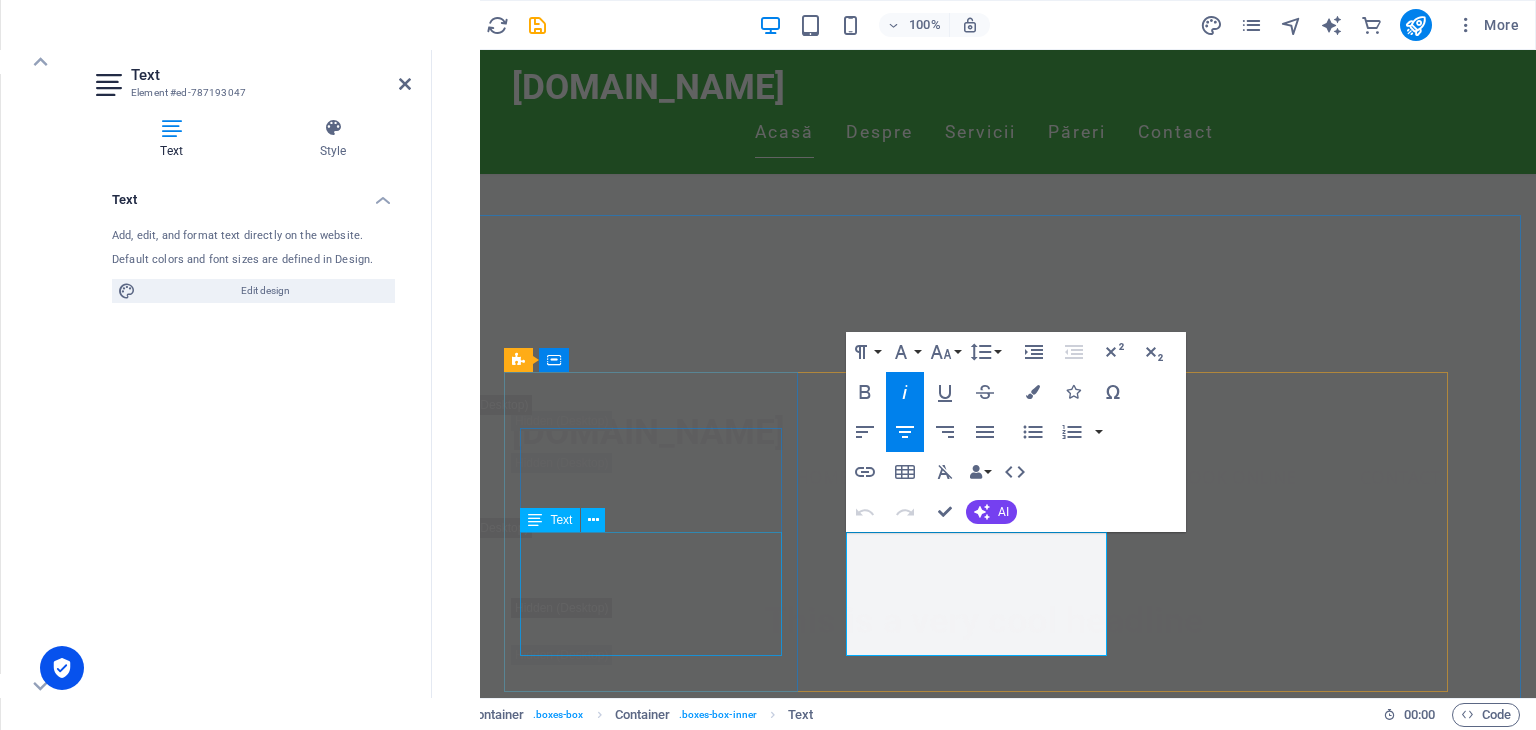click on "We treat every rider with the highest respect, ensuring dignified, judgment-free service regardless of circumstance. Your safety and comfort are our sacred priorities" at bounding box center [658, 2511] 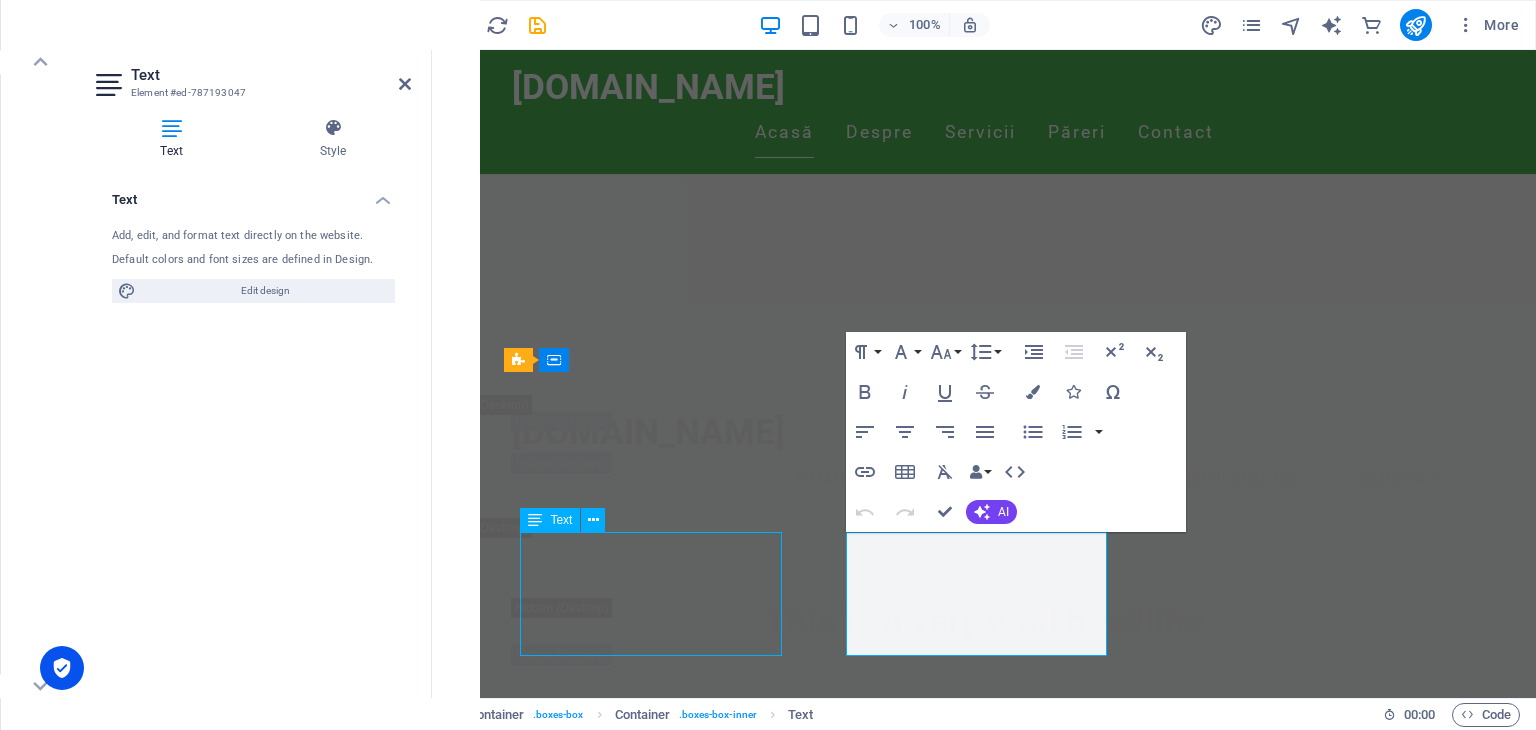 click on "We treat every rider with the highest respect, ensuring dignified, judgment-free service regardless of circumstance. Your safety and comfort are our sacred priorities" at bounding box center [658, 2511] 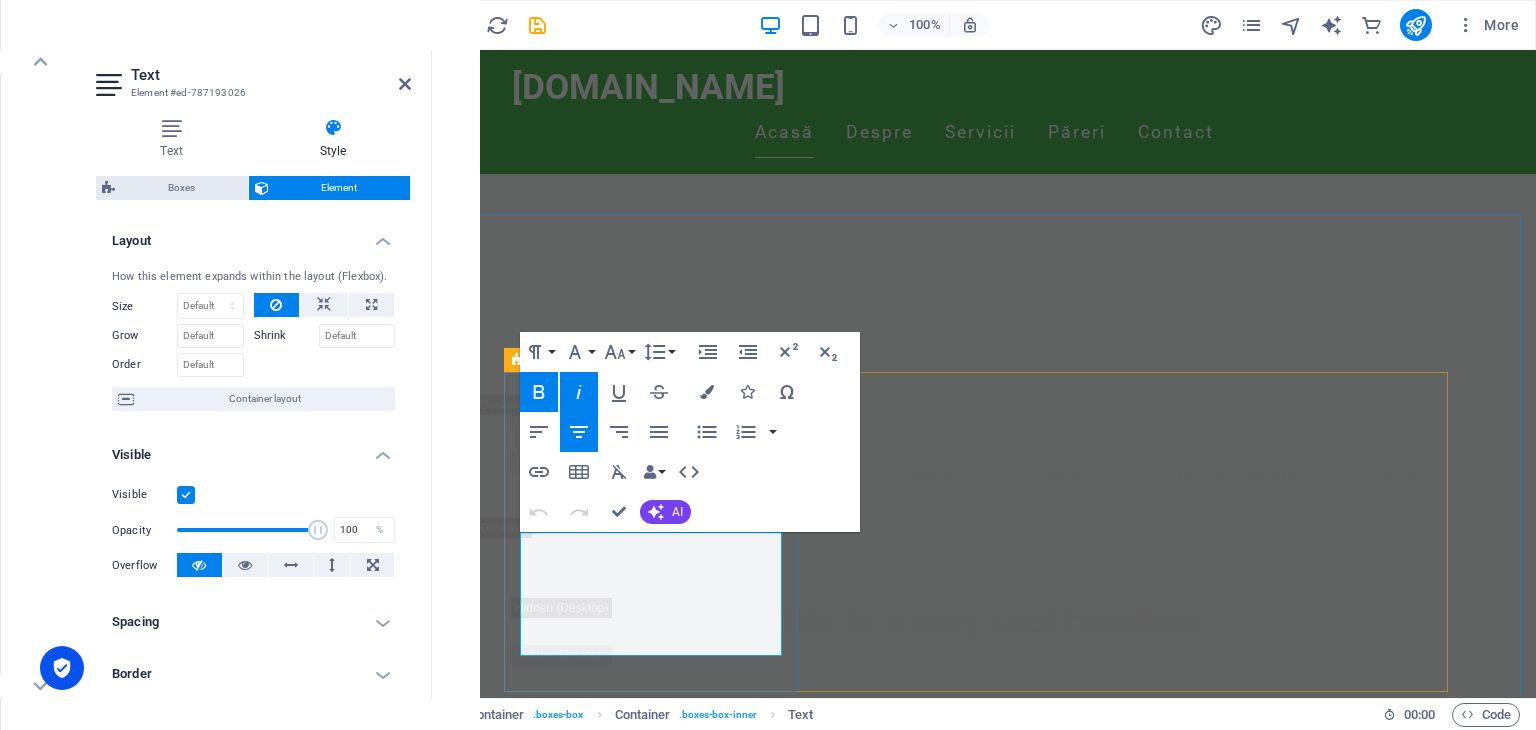 click on "We treat every rider with the highest respect, ensuring dignified, judgment-free service regardless of circumstance. Your safety and comfort are our sacred priorities" at bounding box center (668, 2511) 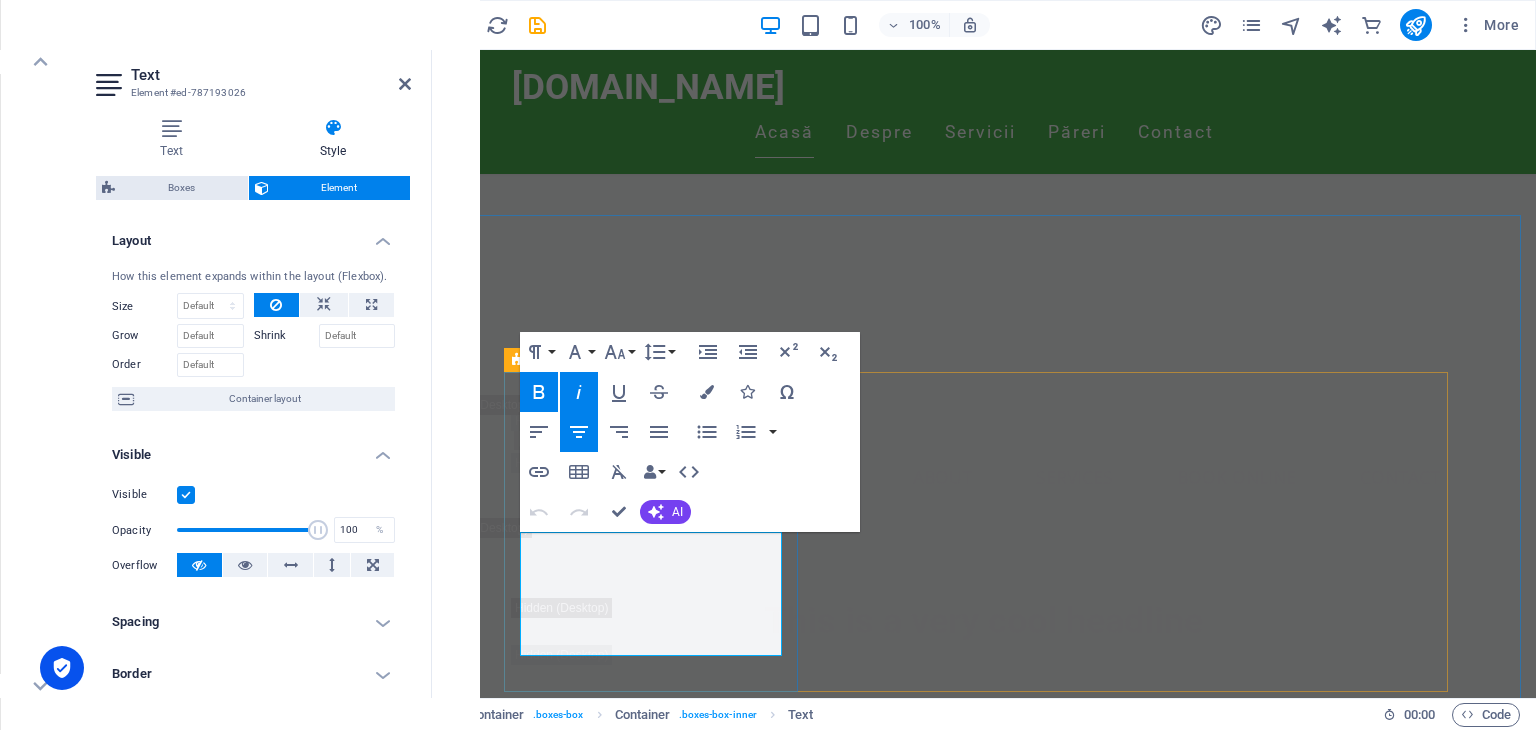 type 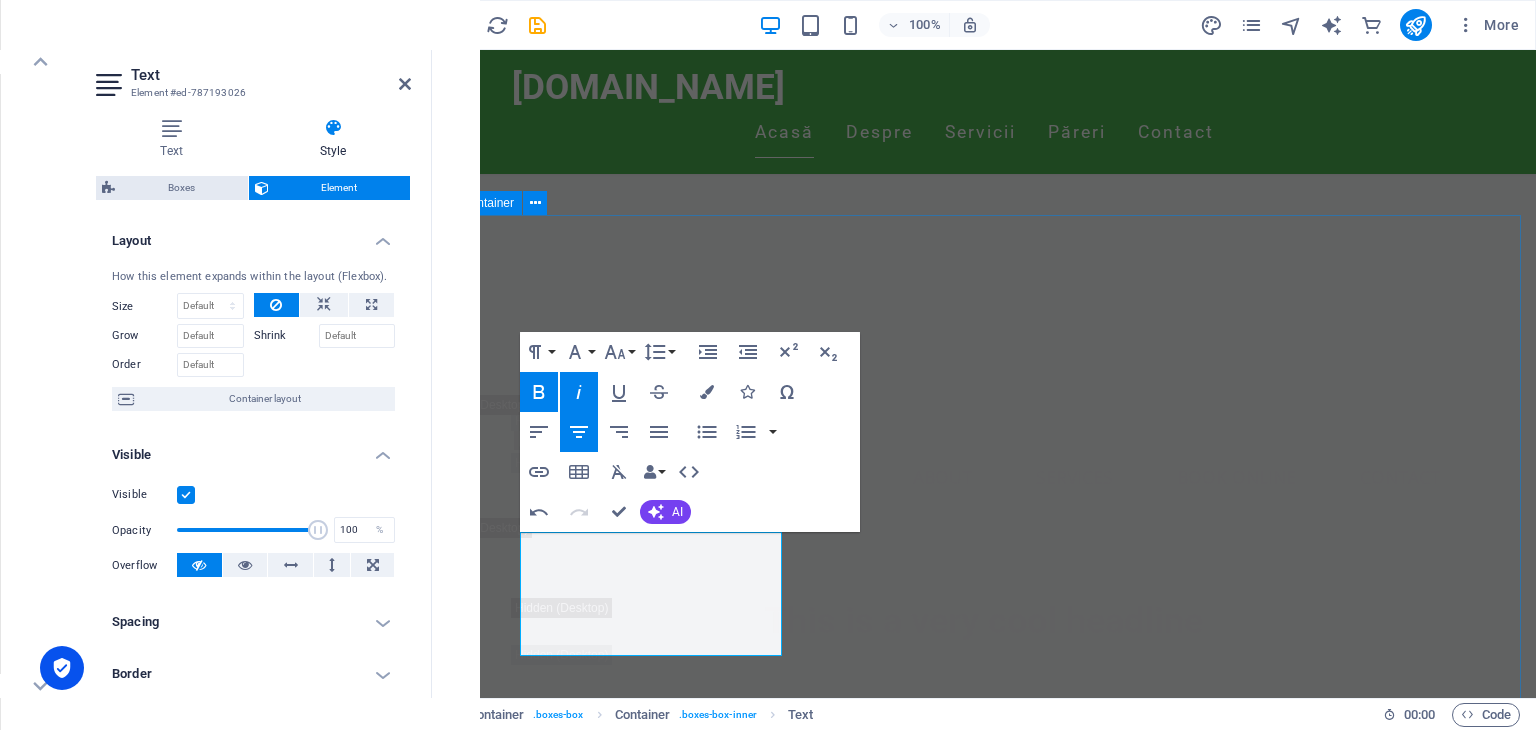 click on "Values Respect for customers We treat every rider with the highest respect, ensuring dignified, judgment-free service regardless of circumstance. Your safety and comfort are our sacred priorities. customer orinatation Whether it's 2 AM or 2 PM, we provide discreet, professional transportation without questions or stigma. Your choices are yours; our job is to get you home safely. Providing best service Lorem ipsum dolor sit amet, consectetuer adipiscing elit. Aenean commodo ligula eget dolor. Lorem ipsum dolor sit amet, consectetuer adipiscing elit leget dolor." at bounding box center [984, 2727] 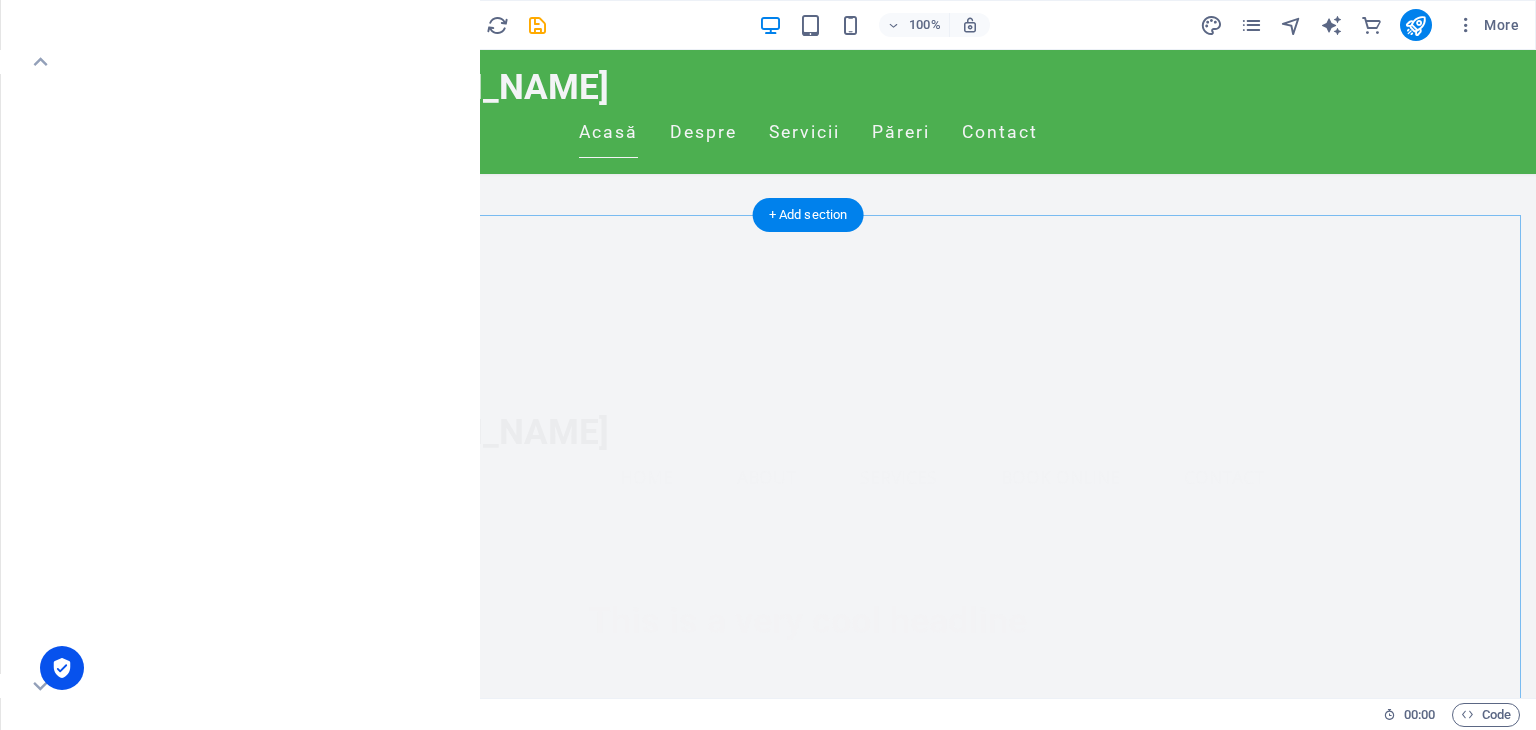 click on "Values Respect for customers We treat every rider with the highest respect, ensuring dignified, judgment-free service regardless of circumstance. Your safety and comfort are our sacred priorities. customer orinatation Whether it's 2 AM or 2 PM, we provide discreet, professional transportation without questions or stigma. Your choices are yours; our job is to get you home safely. Providing best service Lorem ipsum dolor sit amet, consectetuer adipiscing elit. Aenean commodo ligula eget dolor. Lorem ipsum dolor sit amet, consectetuer adipiscing elit leget dolor." at bounding box center (808, 2727) 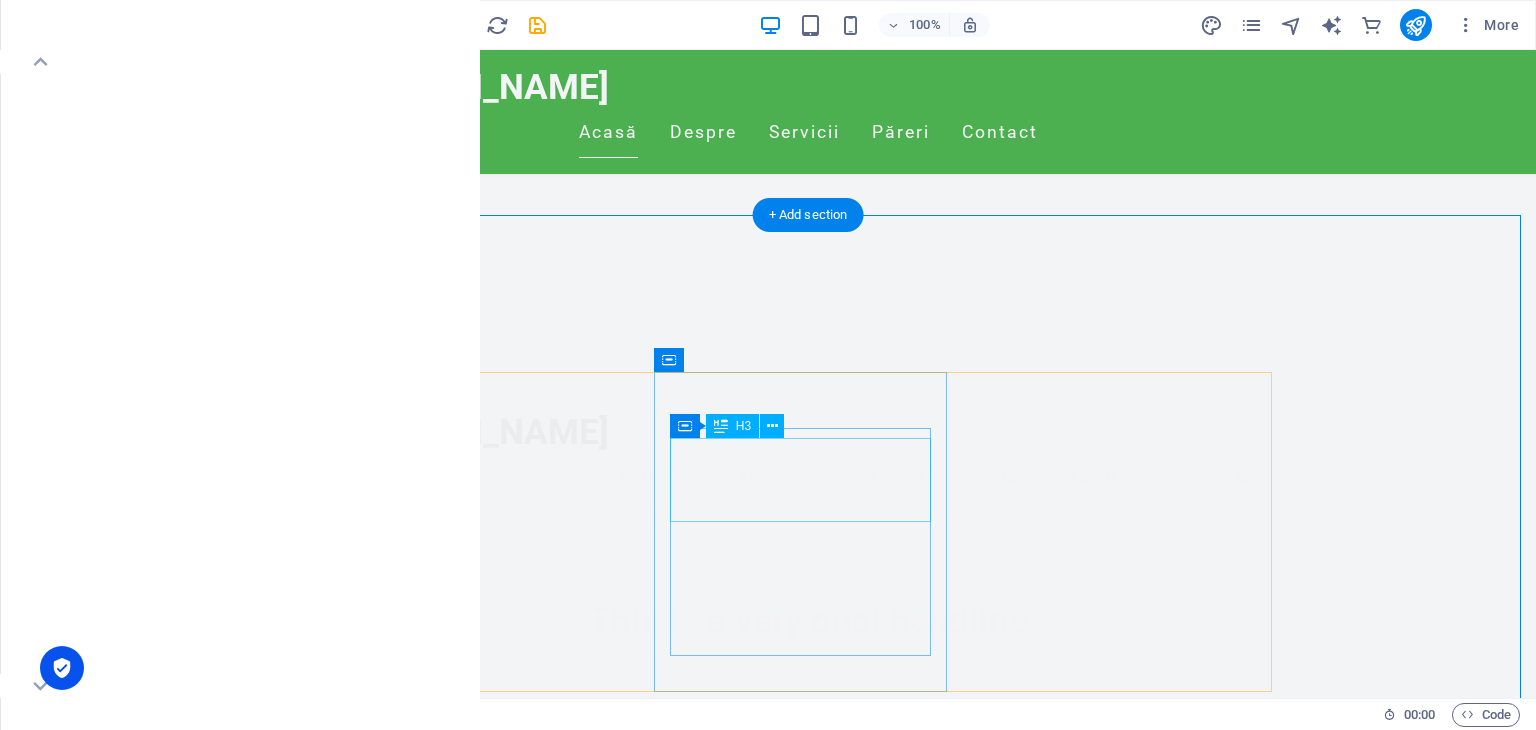 click on "customer orinatation" at bounding box center [482, 2726] 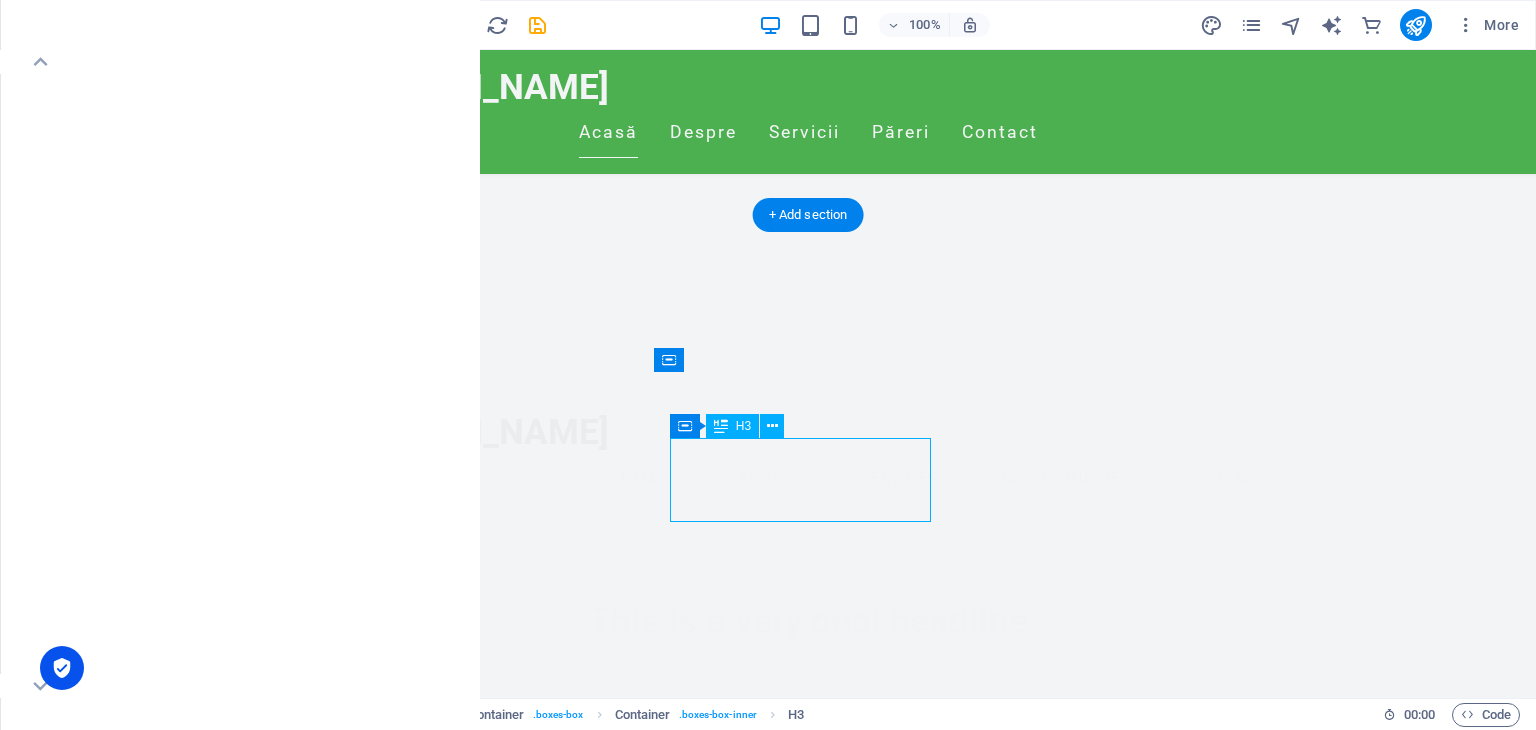 click on "customer orinatation" at bounding box center (482, 2726) 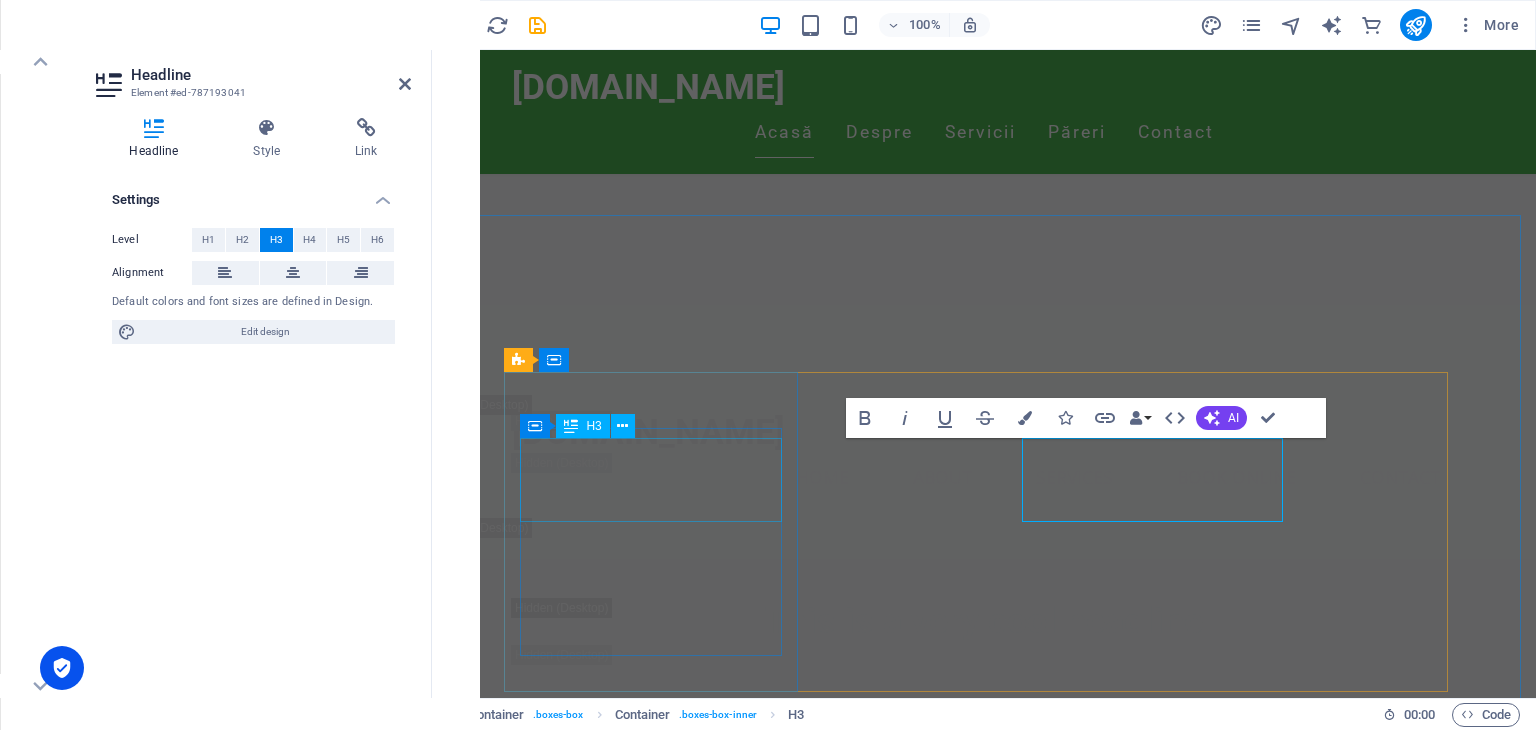 click on "Respect for customers" at bounding box center (658, 2384) 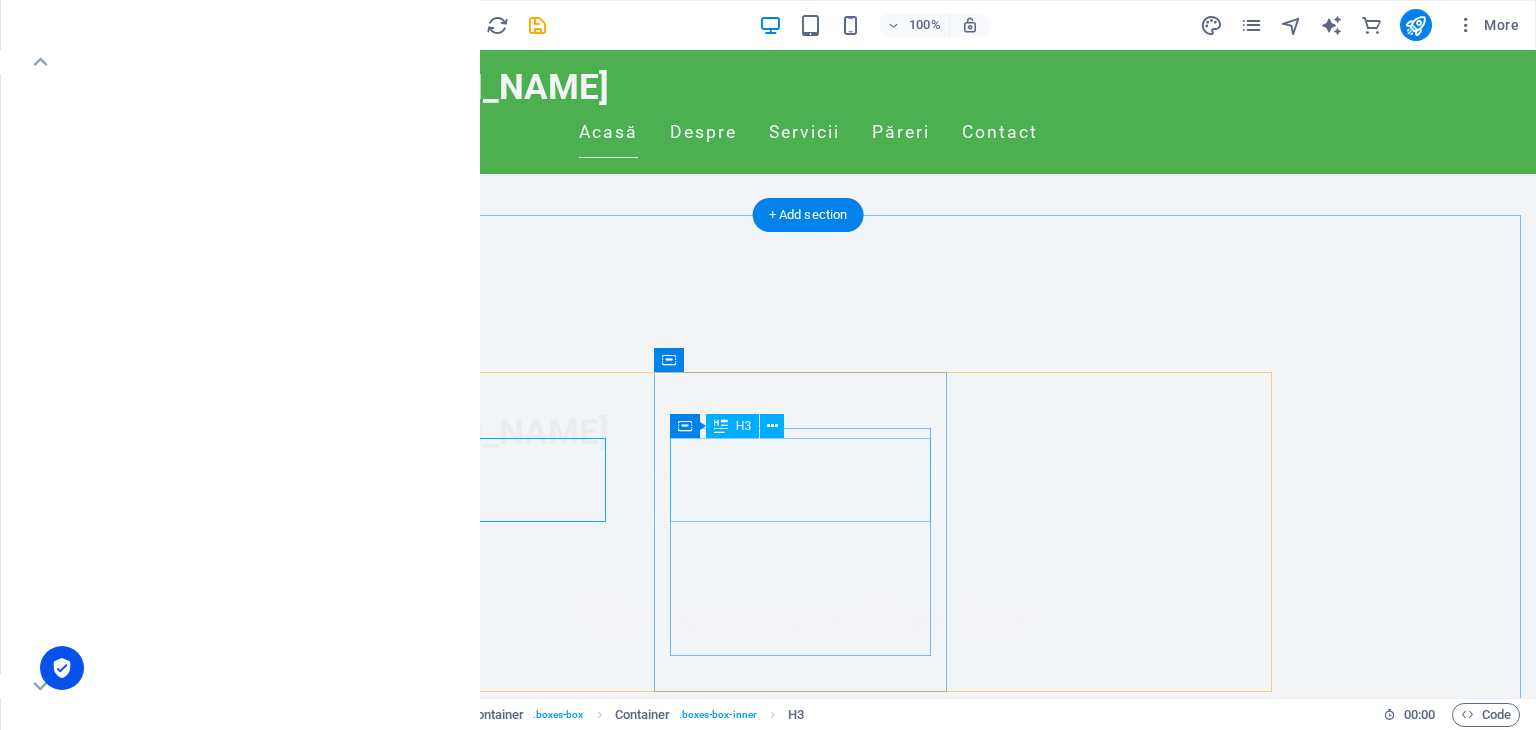 click on "customer orinatation" at bounding box center (482, 2726) 